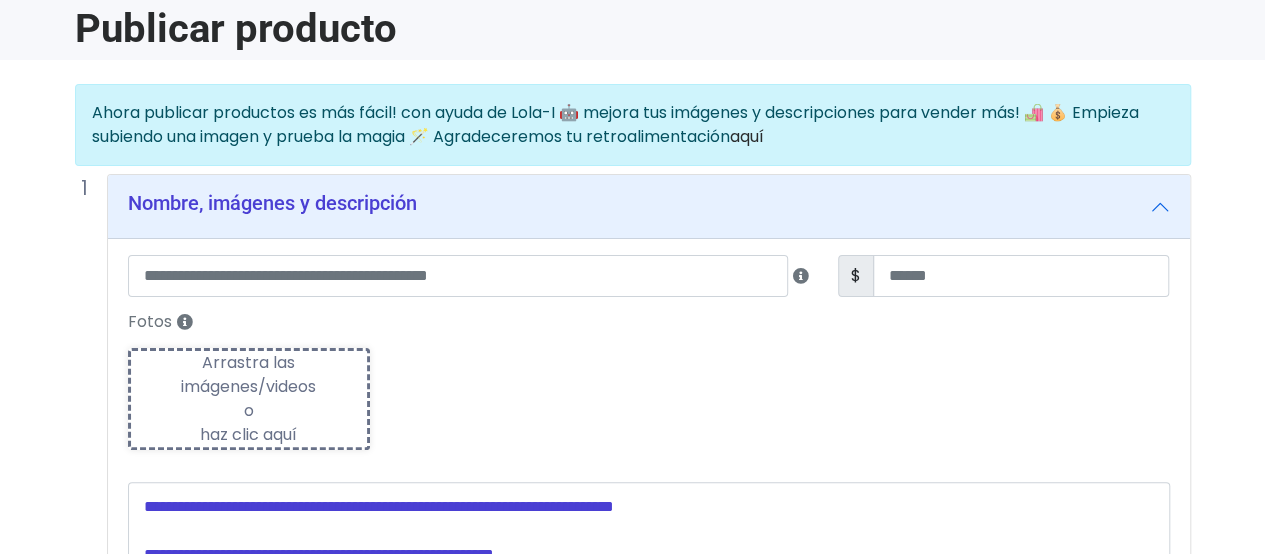 scroll, scrollTop: 0, scrollLeft: 0, axis: both 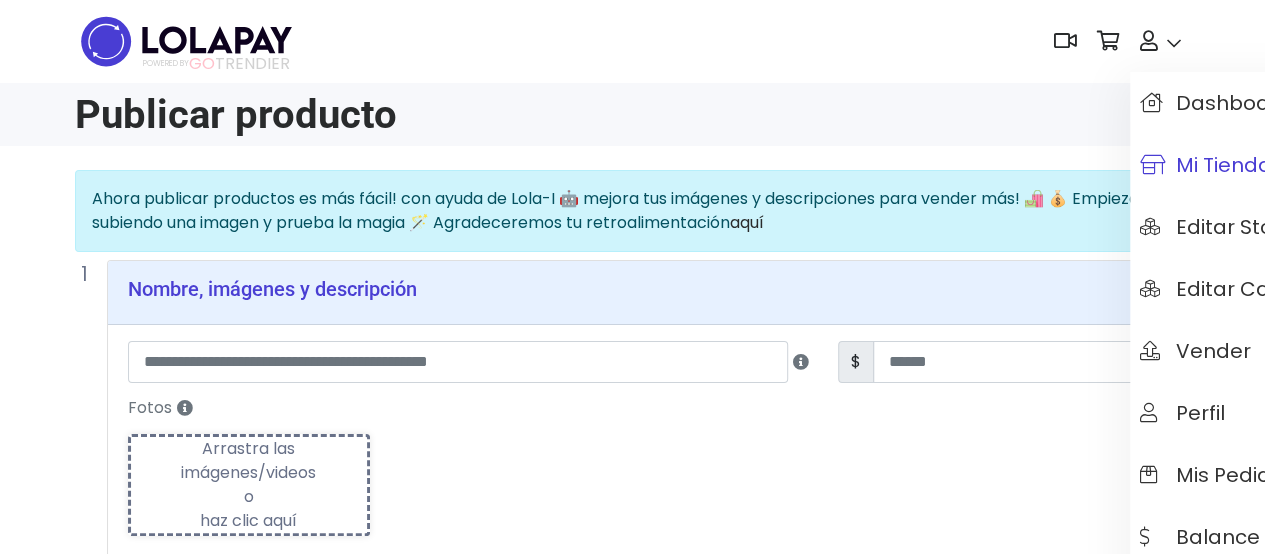 click on "Mi tienda" at bounding box center (1206, 165) 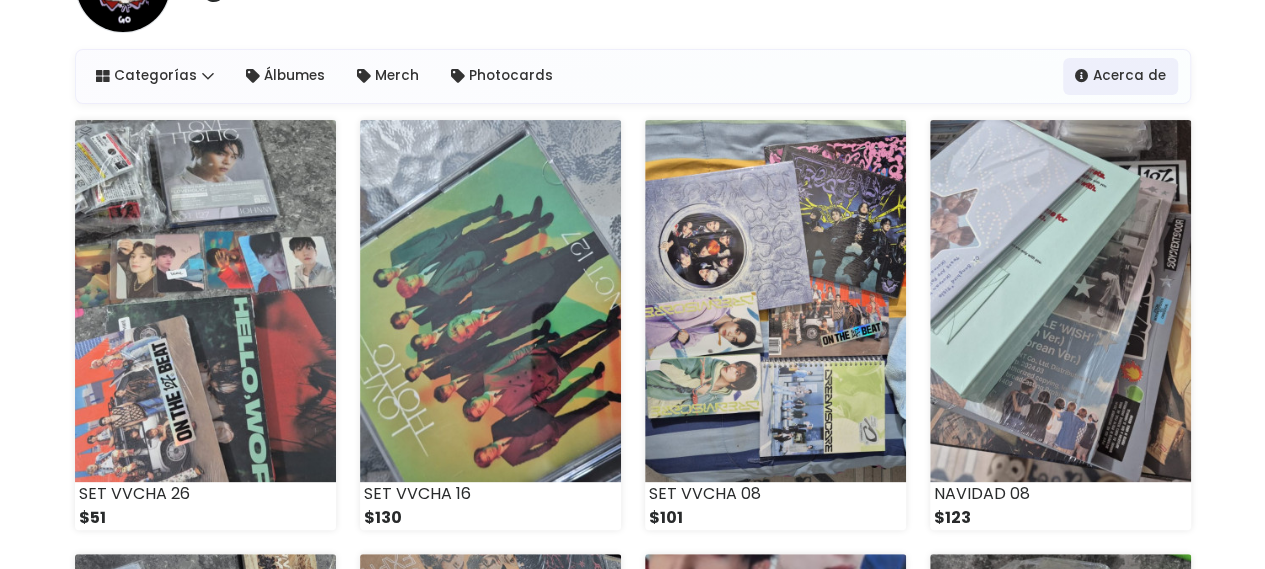 scroll, scrollTop: 200, scrollLeft: 0, axis: vertical 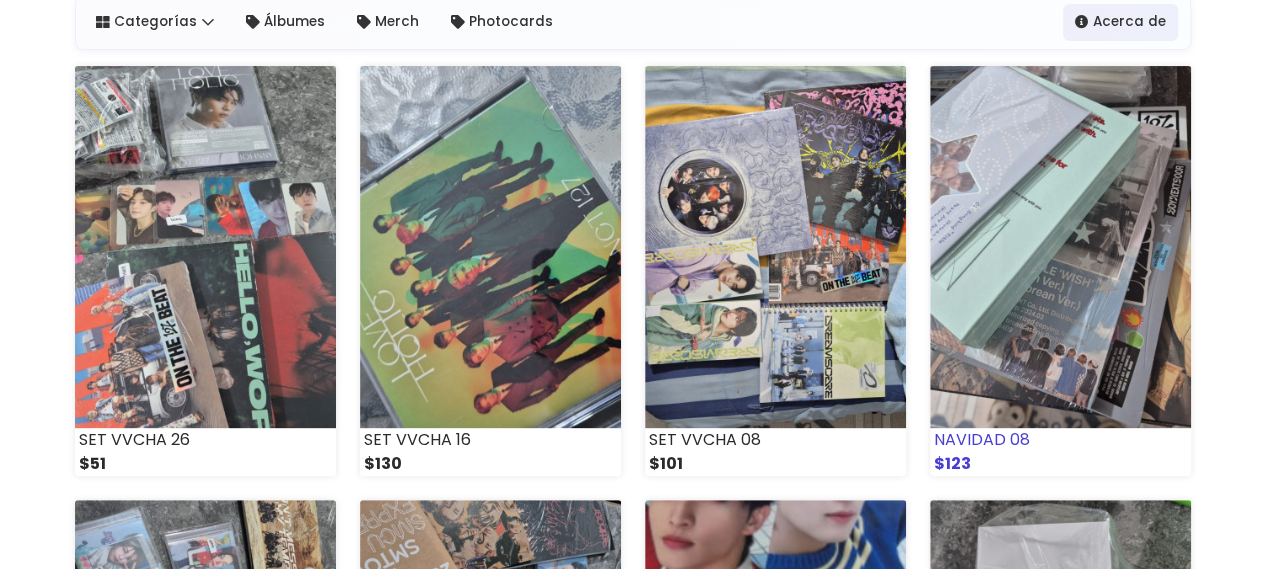 click at bounding box center (1060, 247) 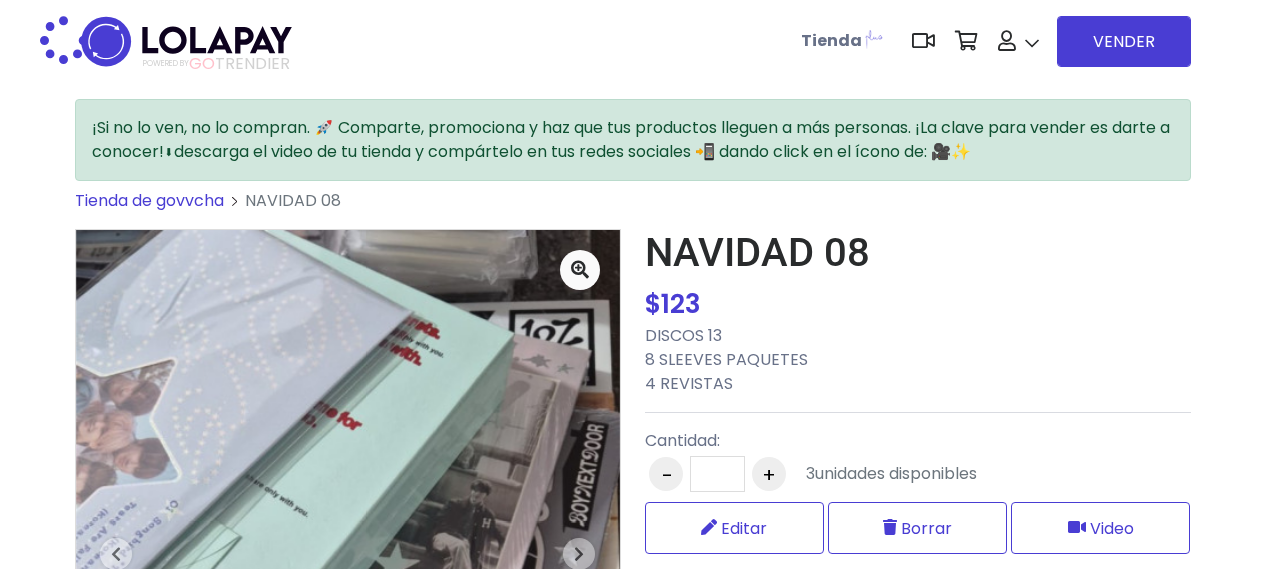 scroll, scrollTop: 0, scrollLeft: 0, axis: both 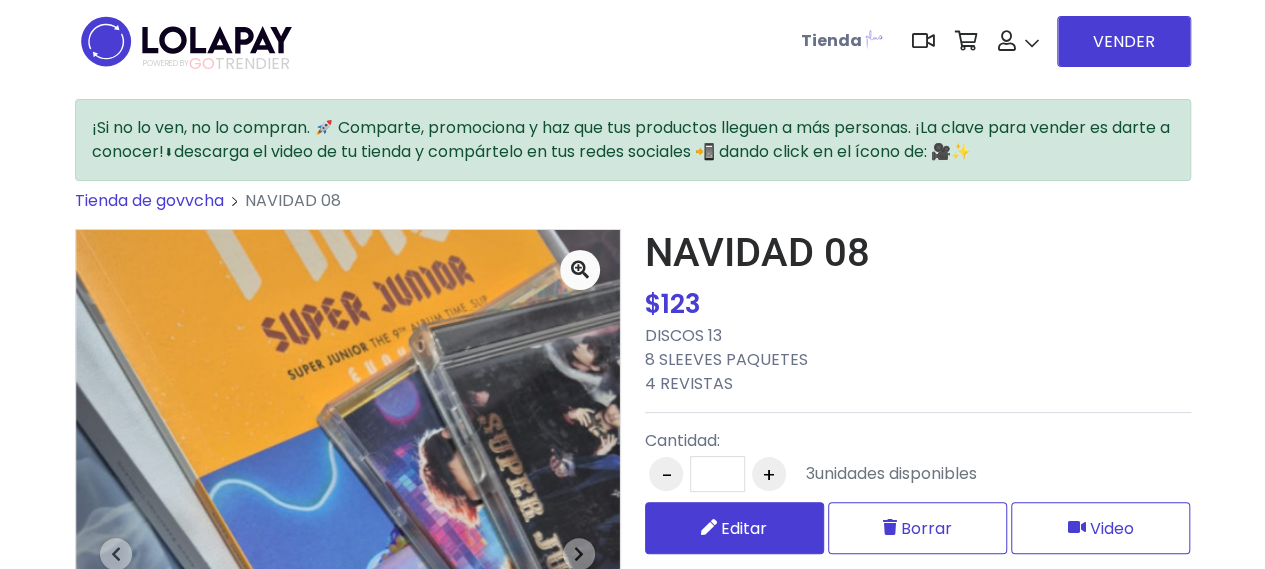 click on "Editar" at bounding box center (744, 528) 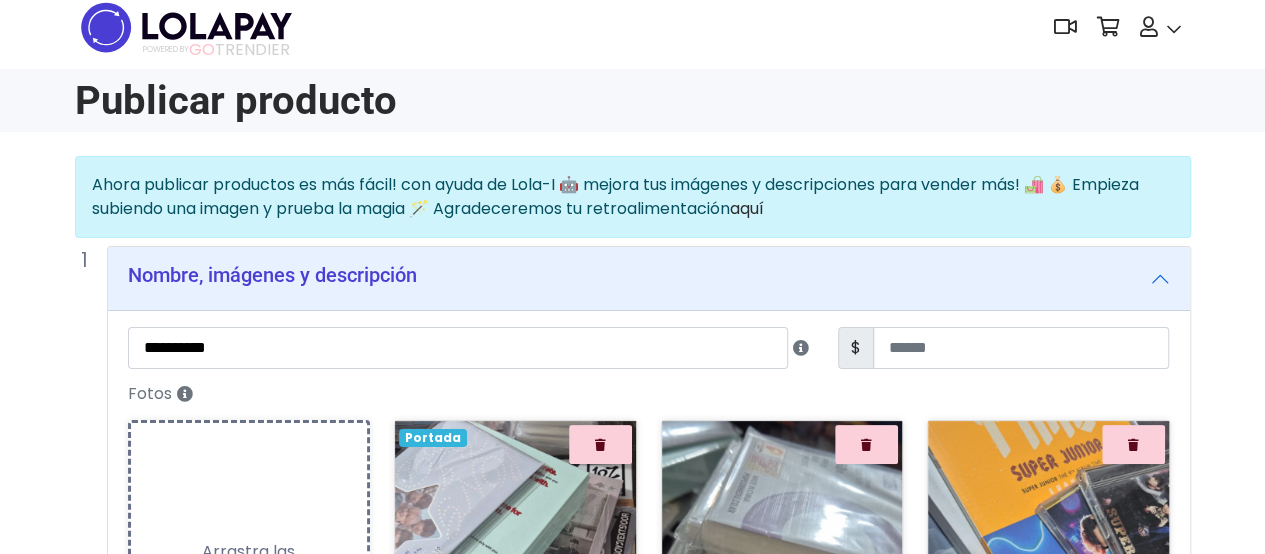 scroll, scrollTop: 100, scrollLeft: 0, axis: vertical 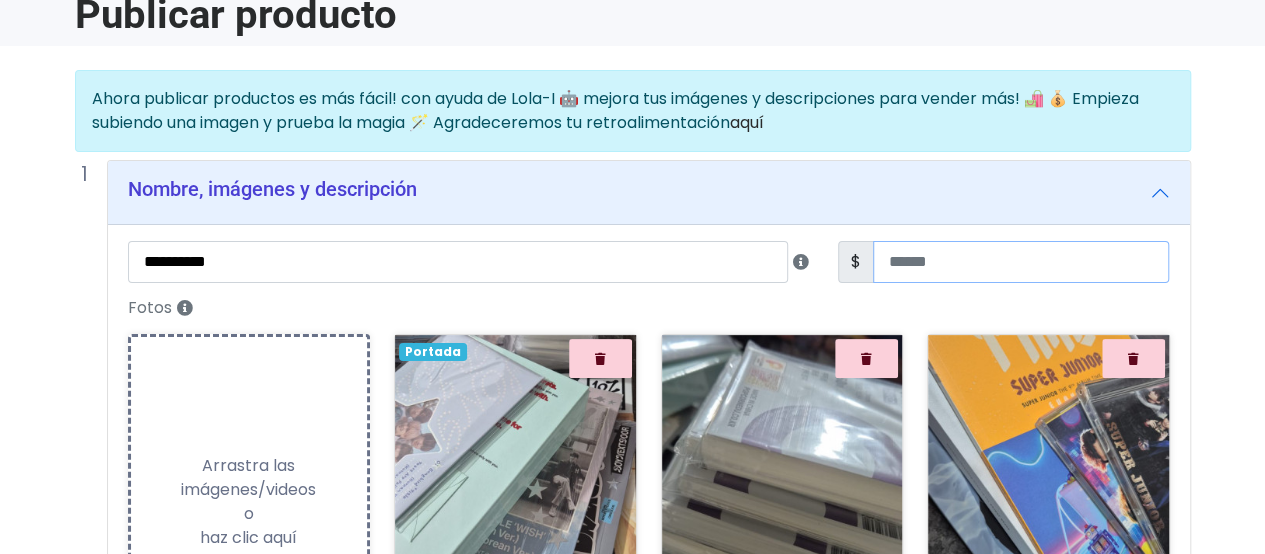 click on "***" at bounding box center [1021, 262] 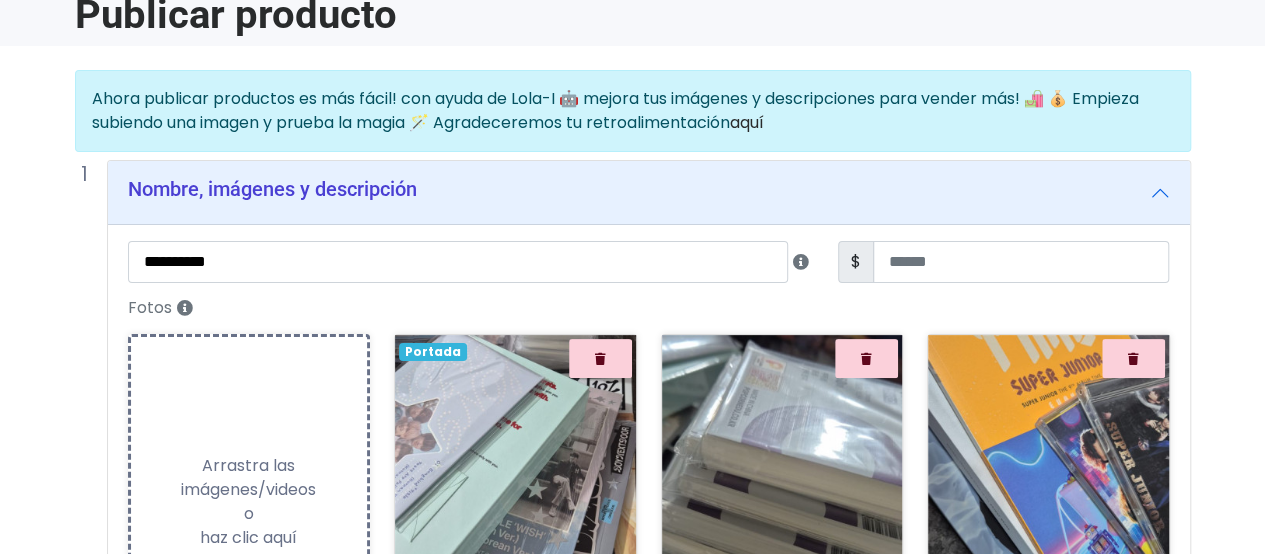 click on "**********" at bounding box center [633, 784] 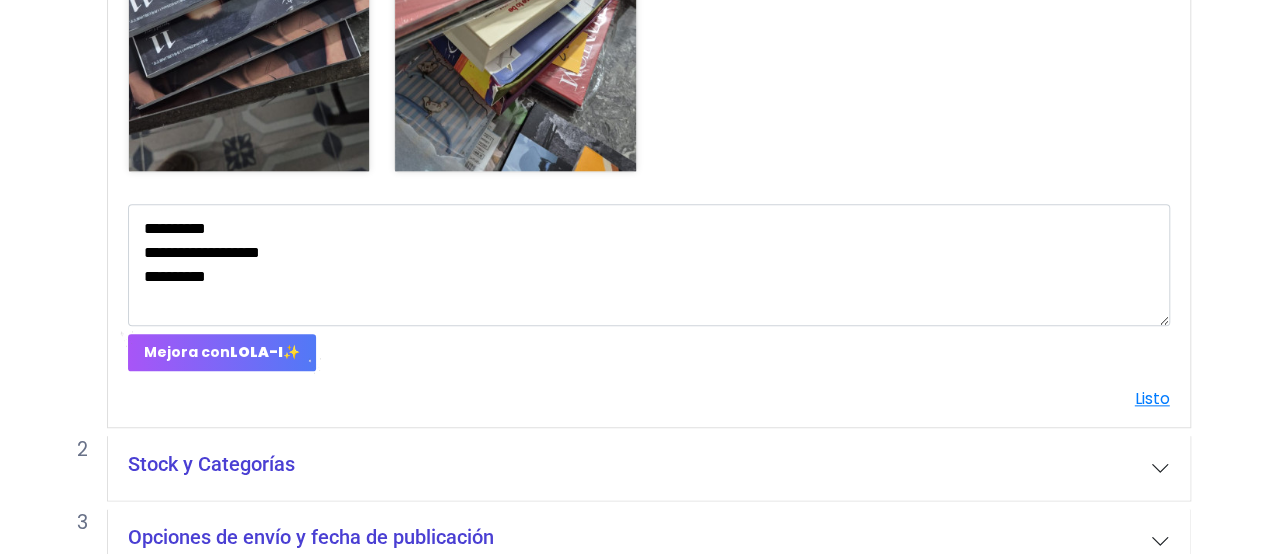 scroll, scrollTop: 1054, scrollLeft: 0, axis: vertical 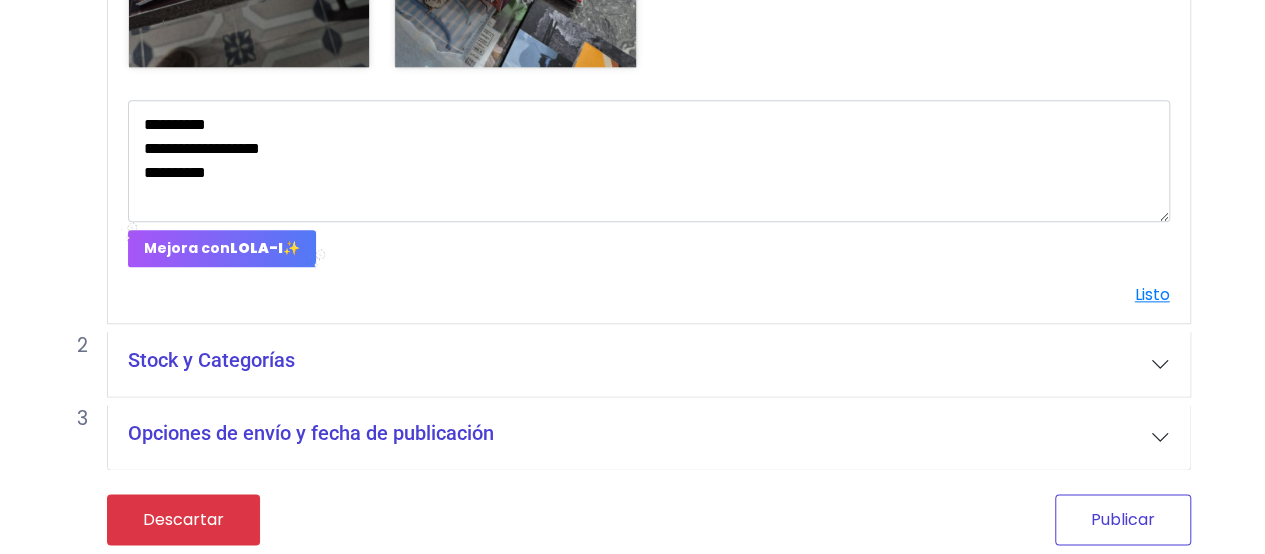 click on "Publicar" at bounding box center (1123, 519) 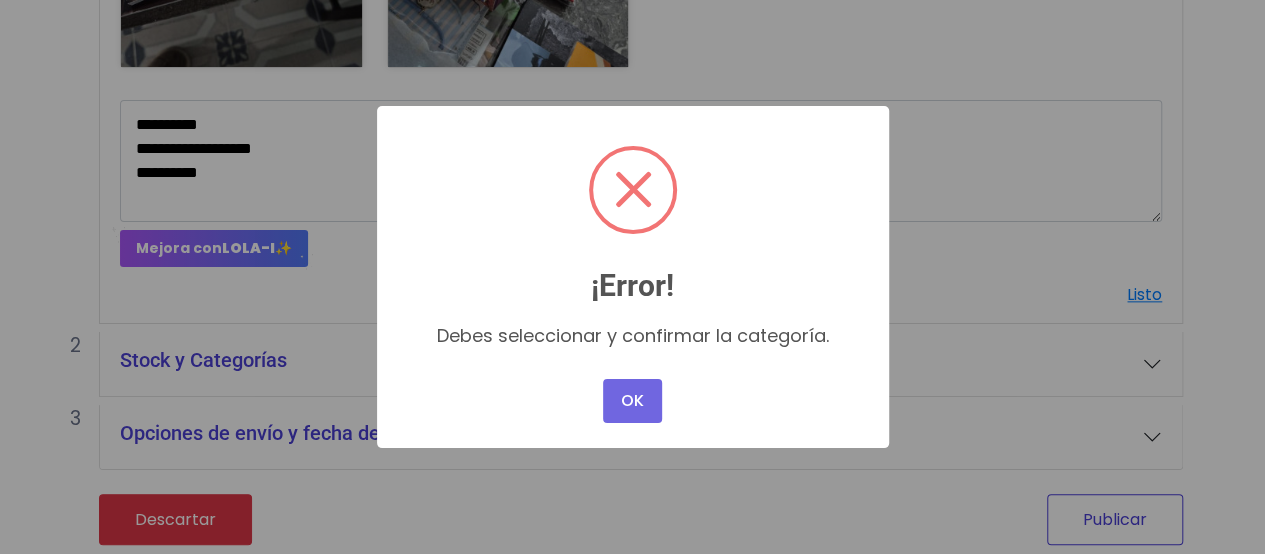 scroll, scrollTop: 1038, scrollLeft: 0, axis: vertical 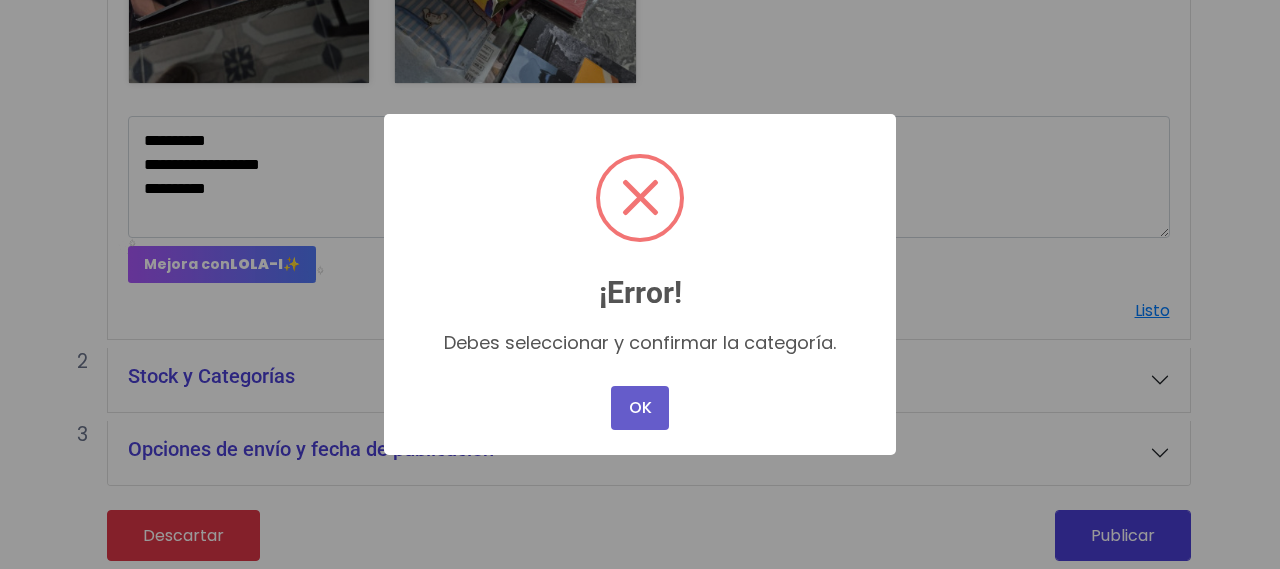 click on "OK" at bounding box center [640, 408] 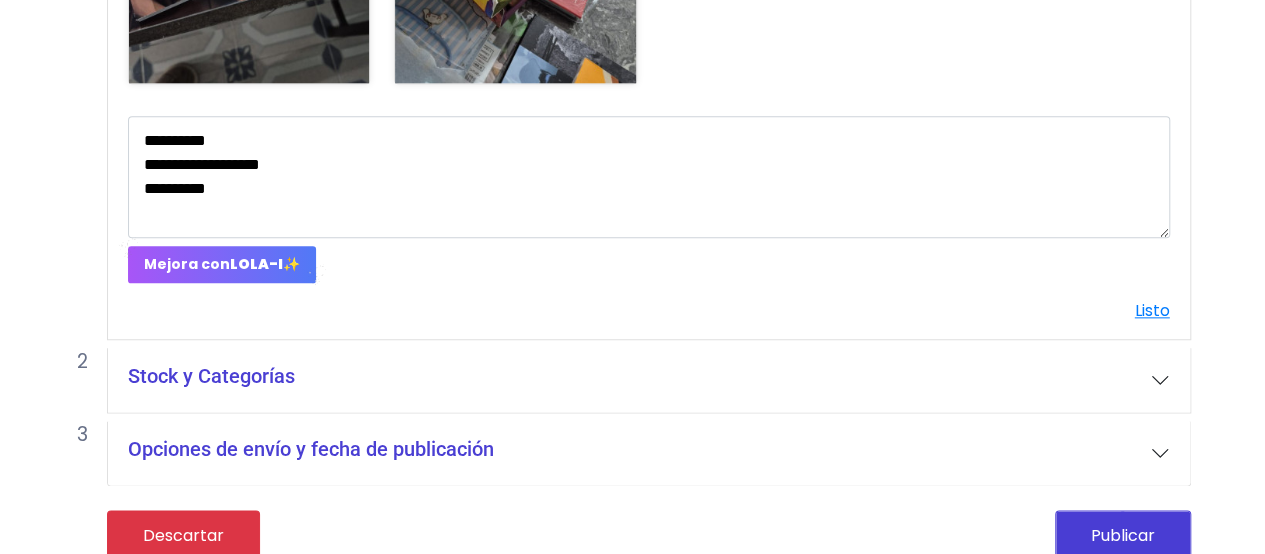 click on "Stock y Categorías" at bounding box center [649, 380] 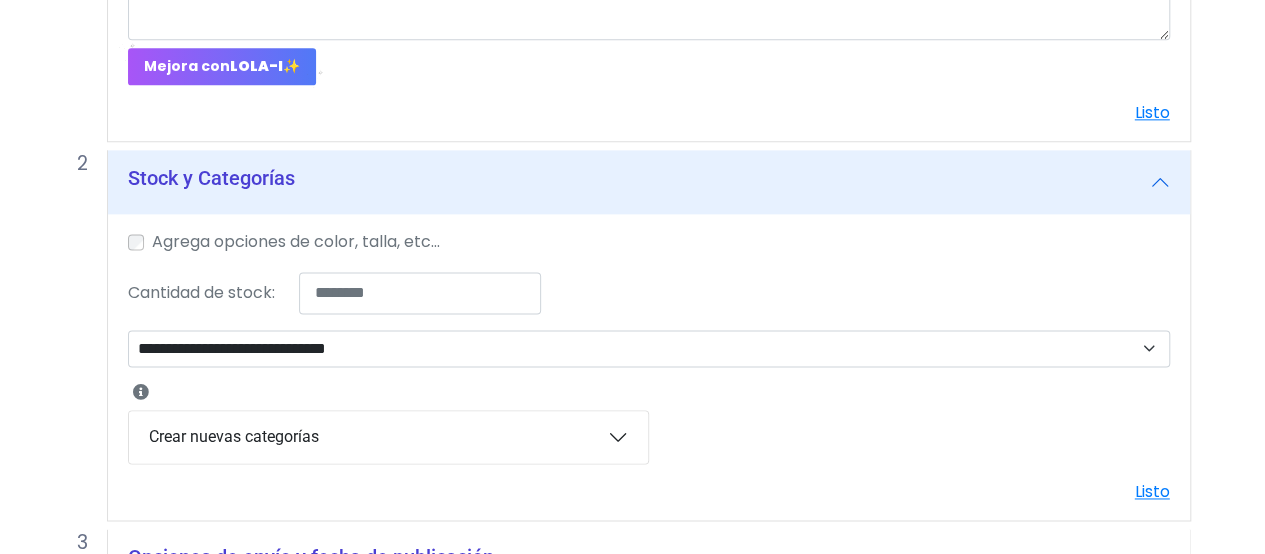 scroll, scrollTop: 1238, scrollLeft: 0, axis: vertical 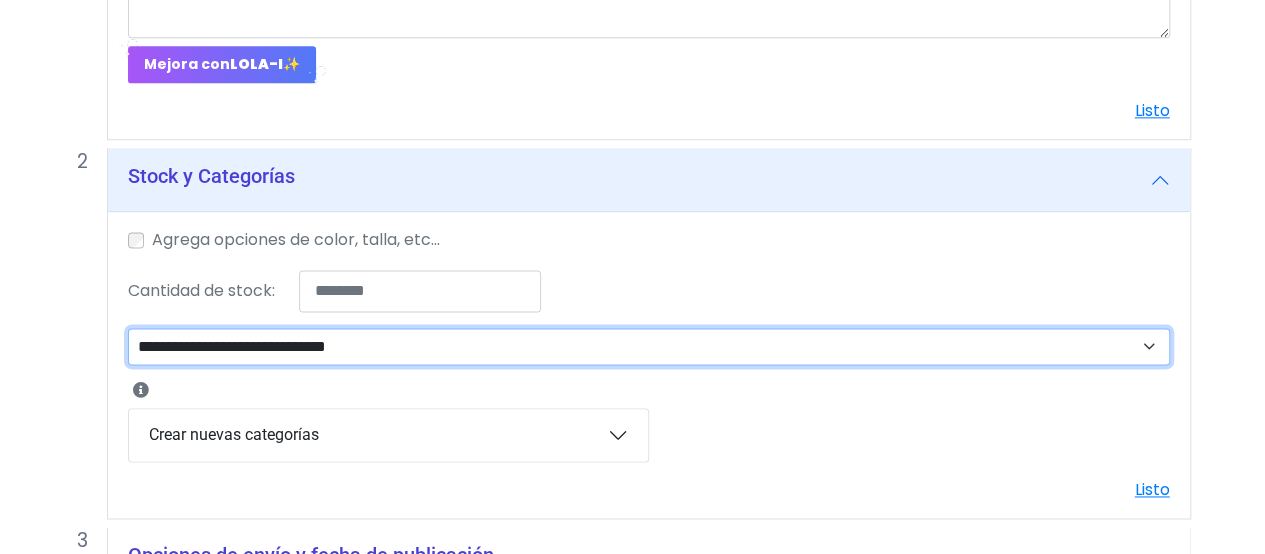 click on "**********" at bounding box center [649, 346] 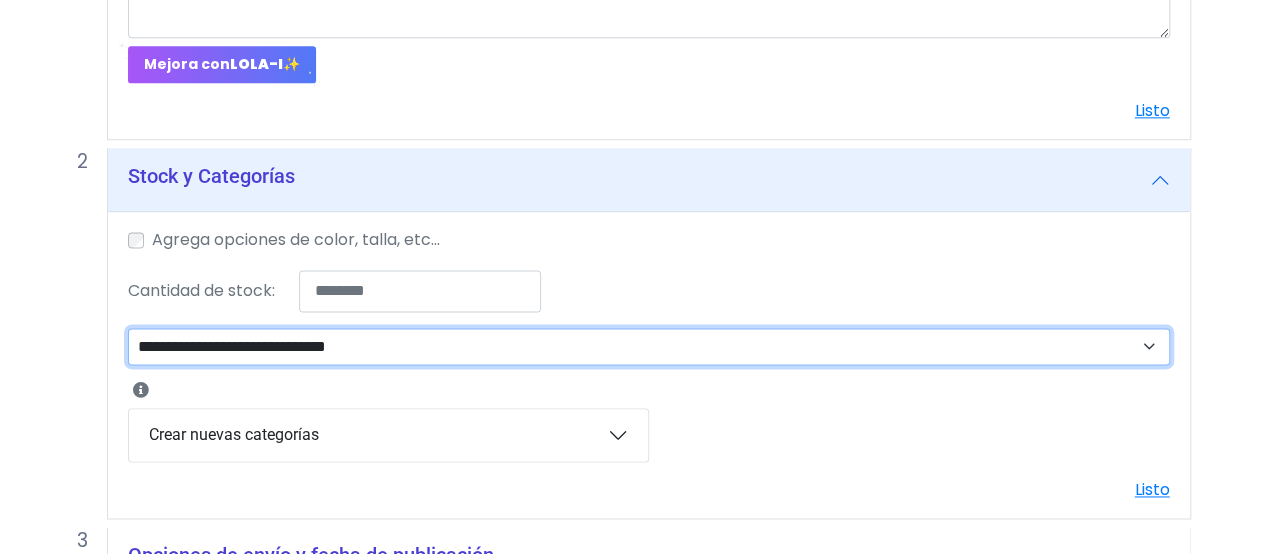 select on "**" 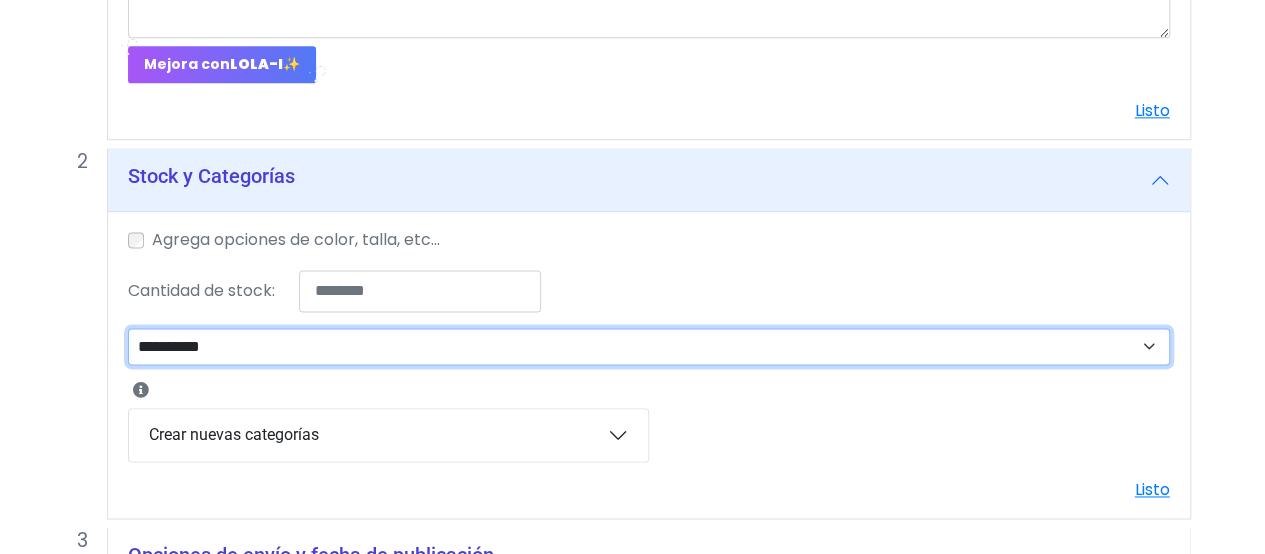 click on "**********" at bounding box center [649, 346] 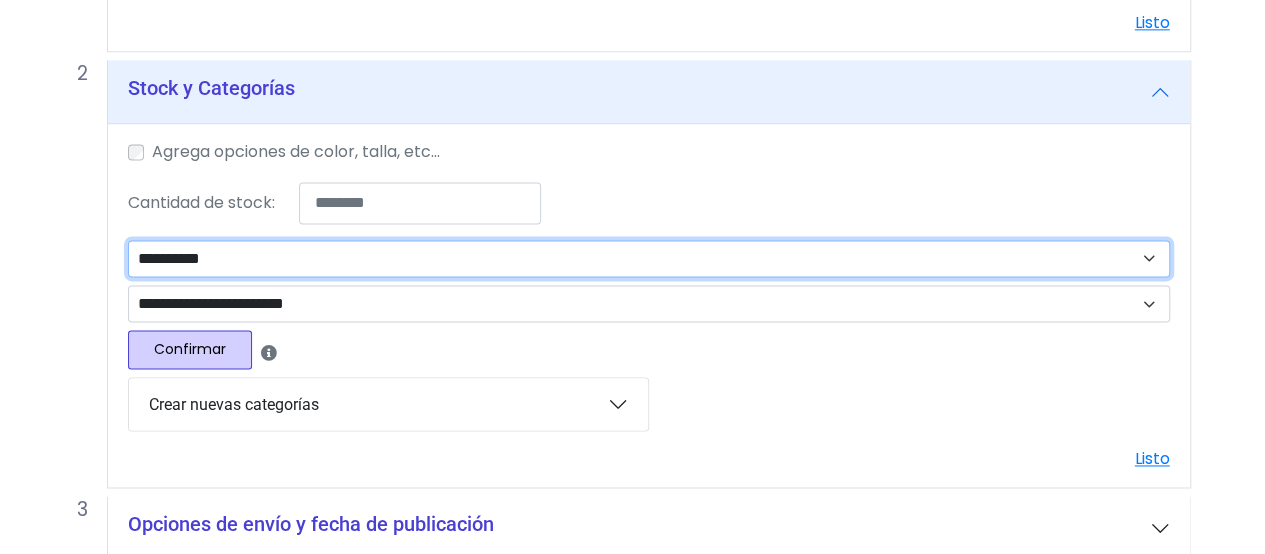 scroll, scrollTop: 1415, scrollLeft: 0, axis: vertical 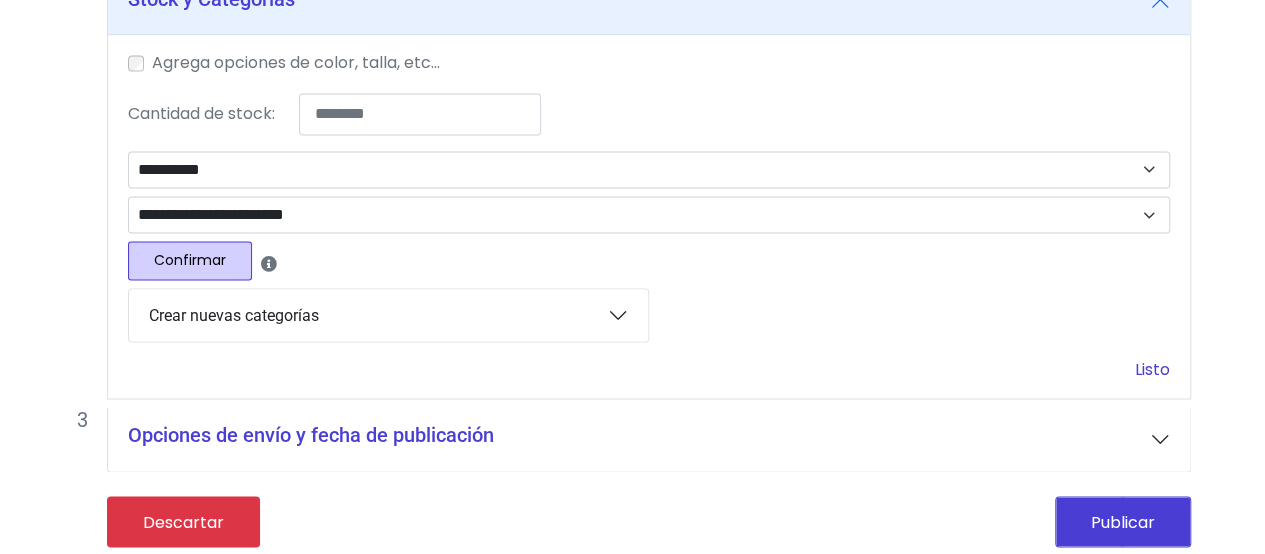 click on "Listo" at bounding box center [1152, 369] 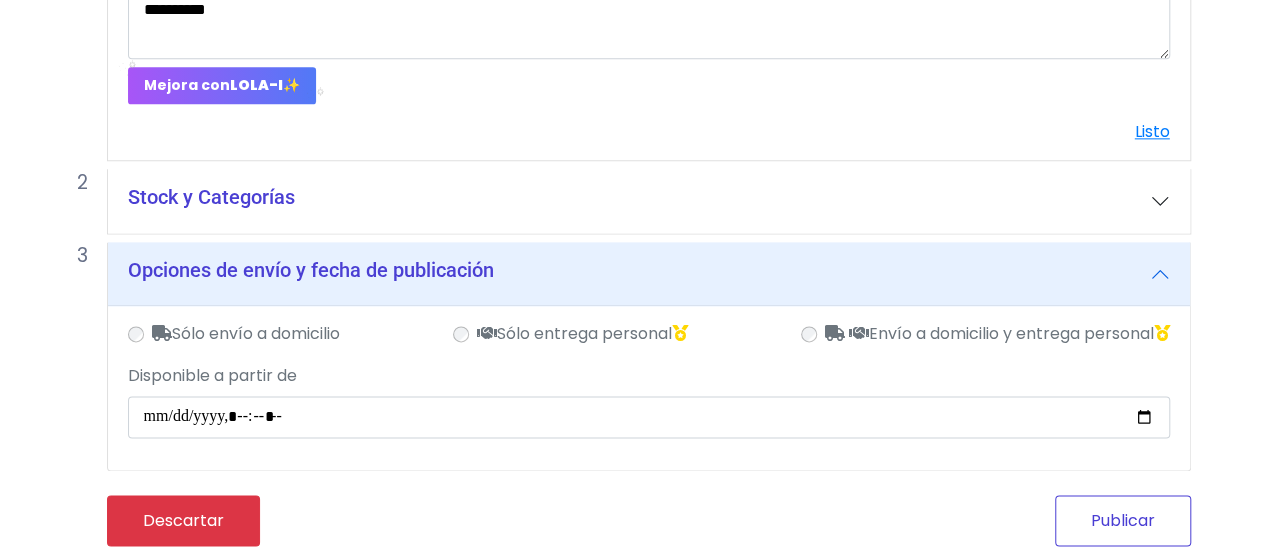 click on "Publicar" at bounding box center [1123, 520] 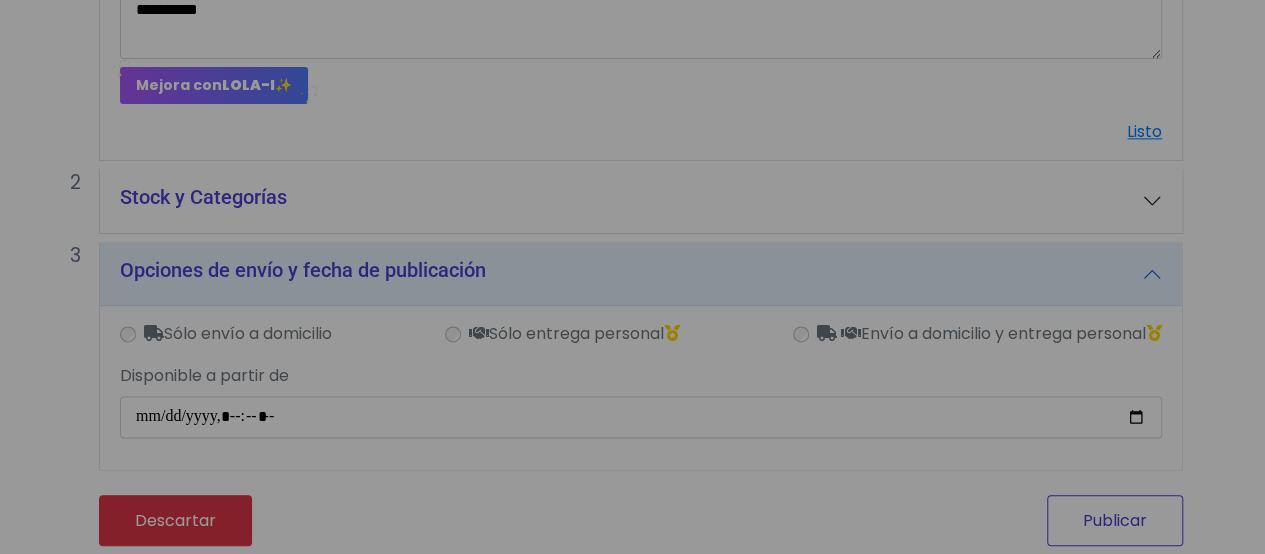 scroll, scrollTop: 1202, scrollLeft: 0, axis: vertical 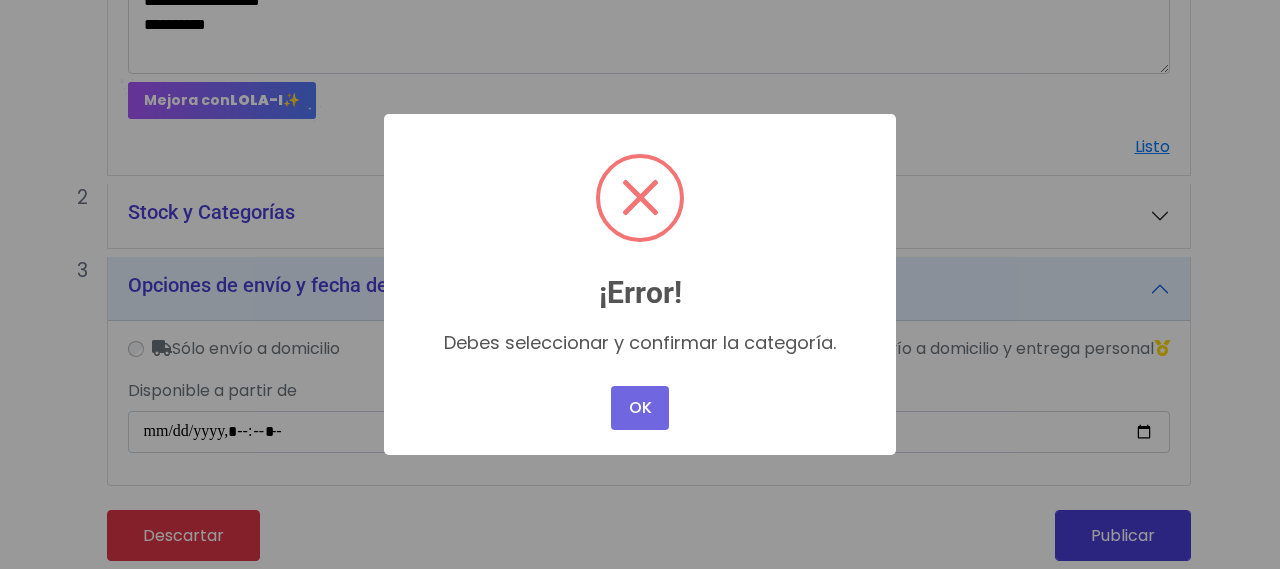 click on "OK No Cancel" at bounding box center [640, 408] 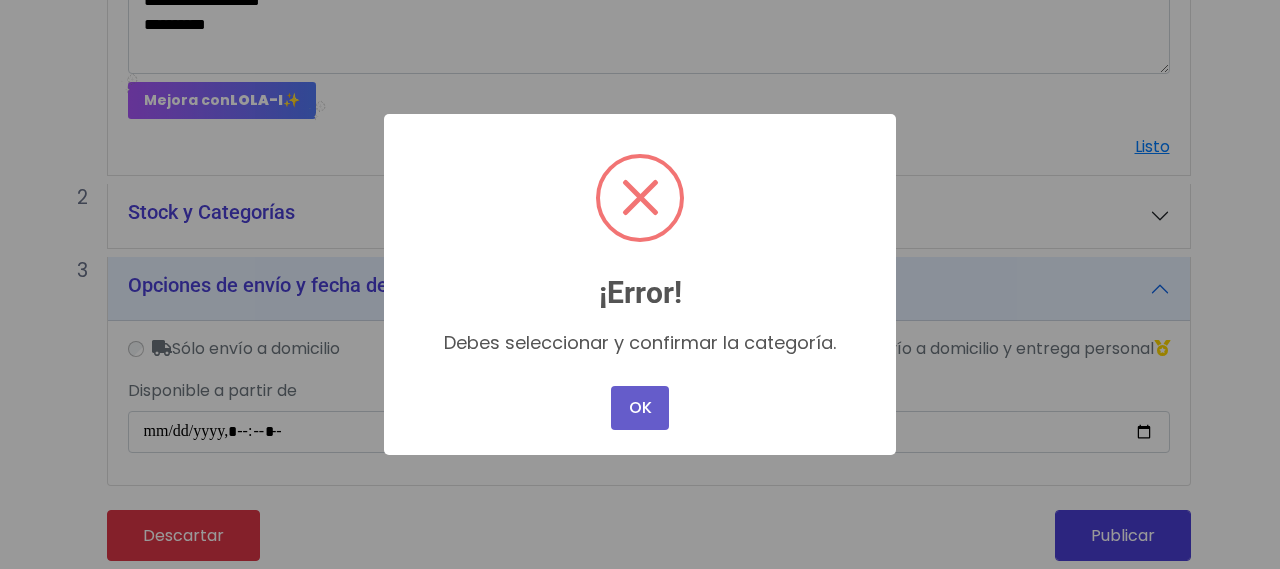click on "OK" at bounding box center (640, 408) 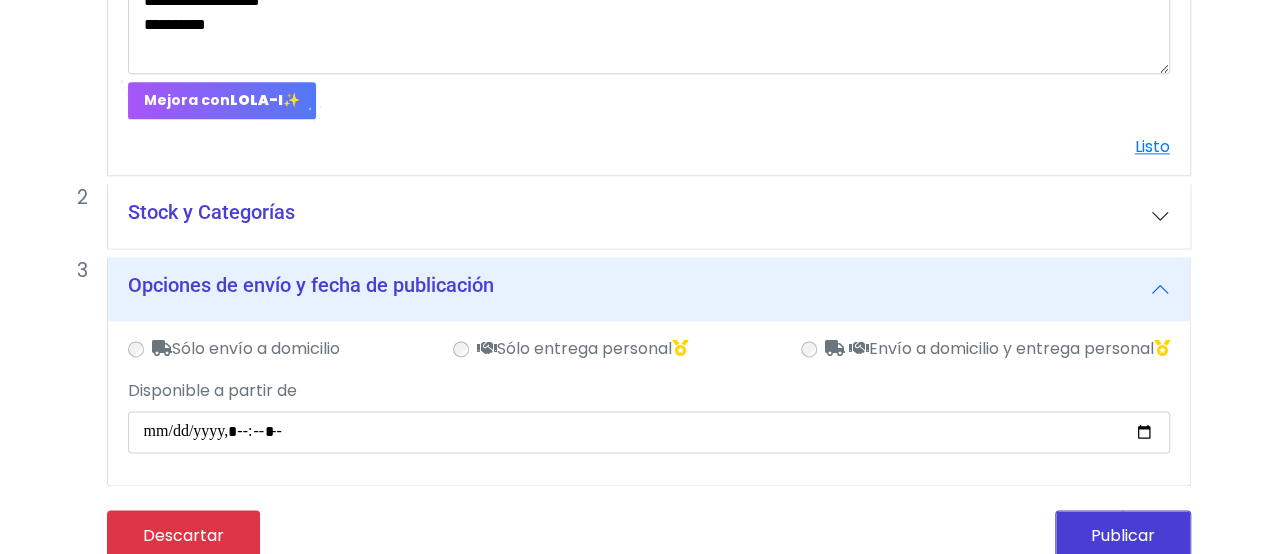 click on "Opciones de envío y fecha de publicación" at bounding box center [311, 285] 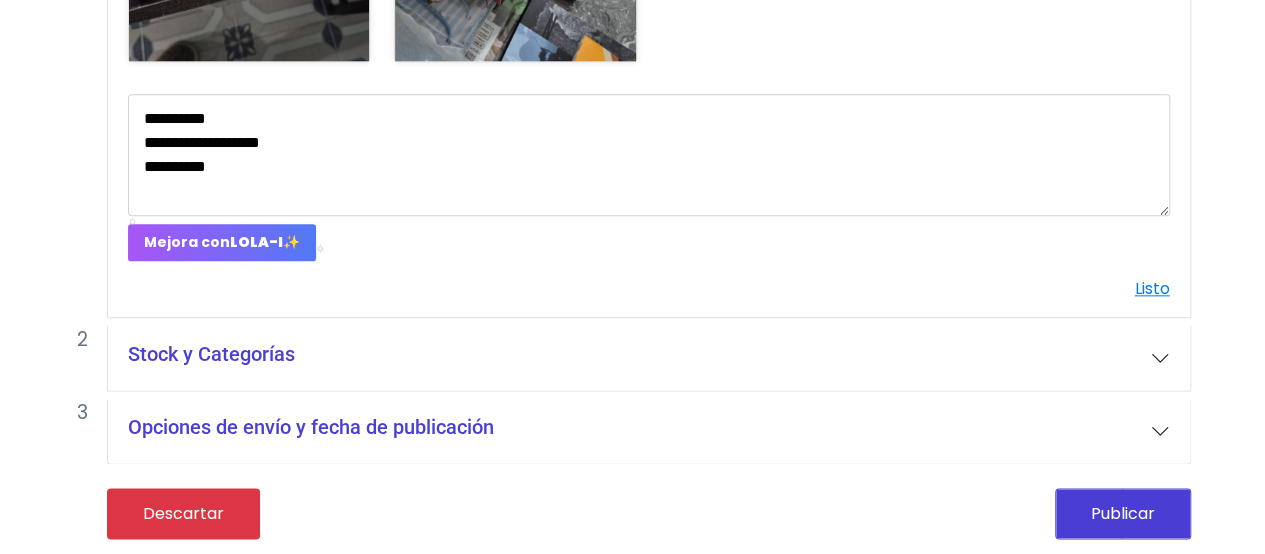 scroll, scrollTop: 1054, scrollLeft: 0, axis: vertical 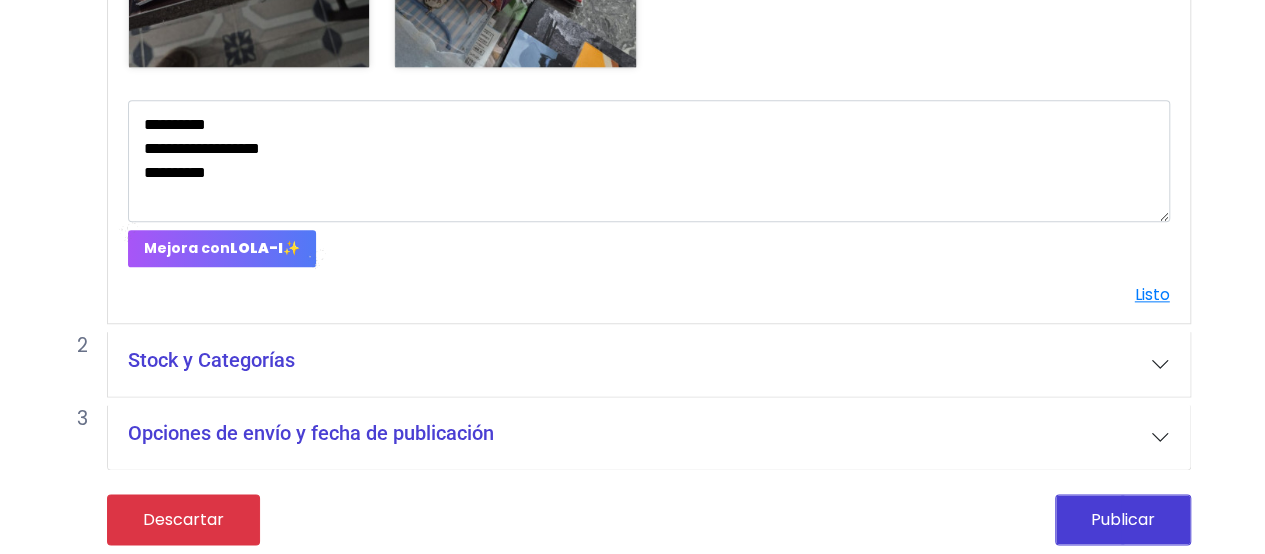 click on "Stock y Categorías" at bounding box center (649, 364) 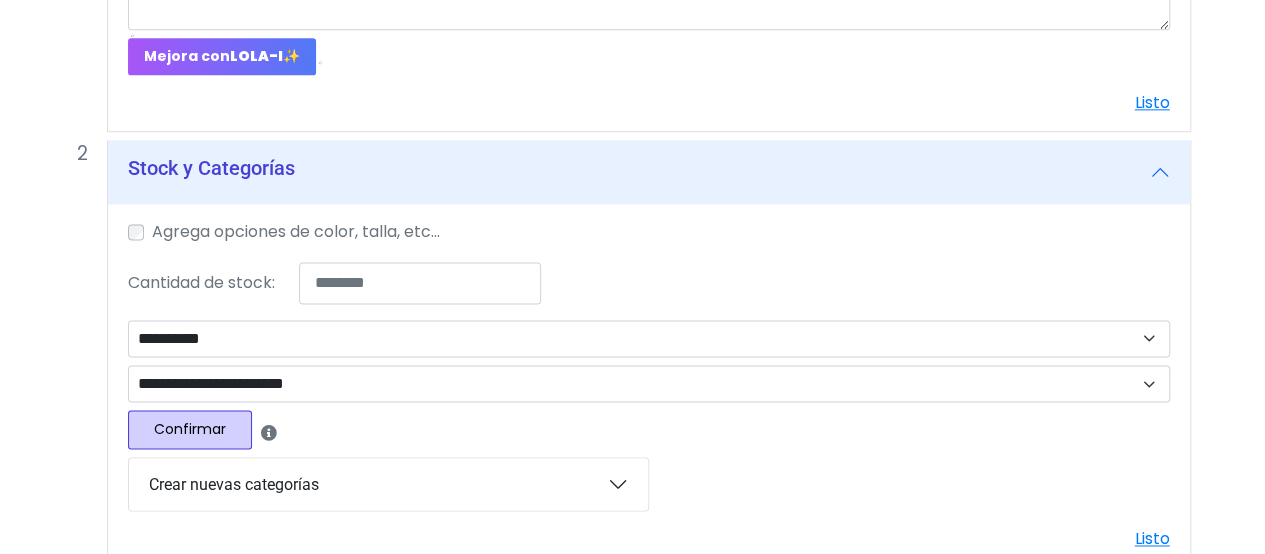 scroll, scrollTop: 1154, scrollLeft: 0, axis: vertical 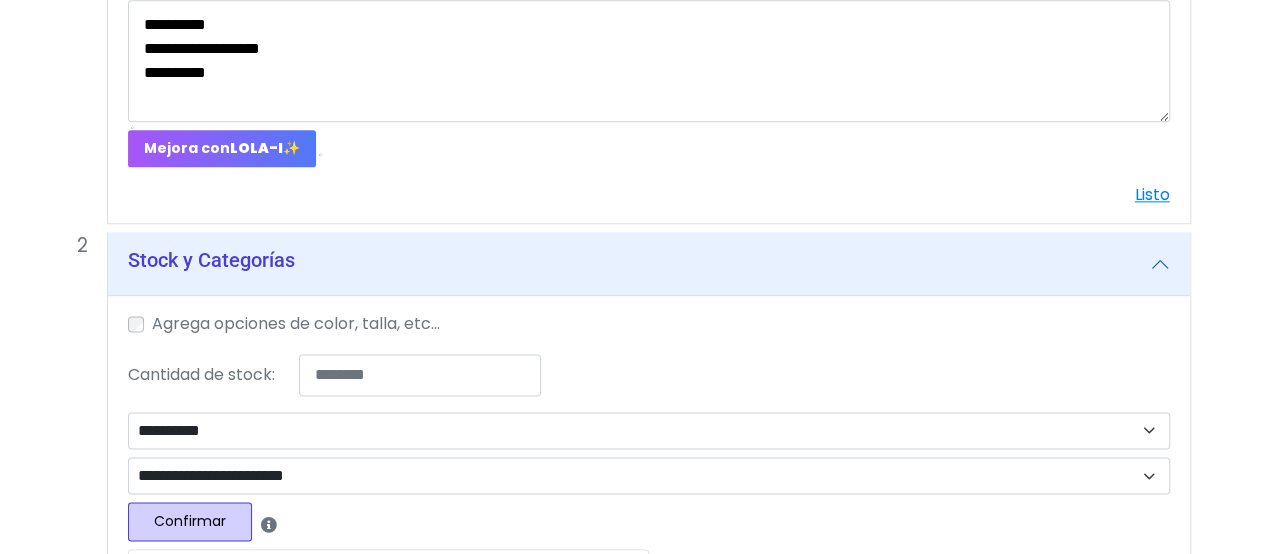 click on "Confirmar" at bounding box center [190, 521] 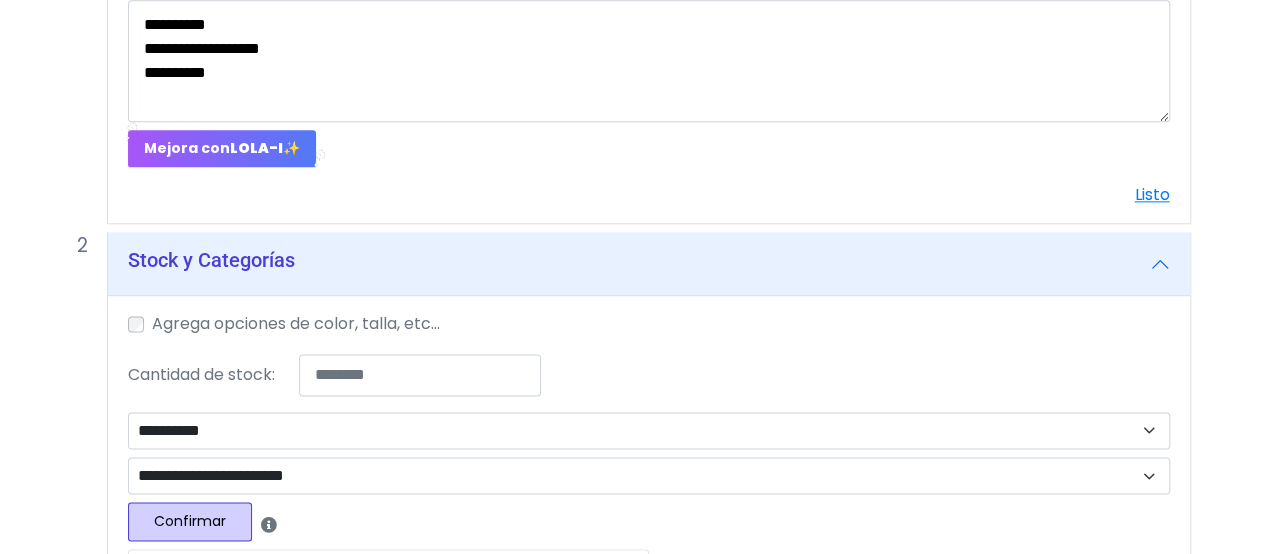 select 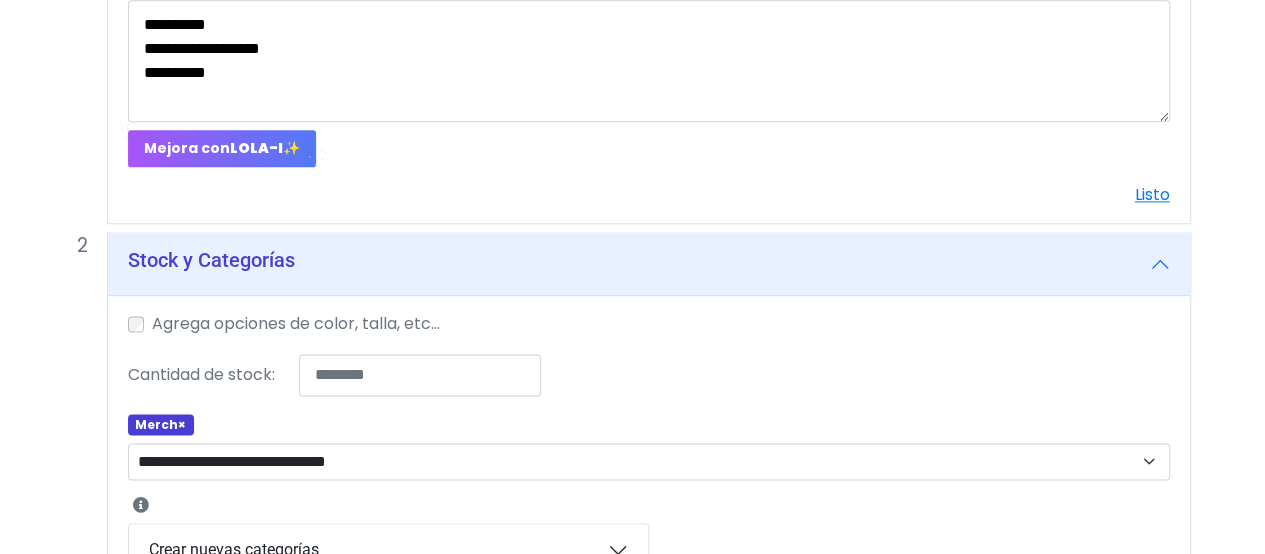 scroll, scrollTop: 1388, scrollLeft: 0, axis: vertical 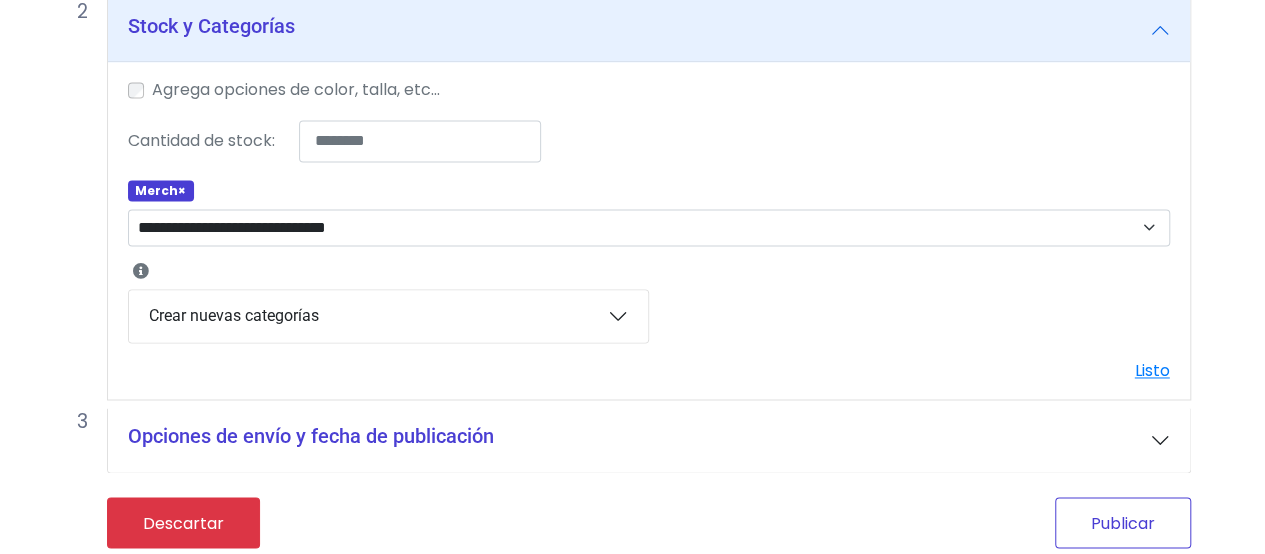 click on "Publicar" at bounding box center (1123, 522) 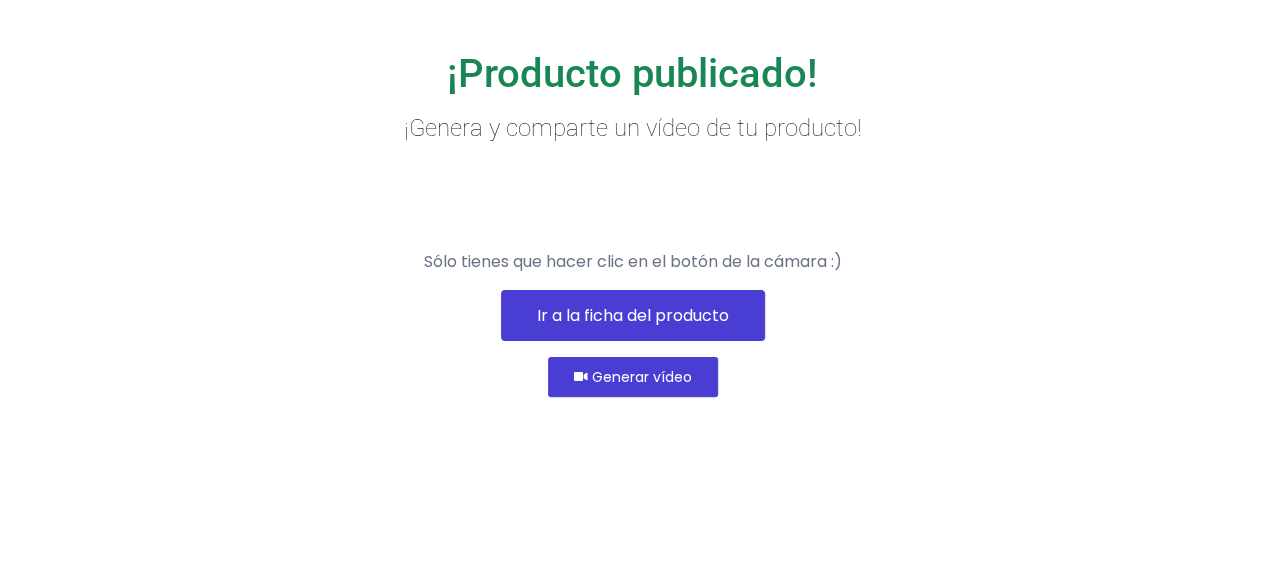 scroll, scrollTop: 134, scrollLeft: 0, axis: vertical 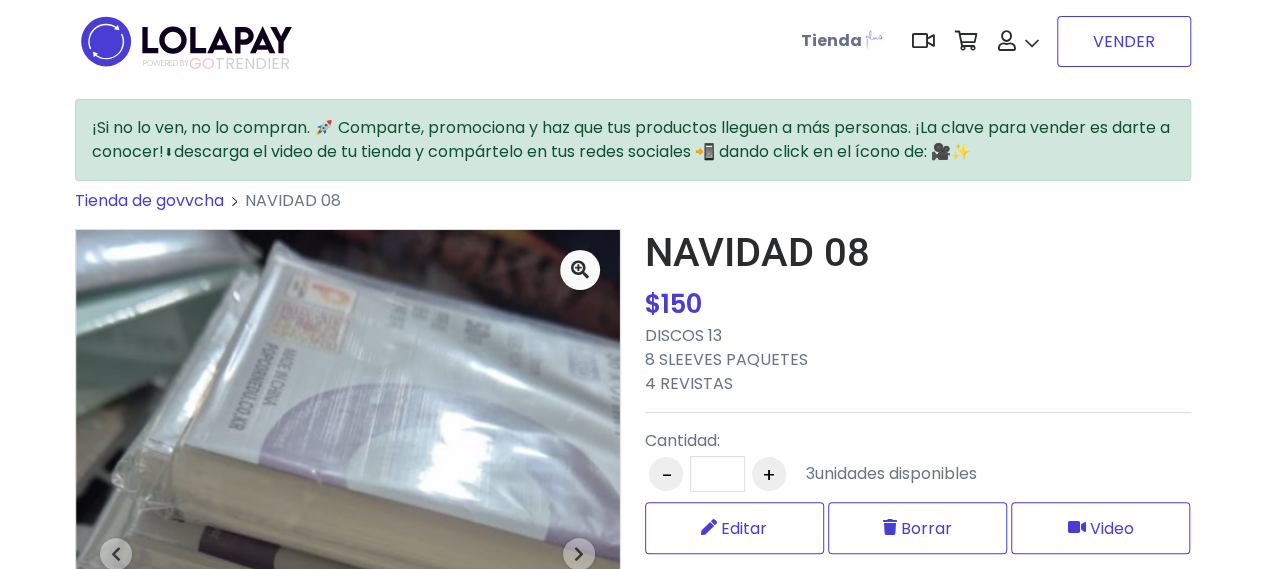 click on "VENDER" at bounding box center [1124, 41] 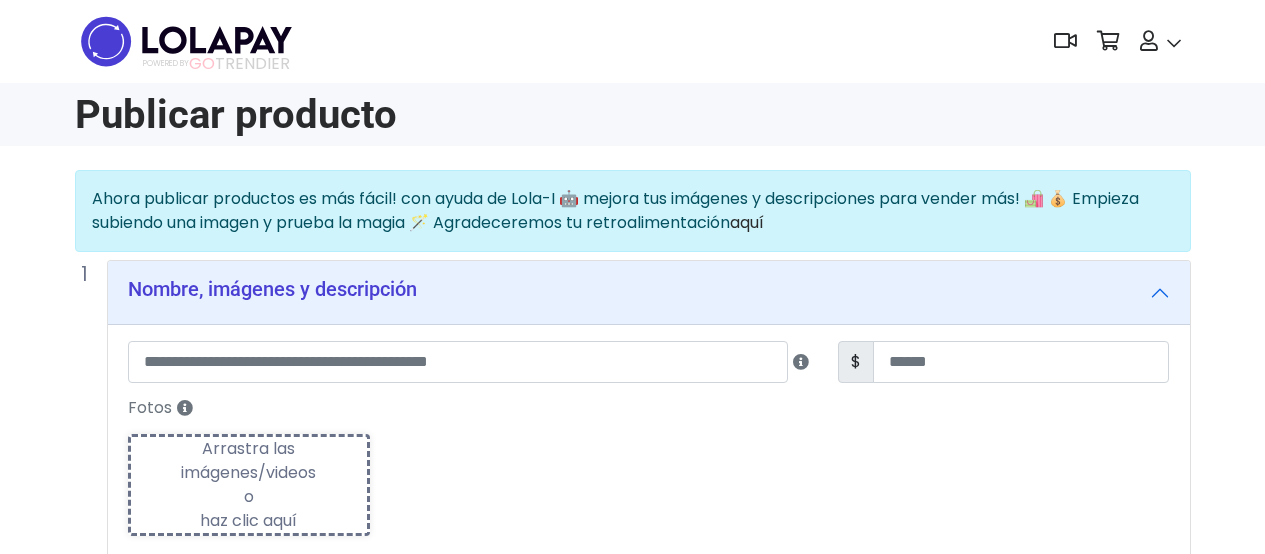 scroll, scrollTop: 0, scrollLeft: 0, axis: both 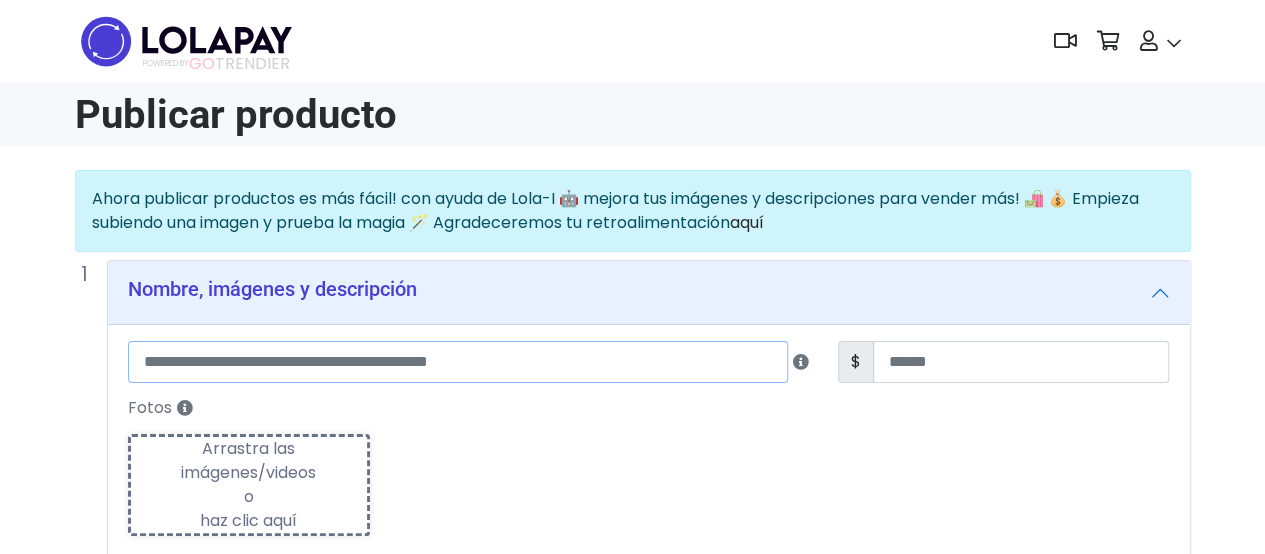 click at bounding box center [458, 362] 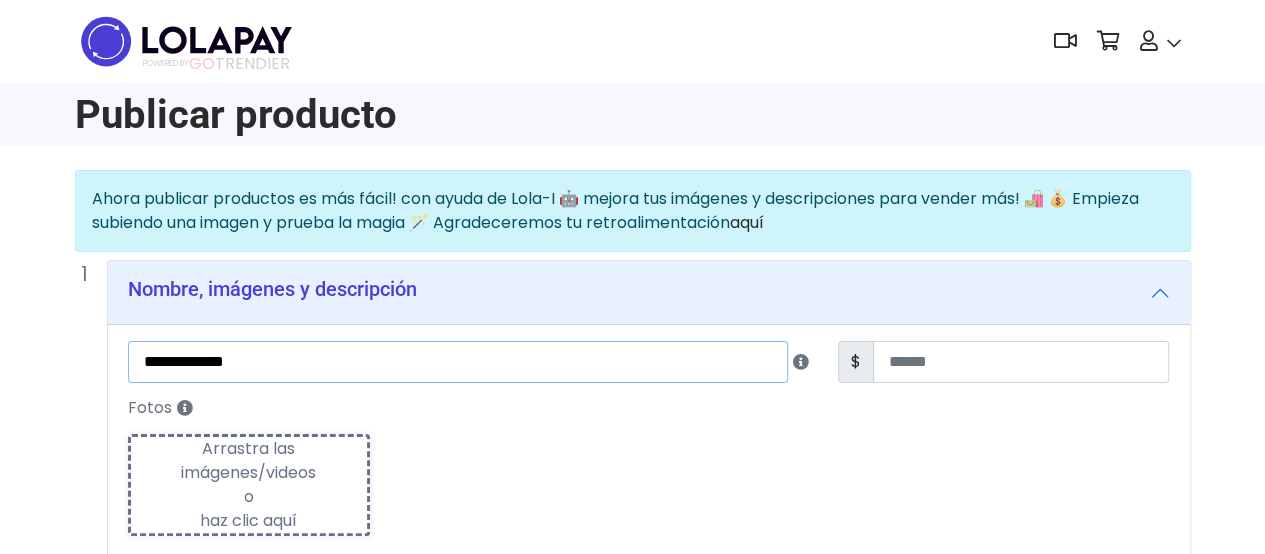 type on "**********" 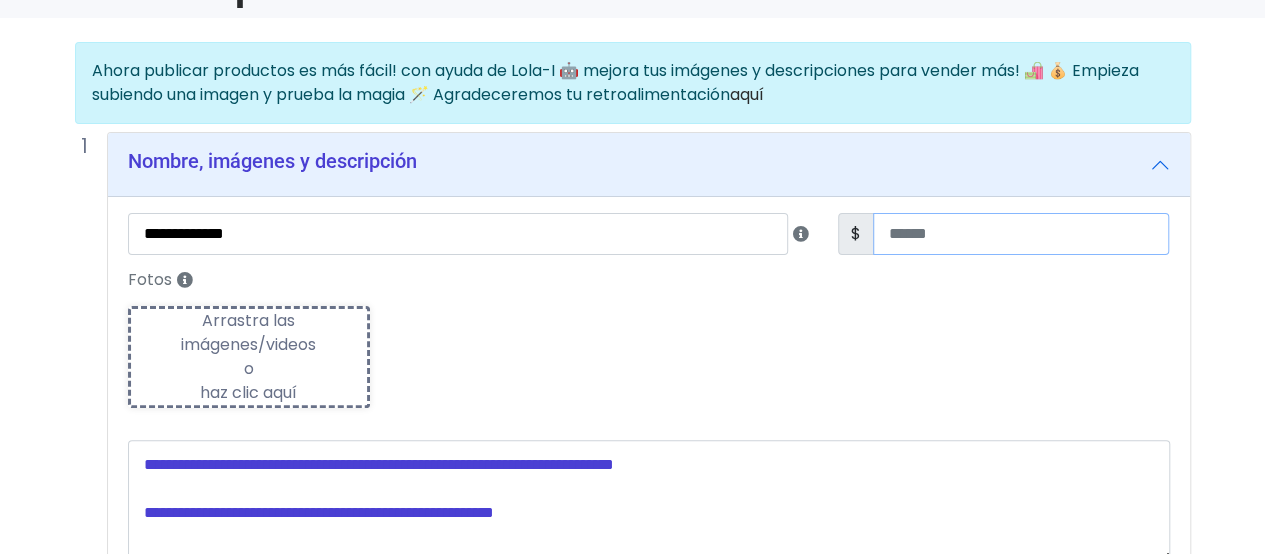 type on "***" 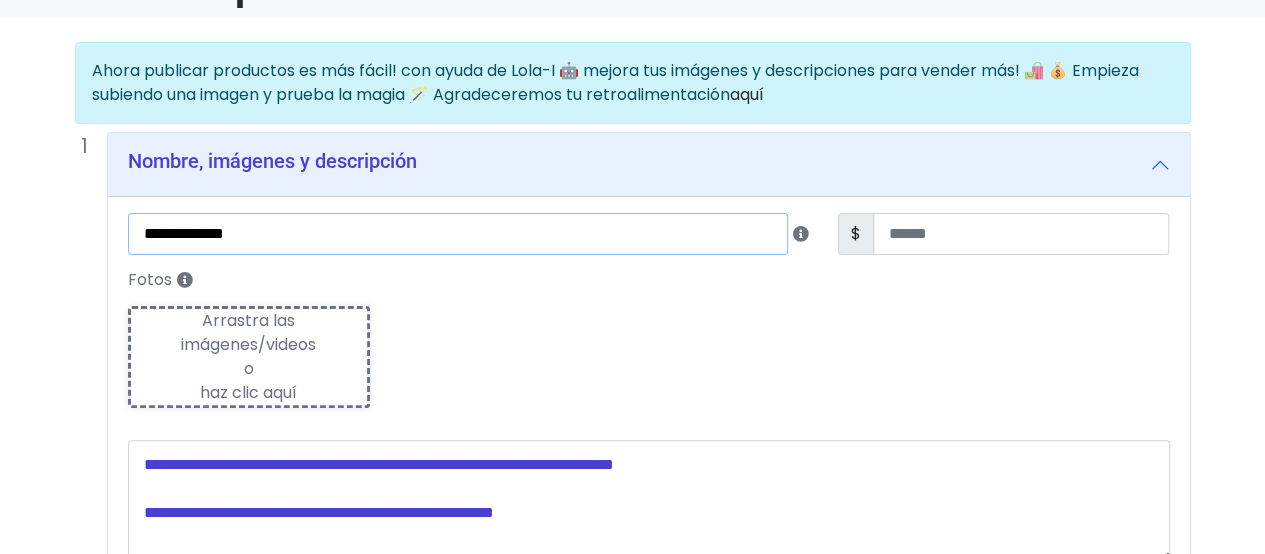 scroll, scrollTop: 100, scrollLeft: 0, axis: vertical 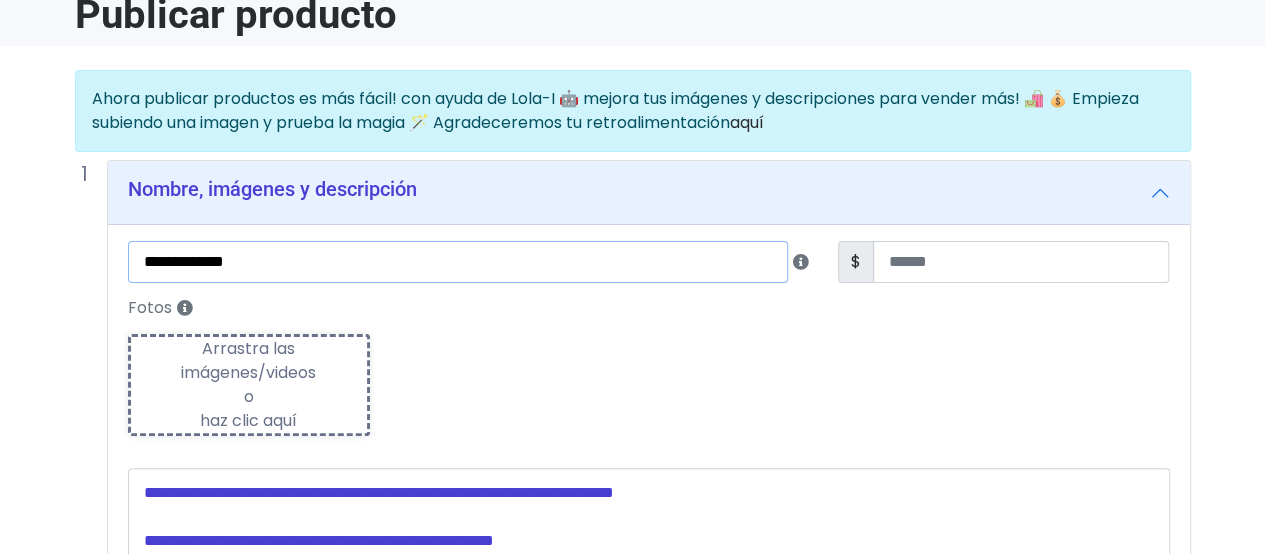 drag, startPoint x: 276, startPoint y: 281, endPoint x: 248, endPoint y: 345, distance: 69.856995 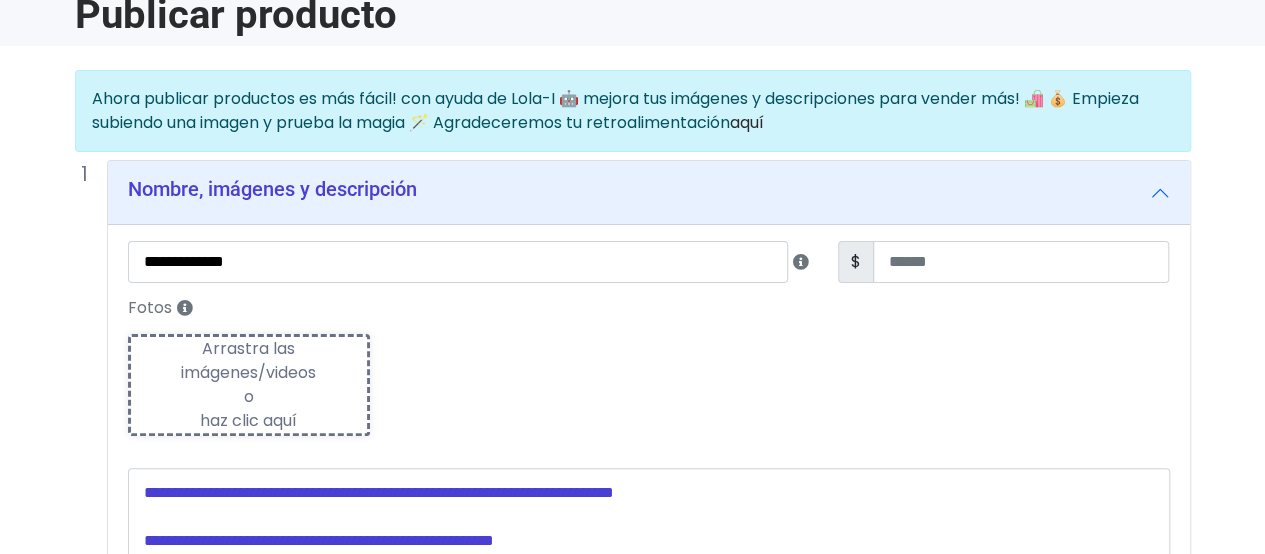 click on "Arrastra las
imágenes/videos
o
haz clic aquí" at bounding box center [249, 385] 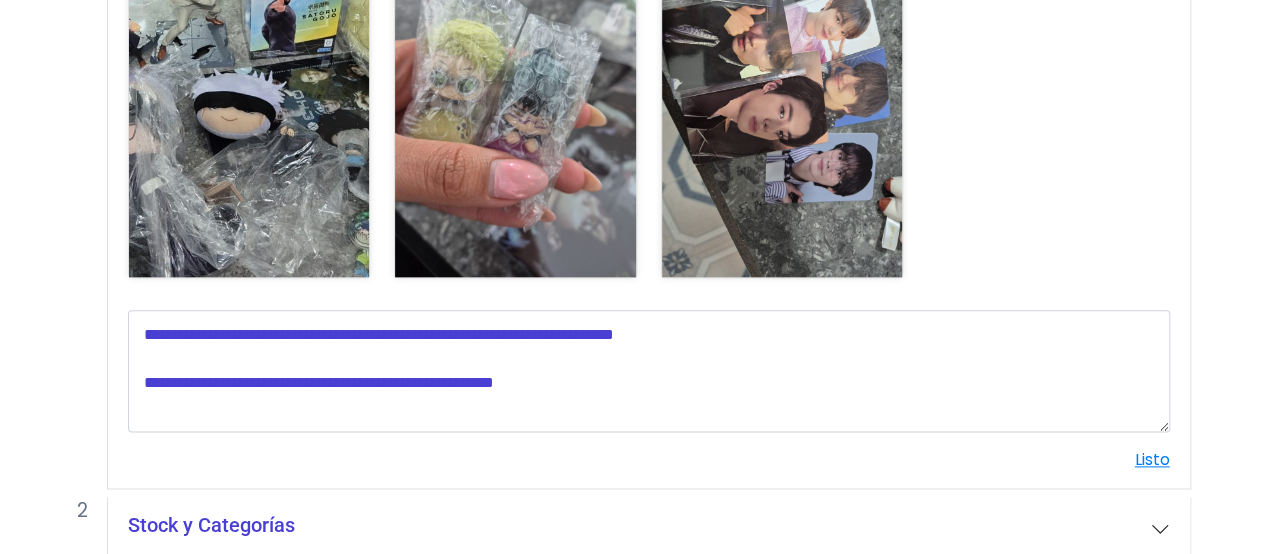 scroll, scrollTop: 1000, scrollLeft: 0, axis: vertical 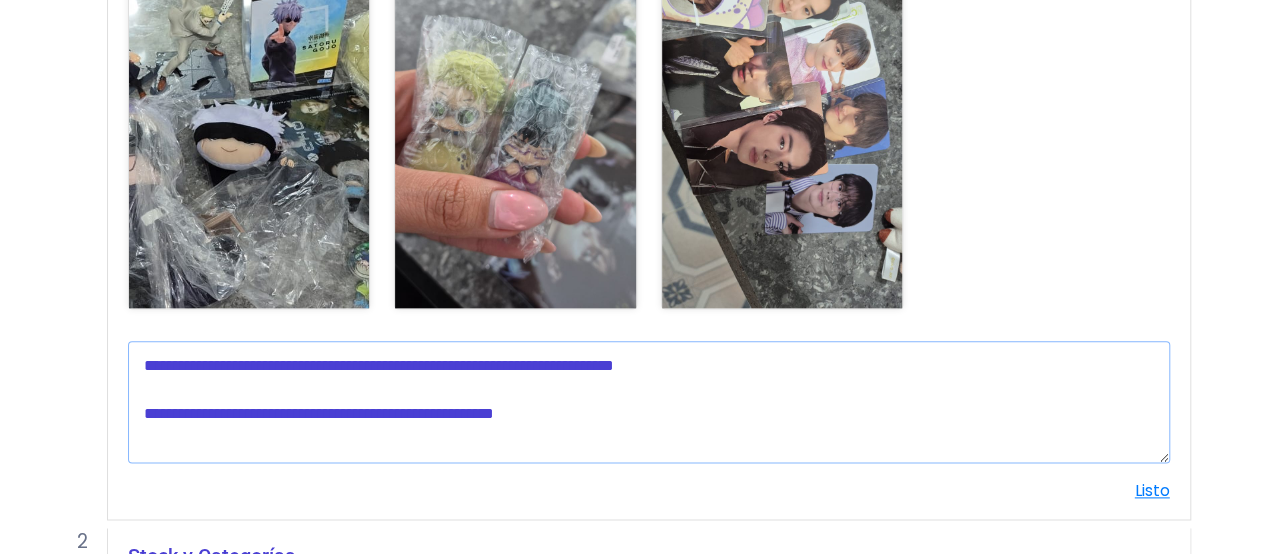 click at bounding box center (649, 402) 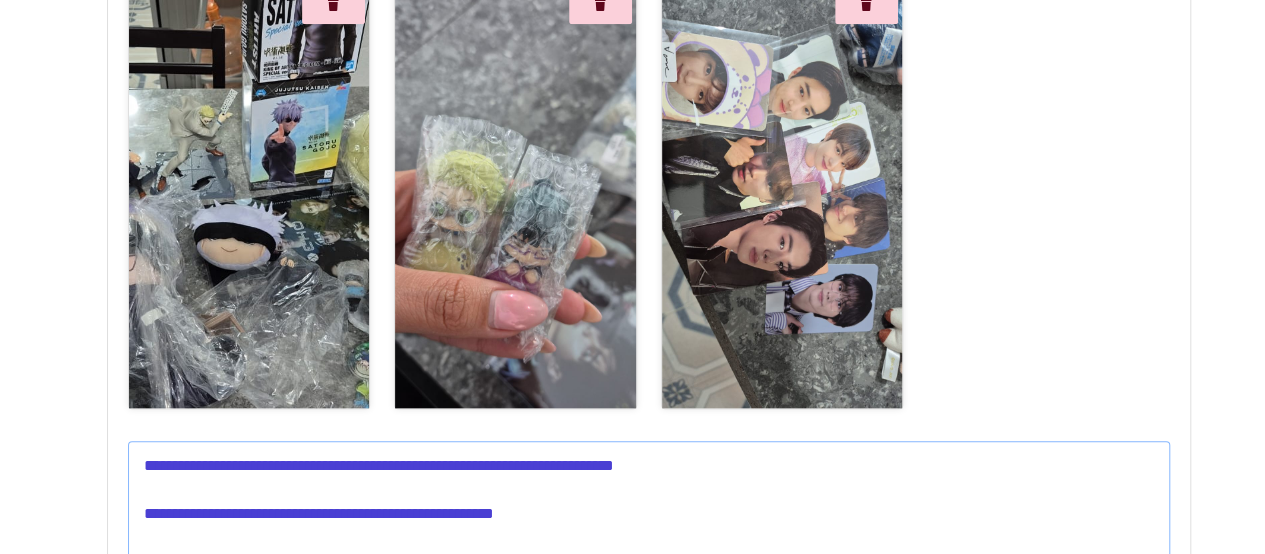 scroll, scrollTop: 1000, scrollLeft: 0, axis: vertical 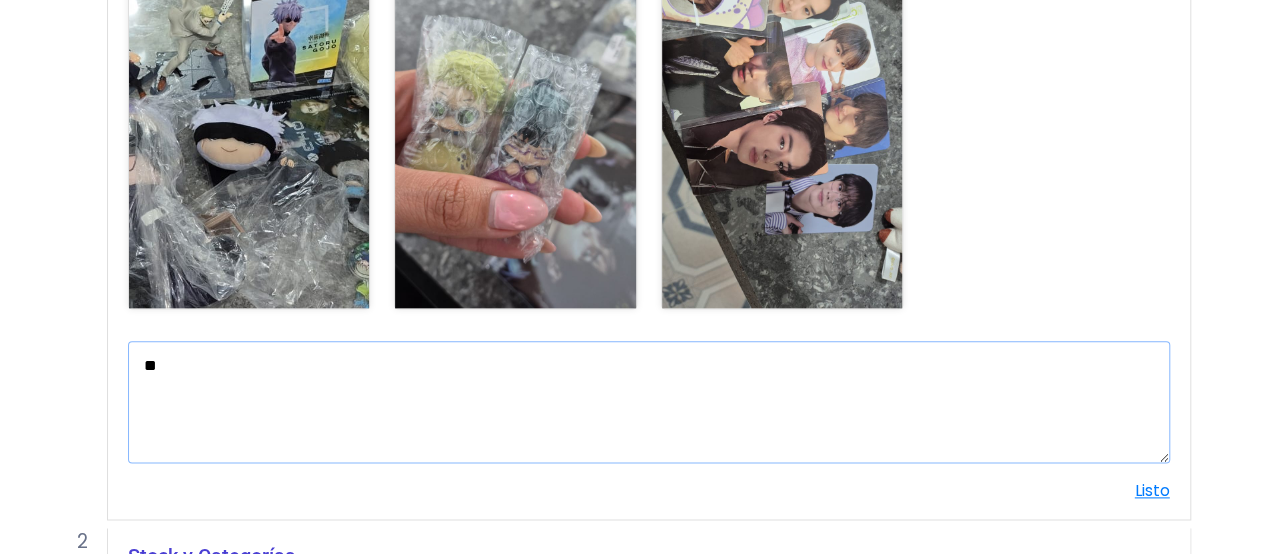 type on "*" 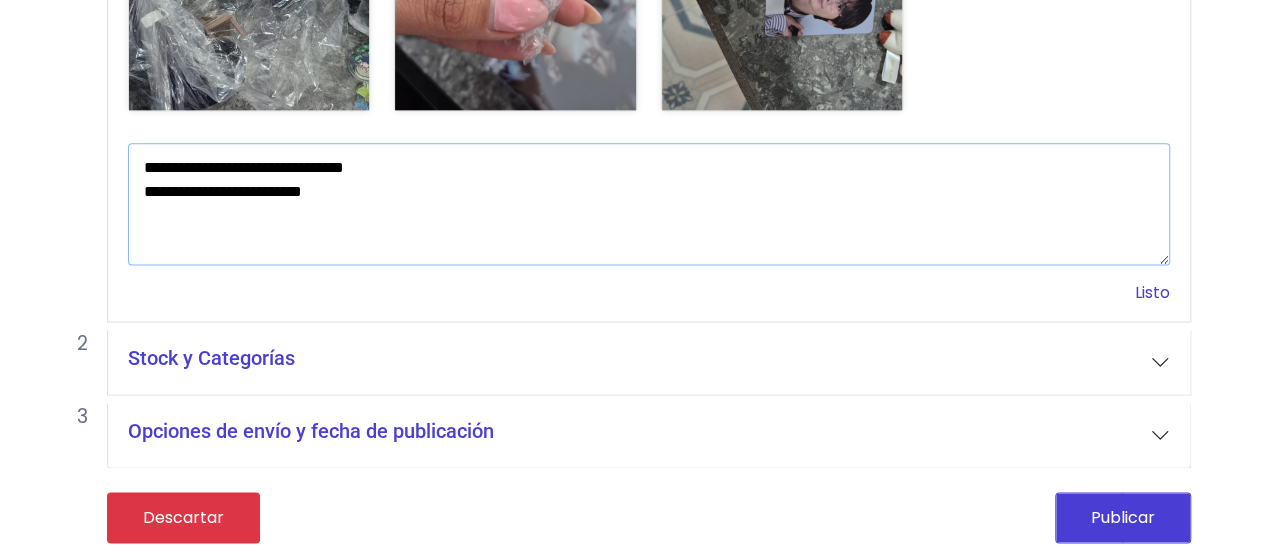 type on "**********" 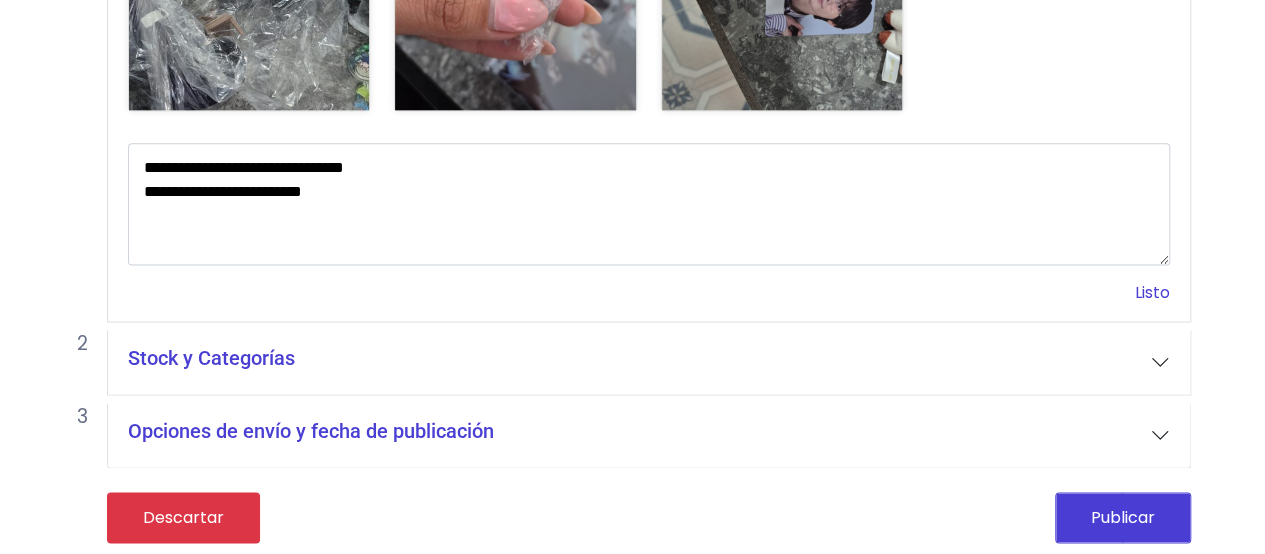 click on "Listo" at bounding box center (1152, 292) 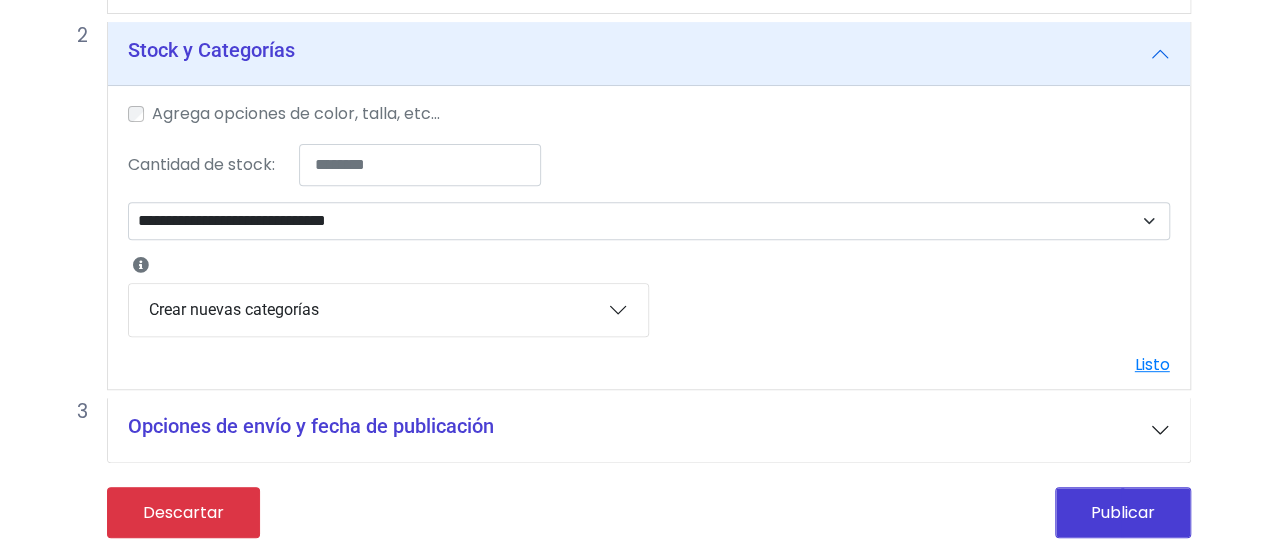 scroll, scrollTop: 308, scrollLeft: 0, axis: vertical 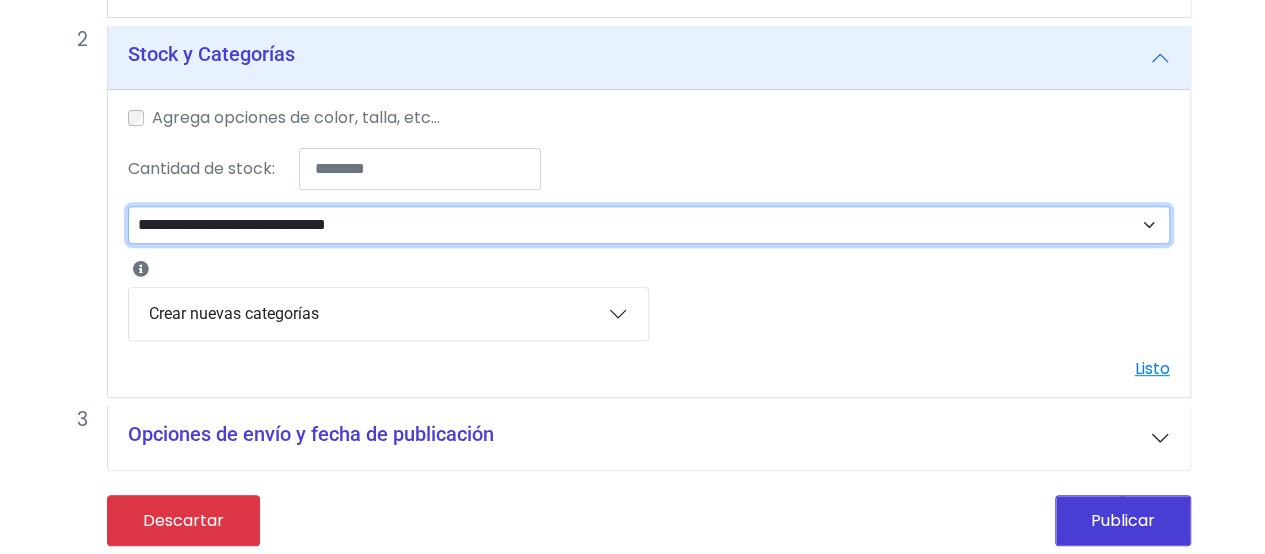 click on "**********" at bounding box center [649, 224] 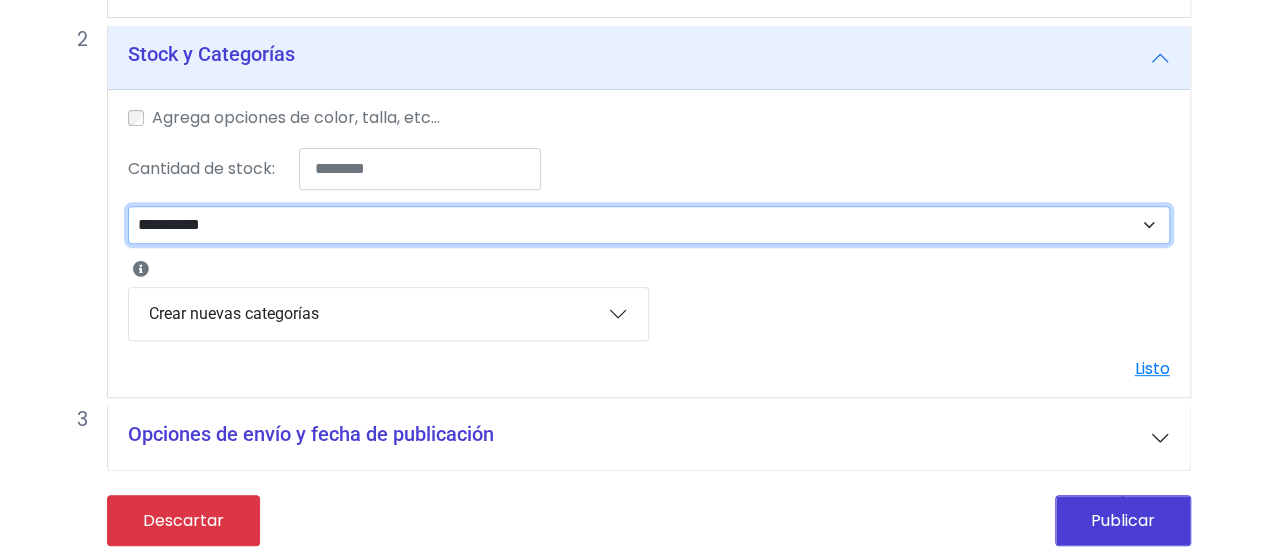 click on "**********" at bounding box center [649, 224] 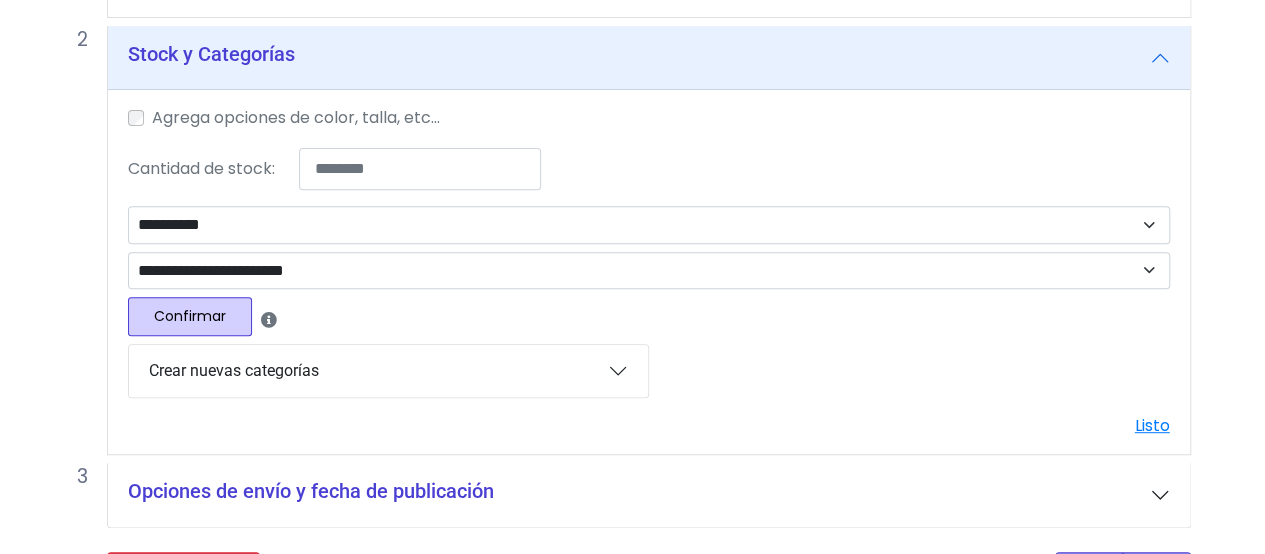 click on "Confirmar" at bounding box center [190, 316] 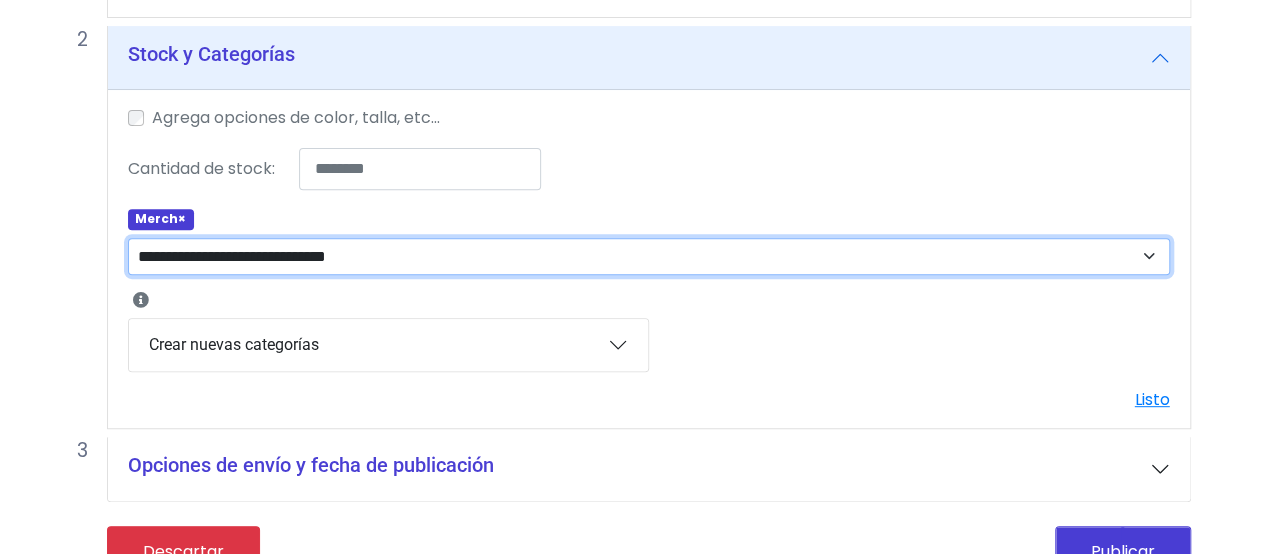 click on "**********" at bounding box center [649, 256] 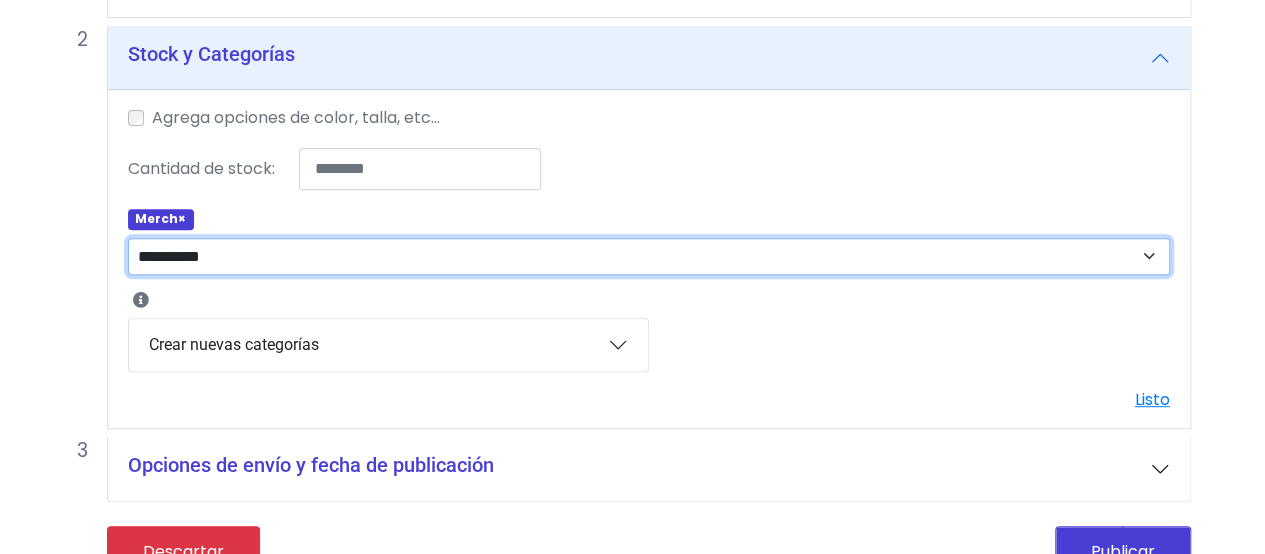 click on "**********" at bounding box center [649, 256] 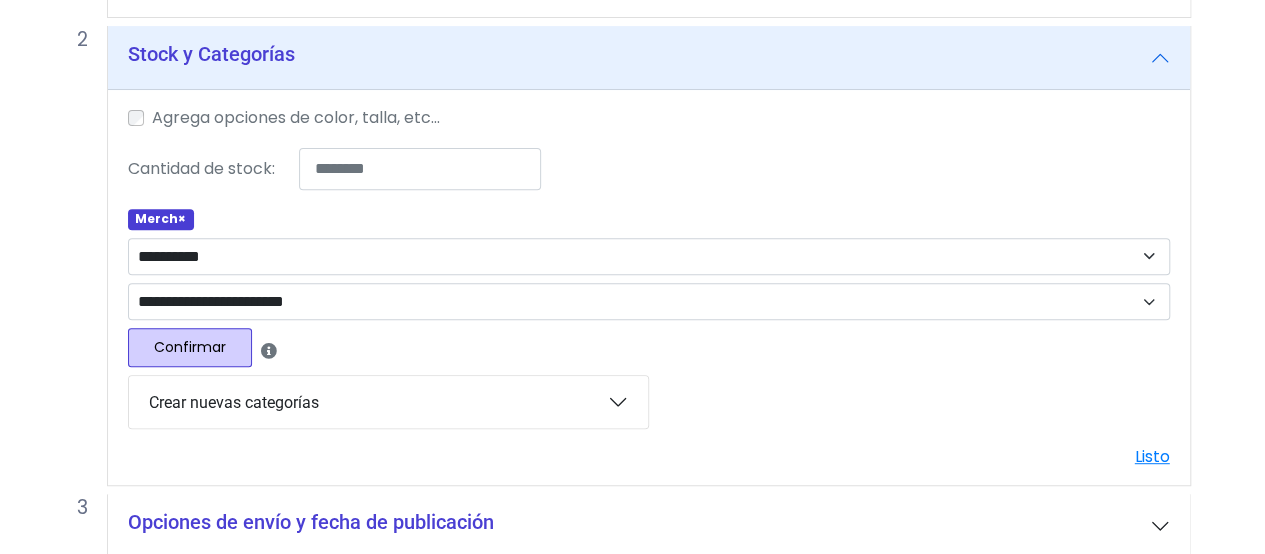 click on "Confirmar" at bounding box center (190, 347) 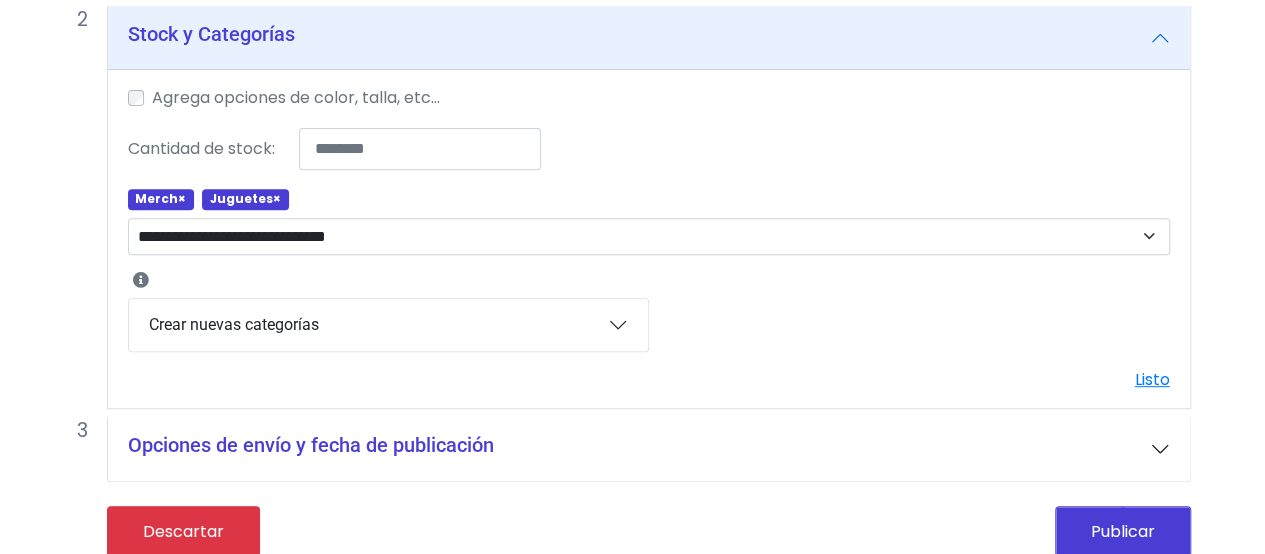 scroll, scrollTop: 340, scrollLeft: 0, axis: vertical 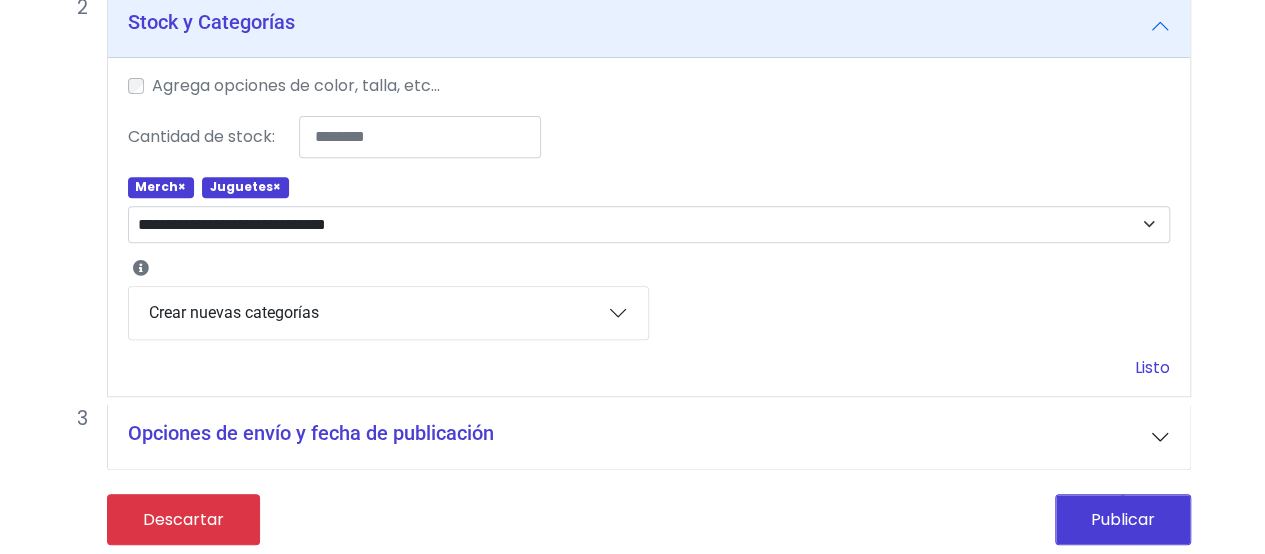 click on "Listo" at bounding box center [1152, 367] 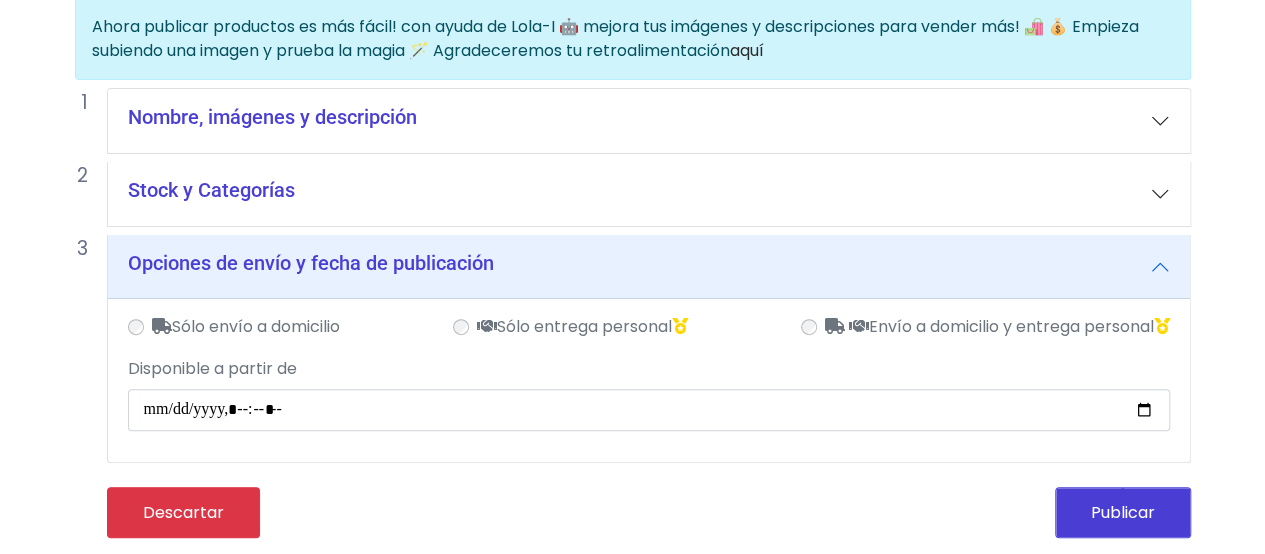 scroll, scrollTop: 169, scrollLeft: 0, axis: vertical 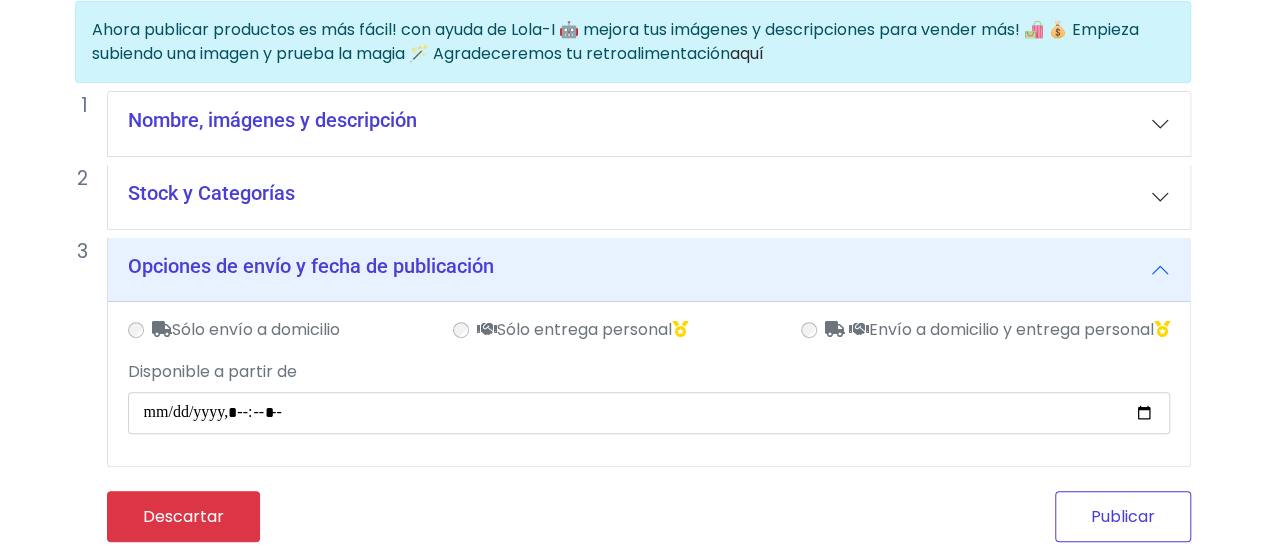 click on "Publicar" at bounding box center [1123, 516] 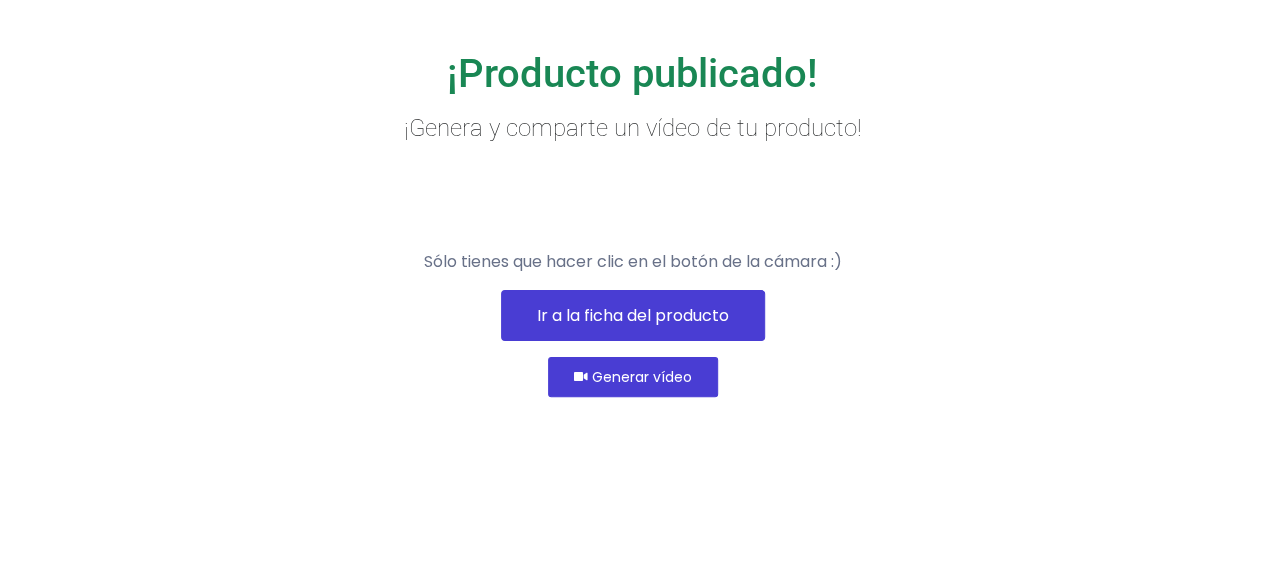 scroll, scrollTop: 134, scrollLeft: 0, axis: vertical 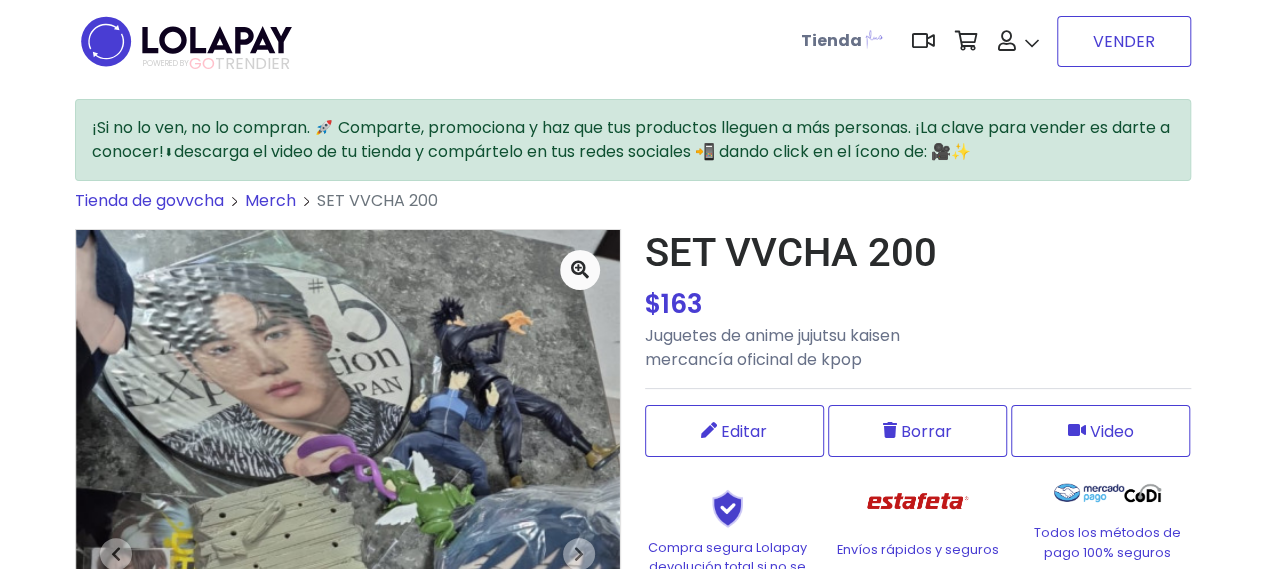 click on "VENDER" at bounding box center (1124, 41) 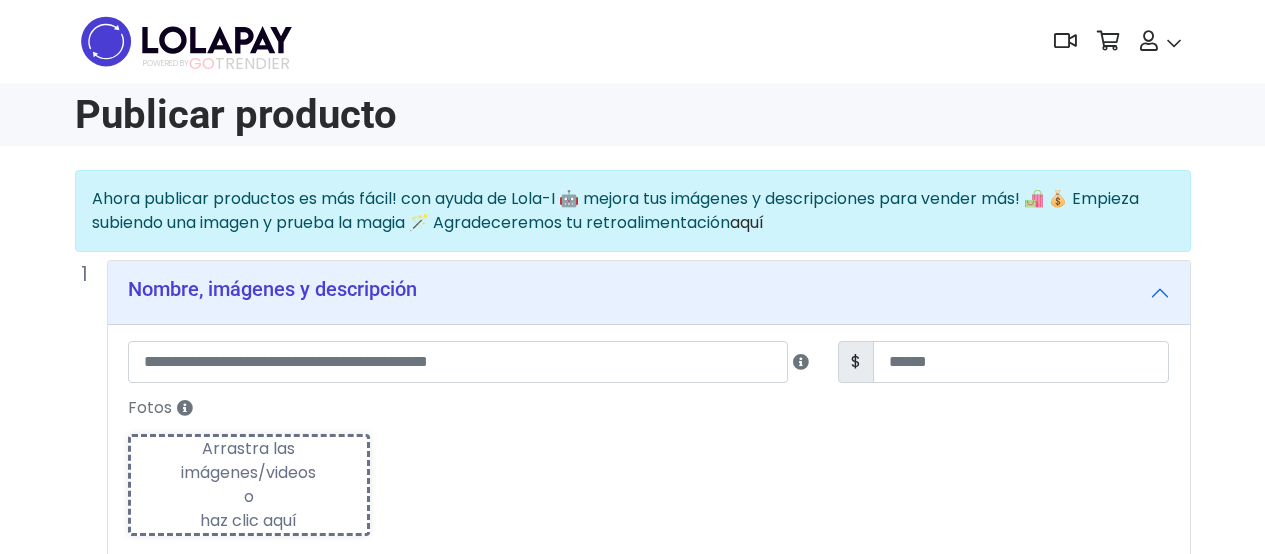 scroll, scrollTop: 0, scrollLeft: 0, axis: both 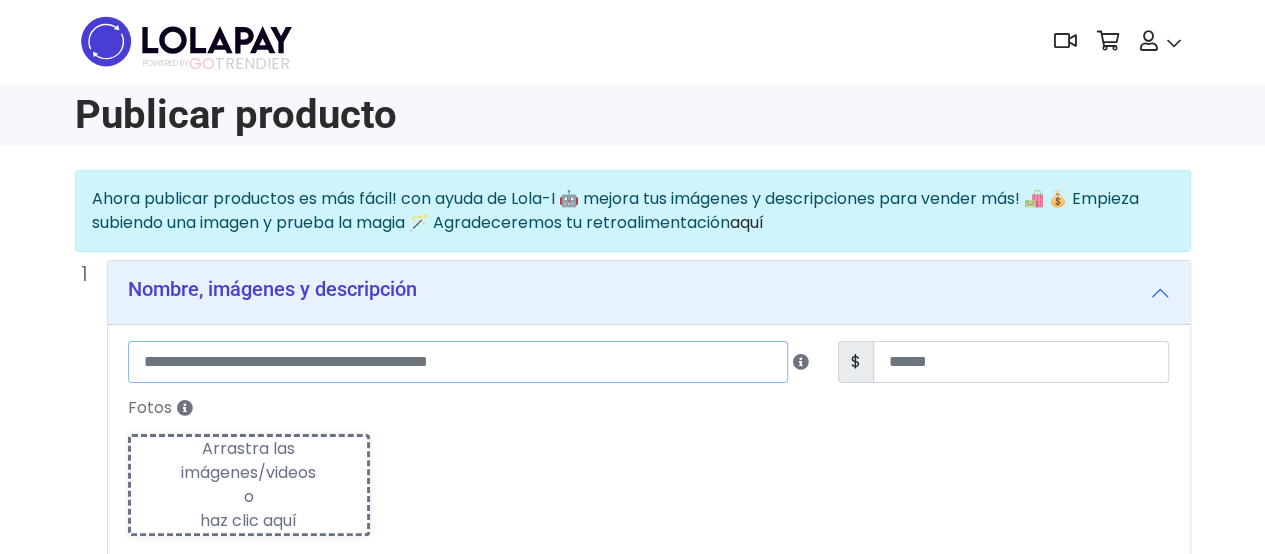 click at bounding box center [458, 362] 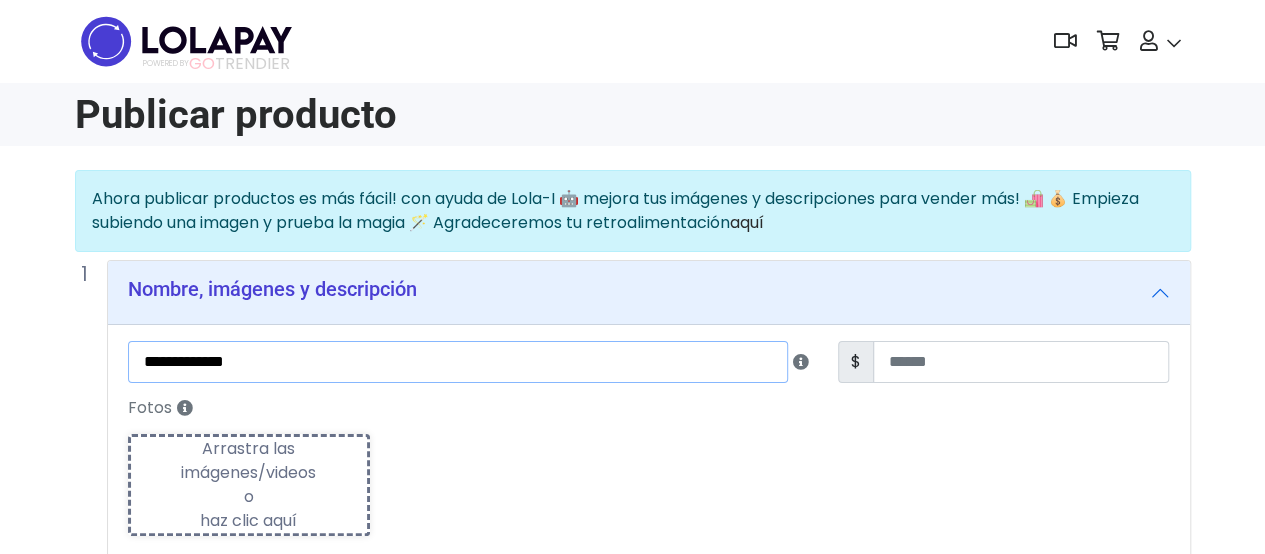 type on "**********" 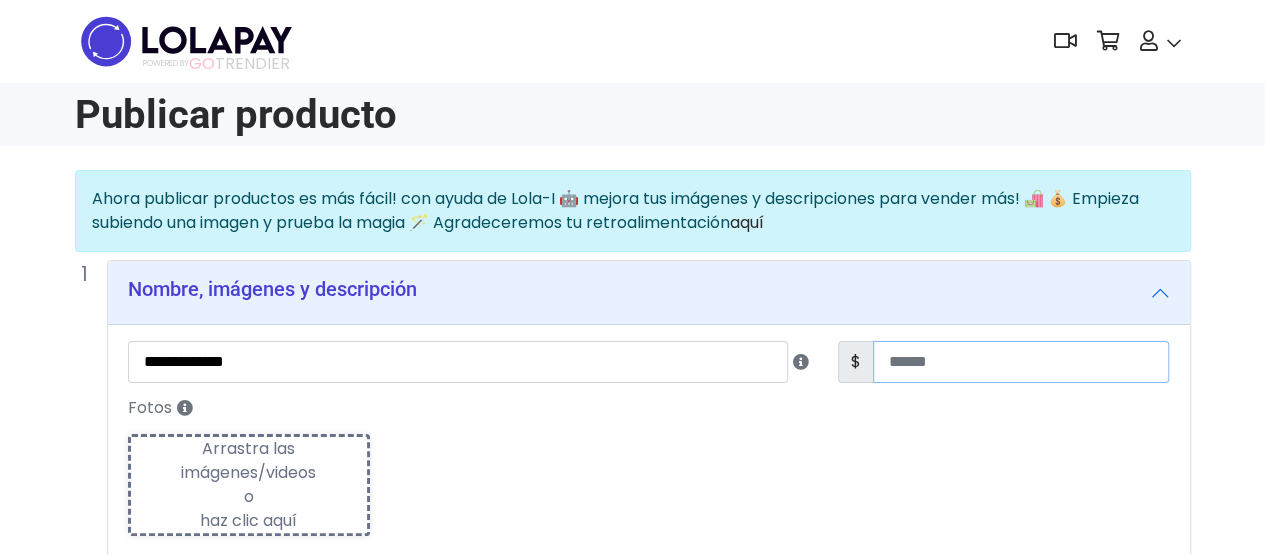 type on "*" 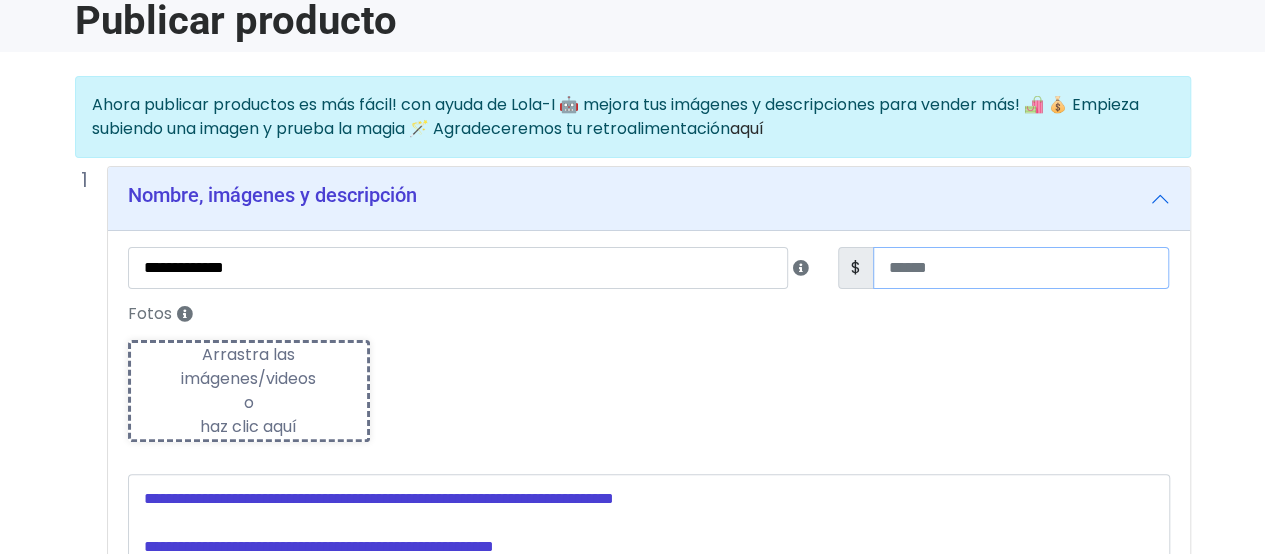 scroll, scrollTop: 200, scrollLeft: 0, axis: vertical 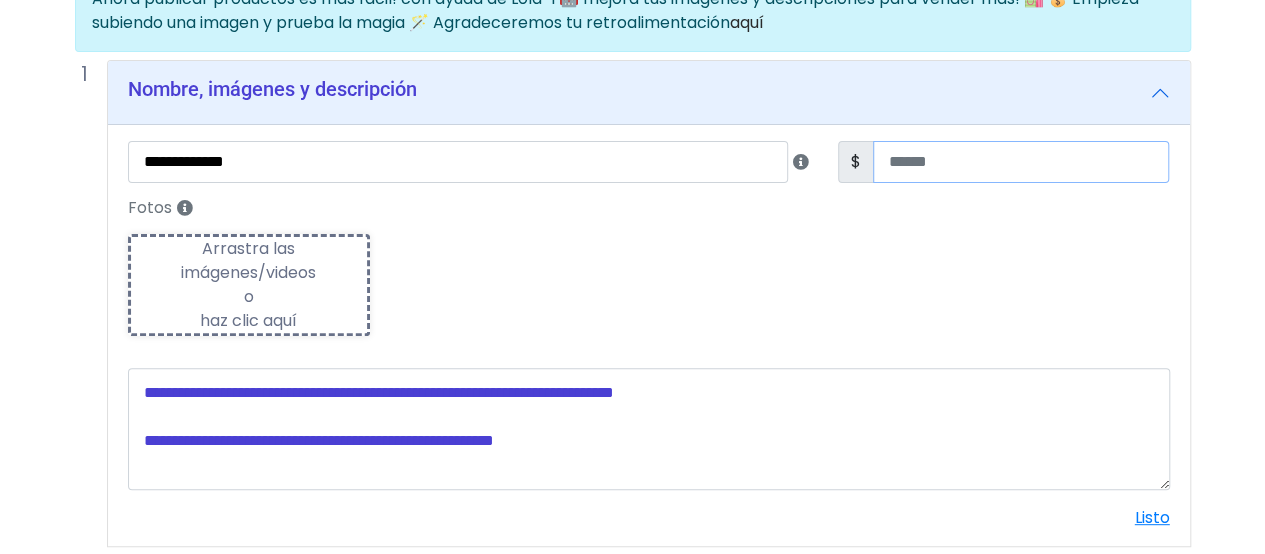 type on "**" 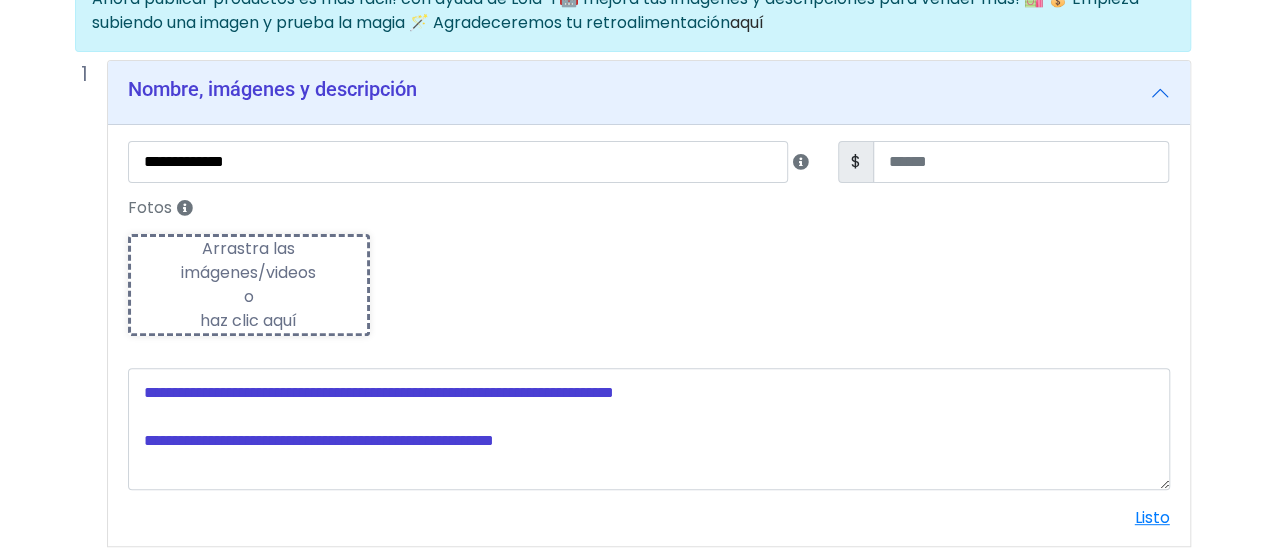 click on "Arrastra las
imágenes/videos
o
haz clic aquí" at bounding box center (249, 285) 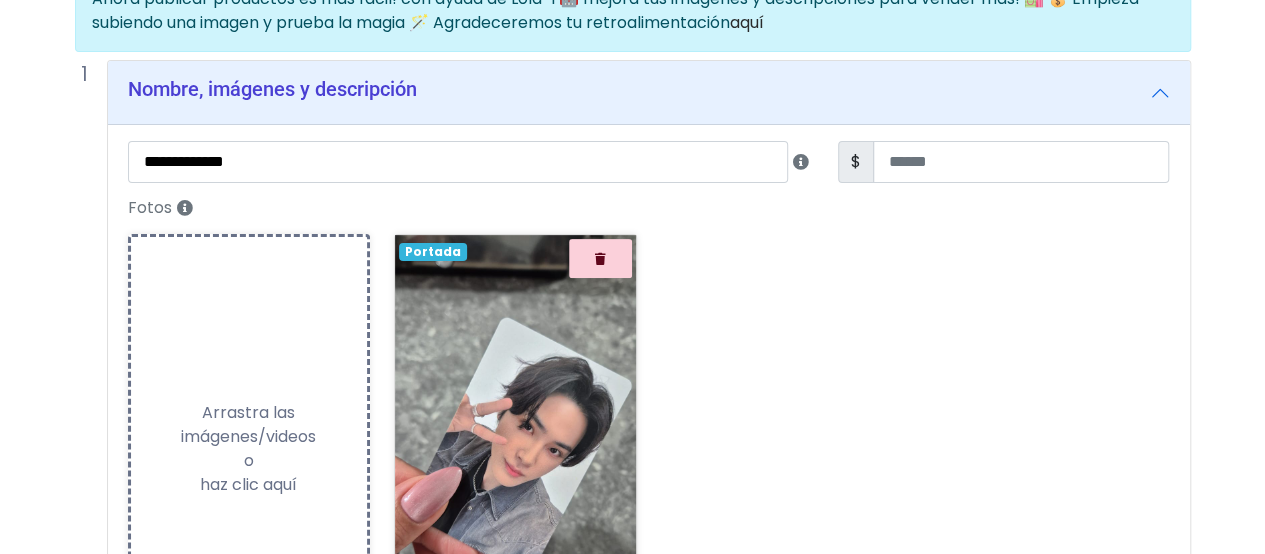 click on "Subiendo
Arrastra las
imágenes/videos
o
haz clic aquí" at bounding box center (249, 449) 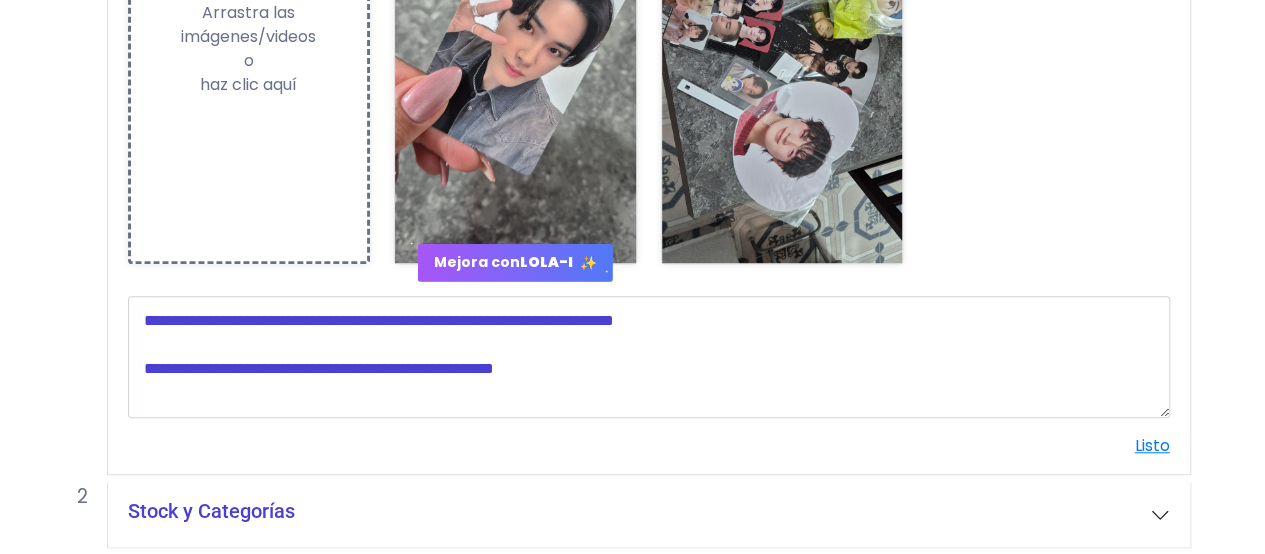 scroll, scrollTop: 700, scrollLeft: 0, axis: vertical 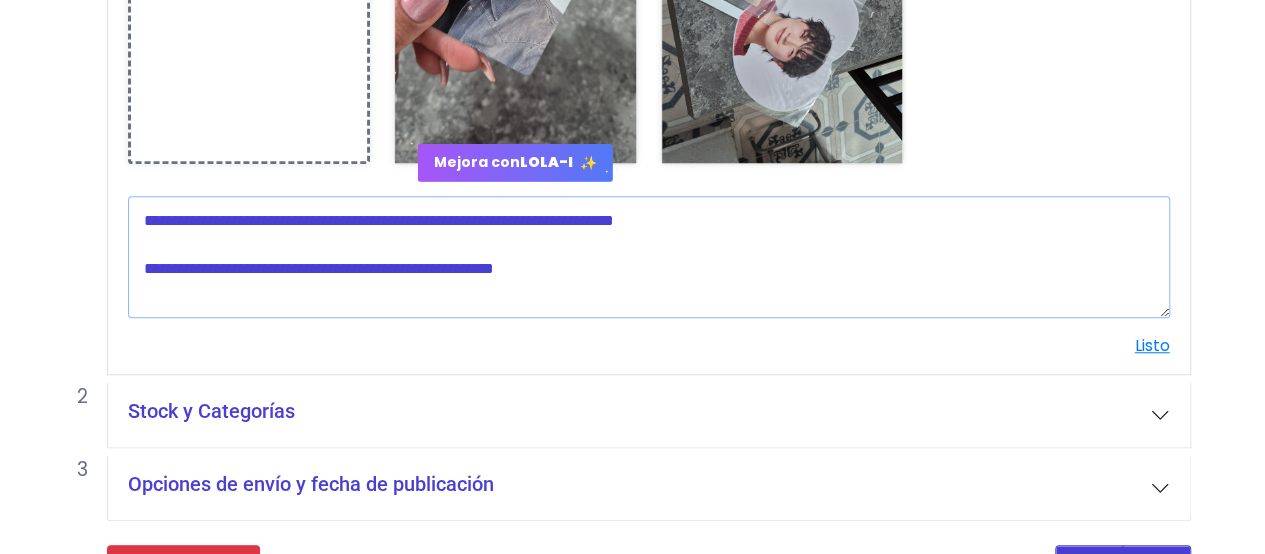click at bounding box center (649, 257) 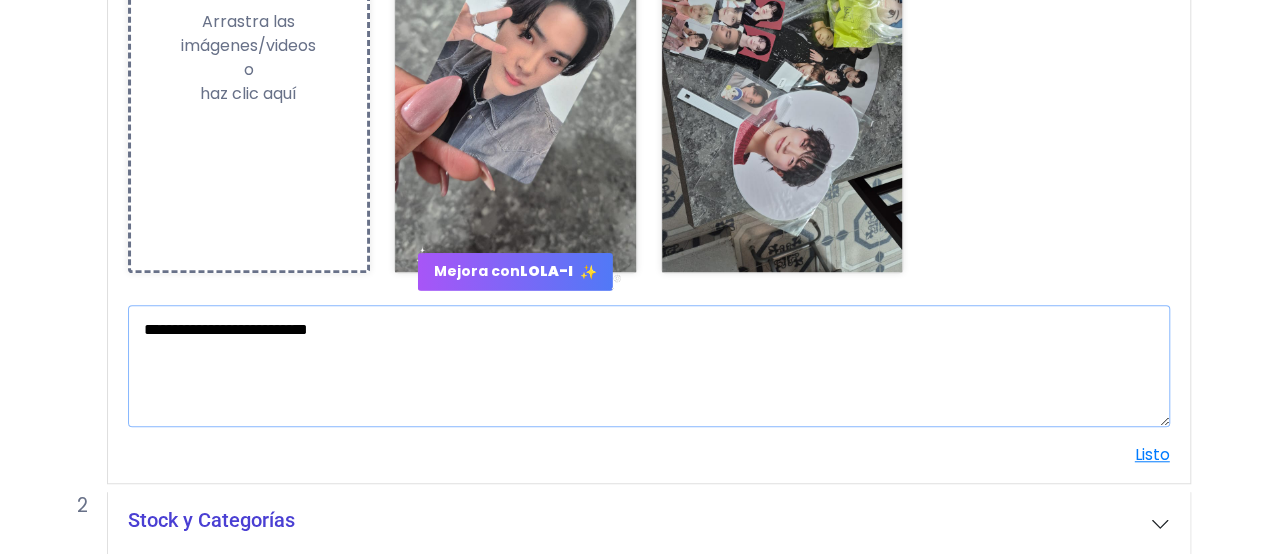 scroll, scrollTop: 600, scrollLeft: 0, axis: vertical 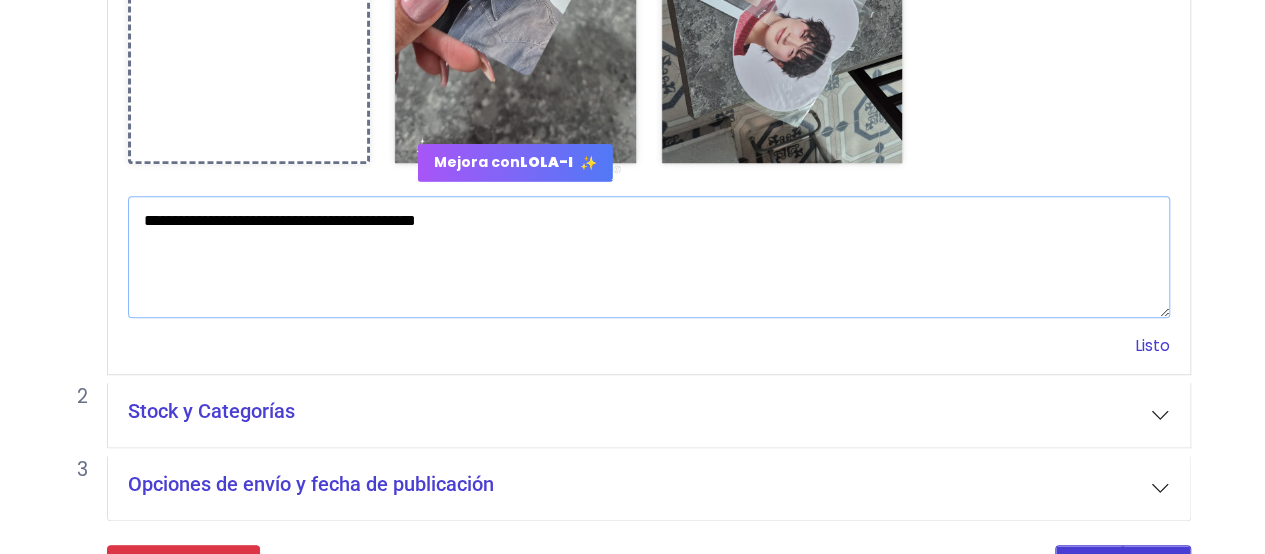 type on "**********" 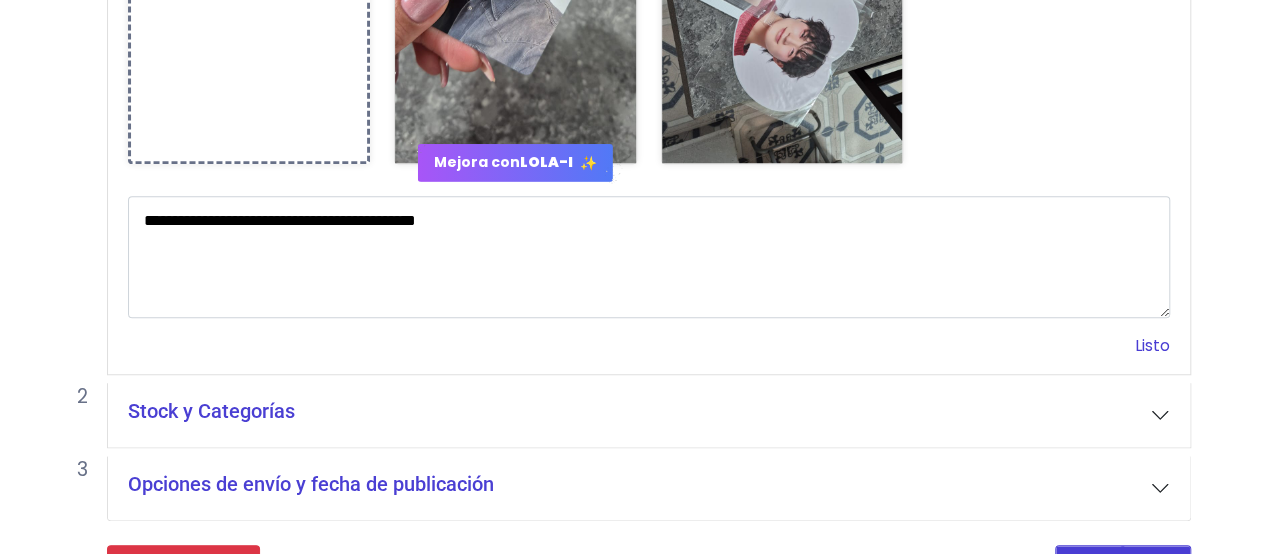 click on "Listo" at bounding box center [1152, 345] 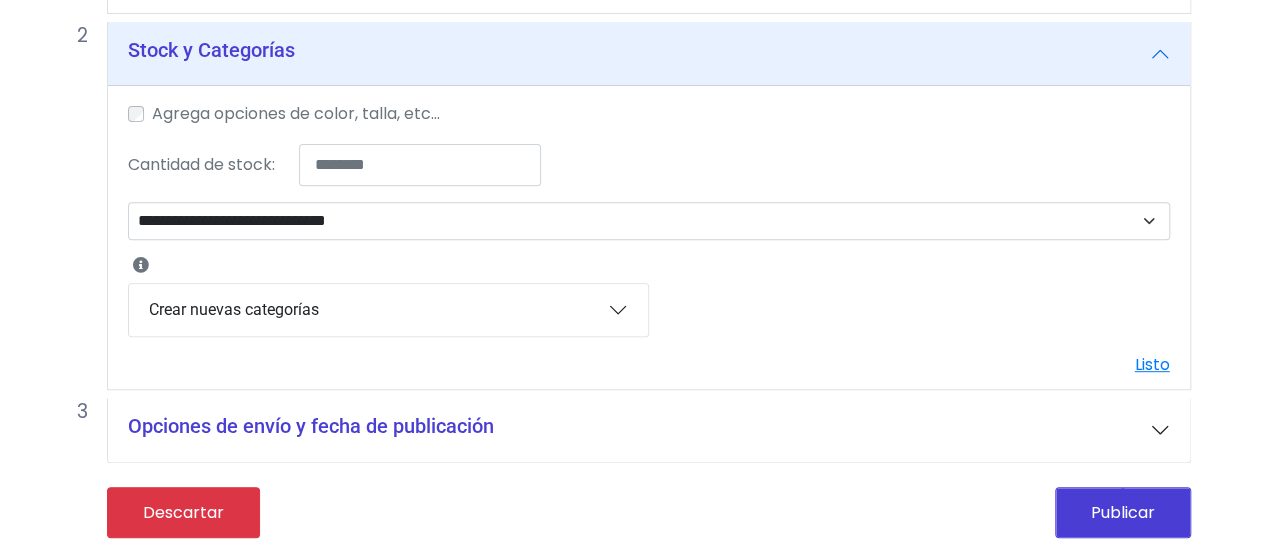 scroll, scrollTop: 308, scrollLeft: 0, axis: vertical 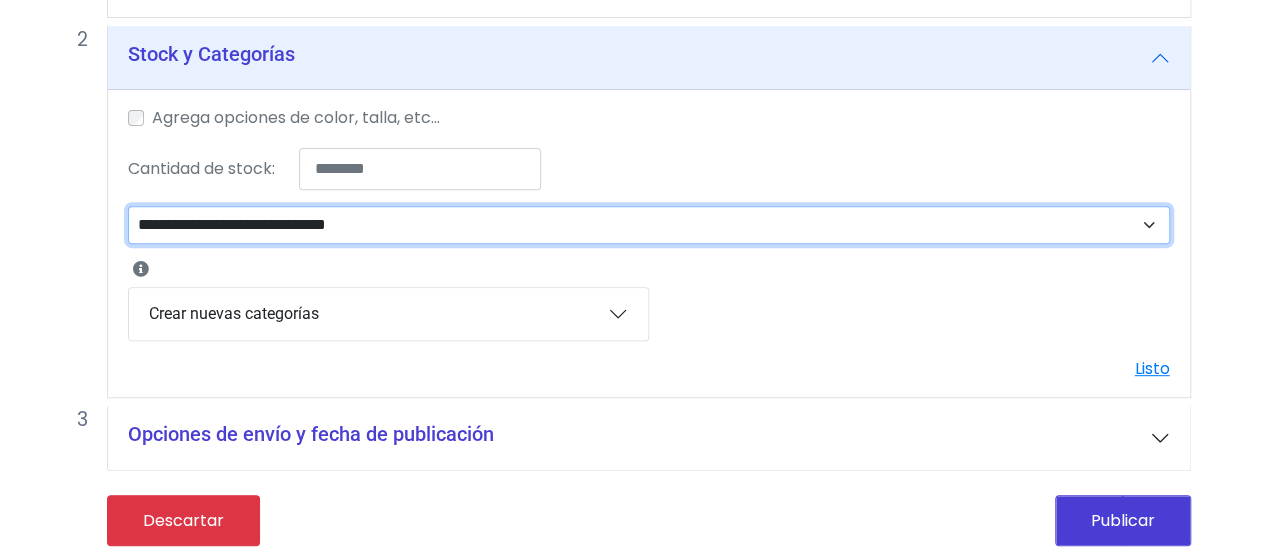 click on "**********" at bounding box center [649, 224] 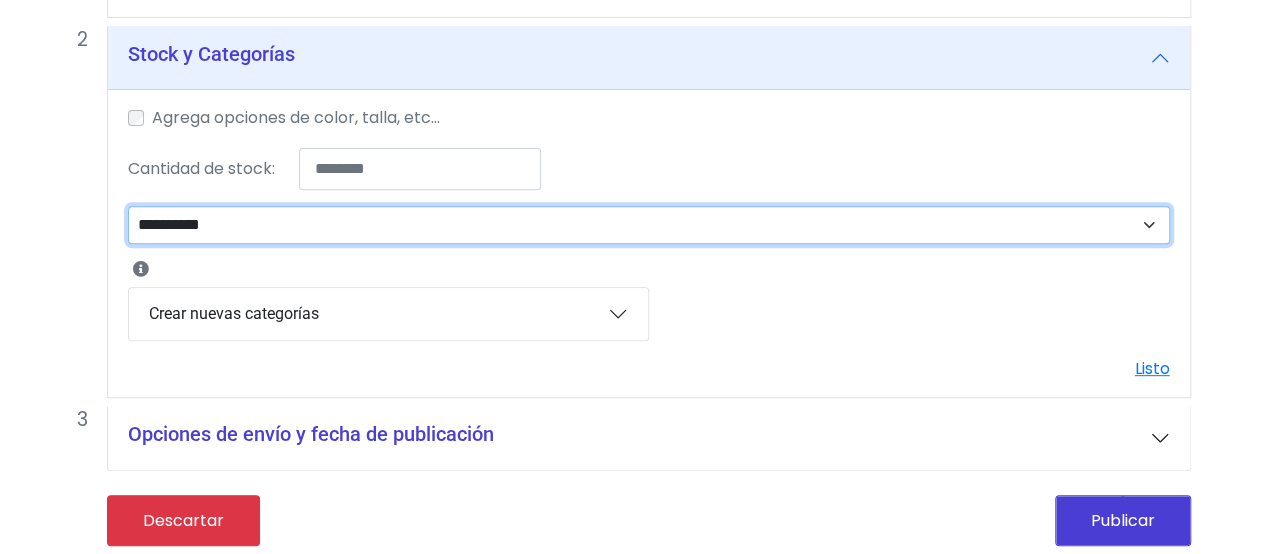 click on "**********" at bounding box center [649, 224] 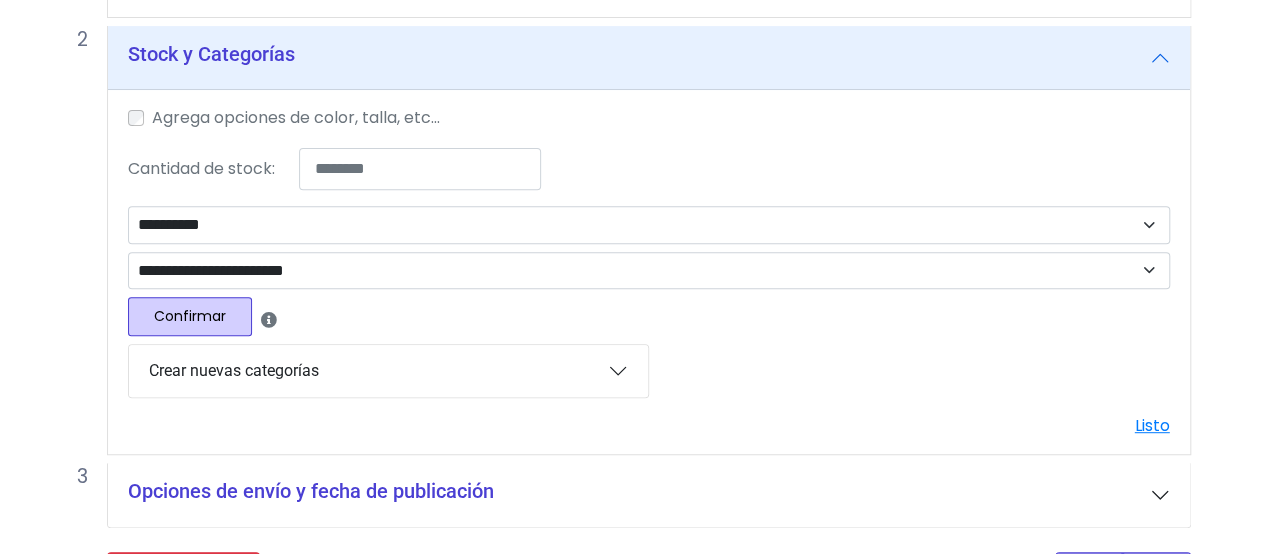 click on "Confirmar" at bounding box center [190, 316] 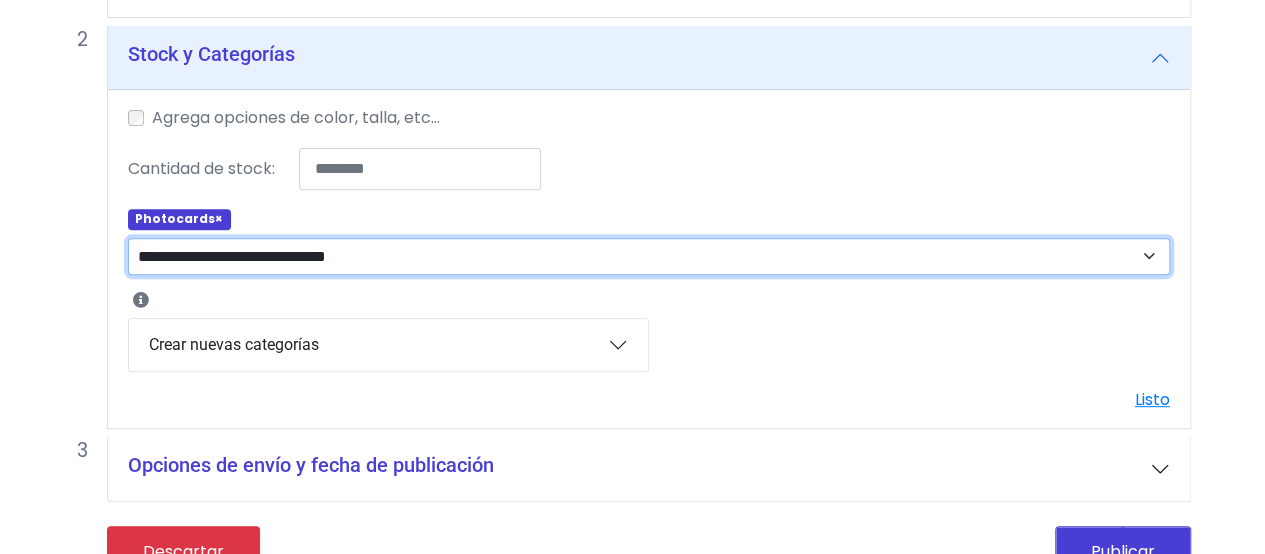 click on "**********" at bounding box center (649, 256) 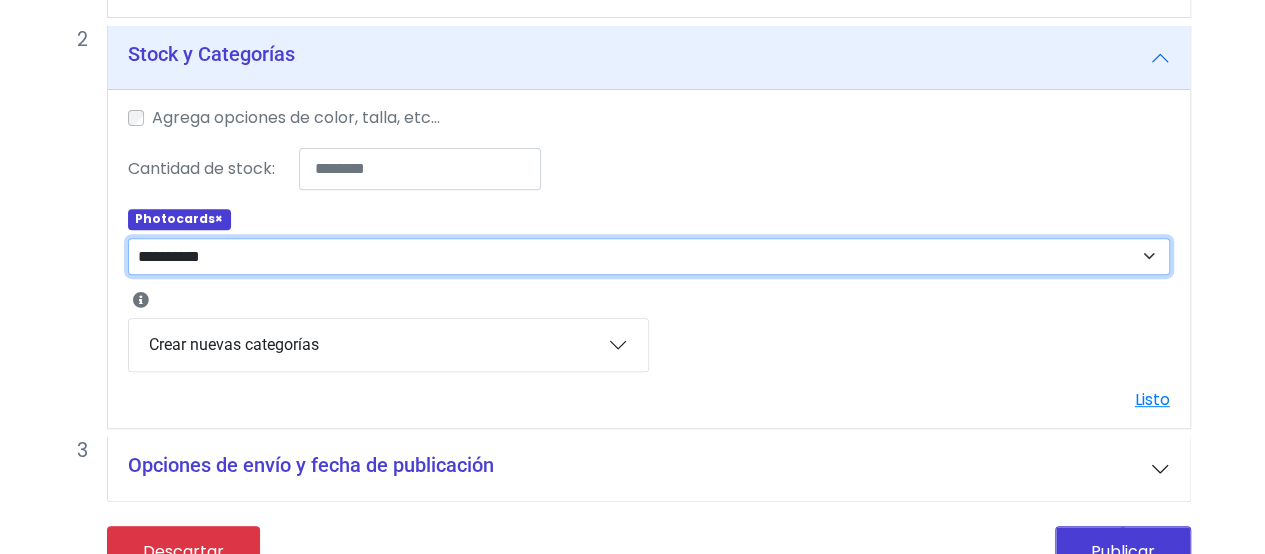 click on "**********" at bounding box center [649, 256] 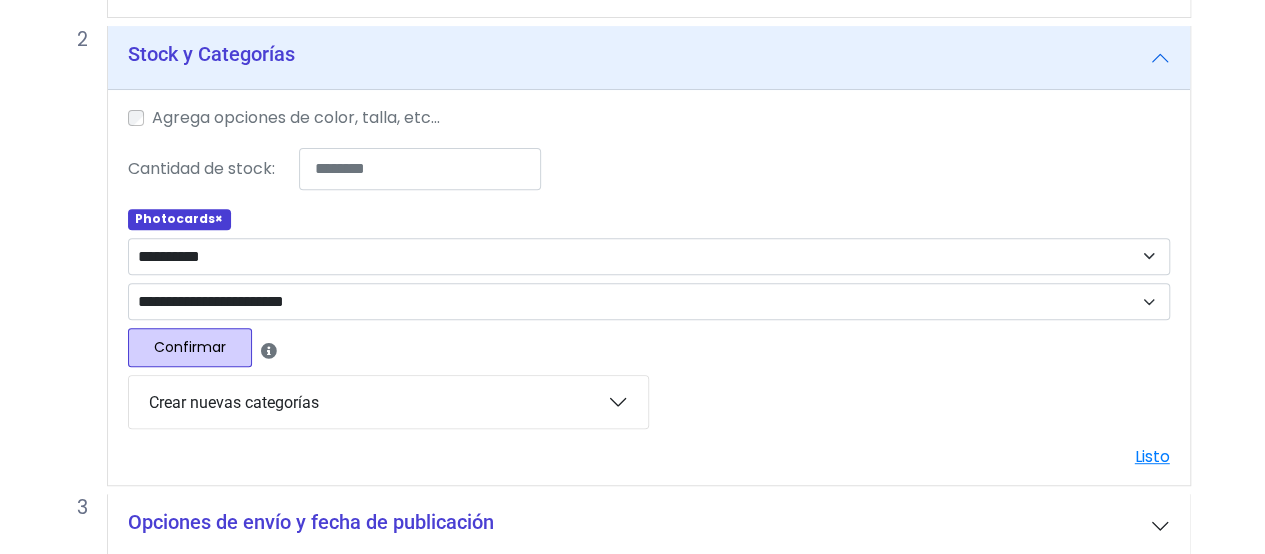 click on "Confirmar" at bounding box center (190, 347) 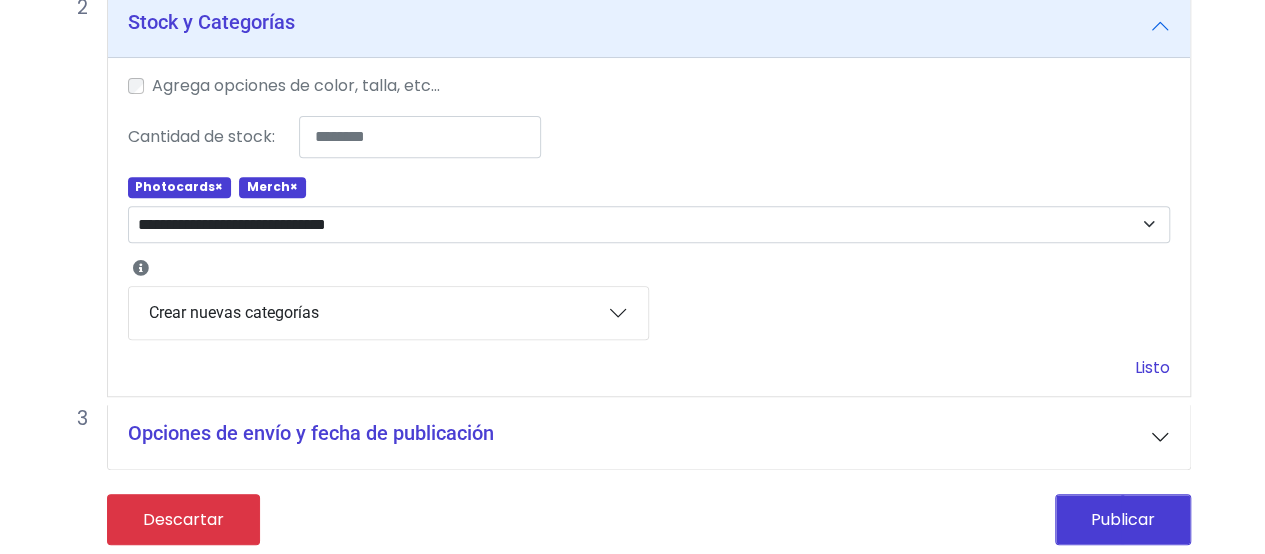 click on "Listo" at bounding box center (1152, 367) 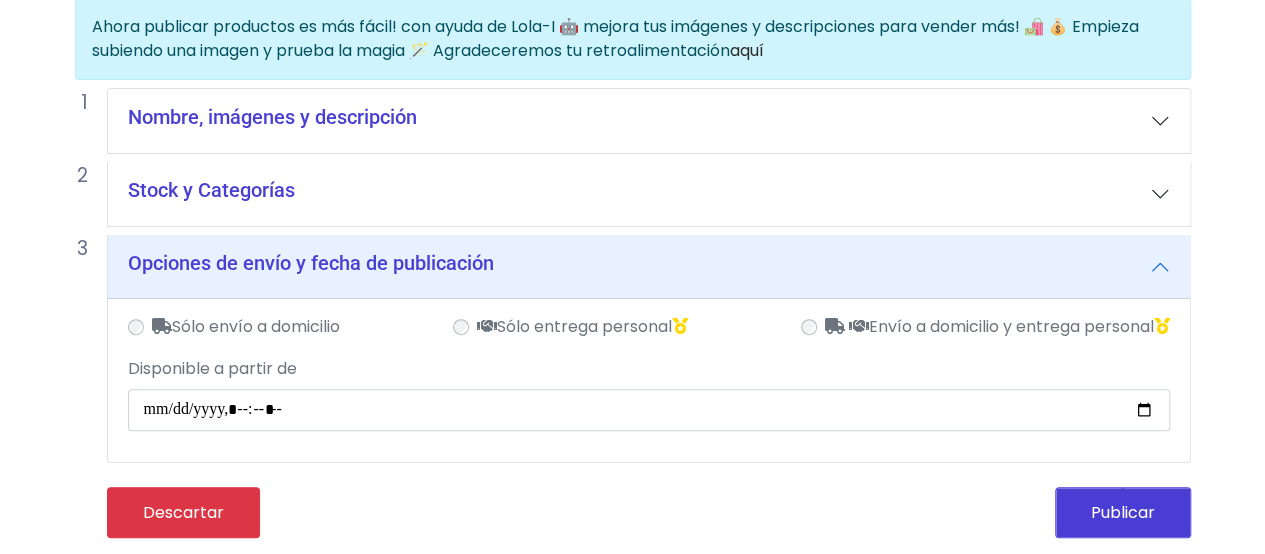 scroll, scrollTop: 169, scrollLeft: 0, axis: vertical 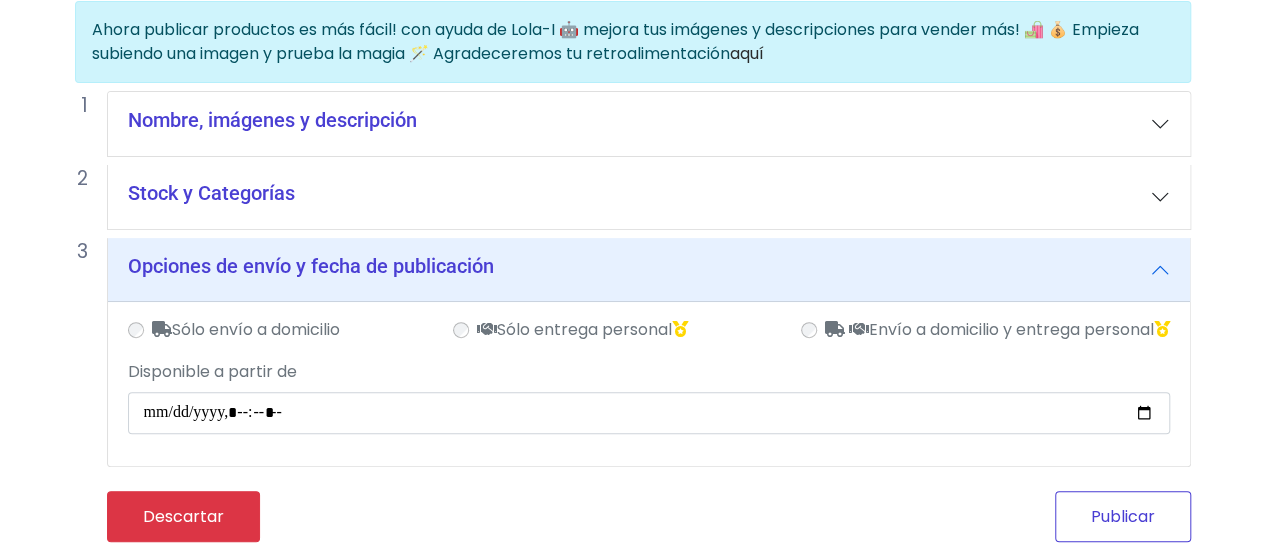 click on "Publicar" at bounding box center [1123, 516] 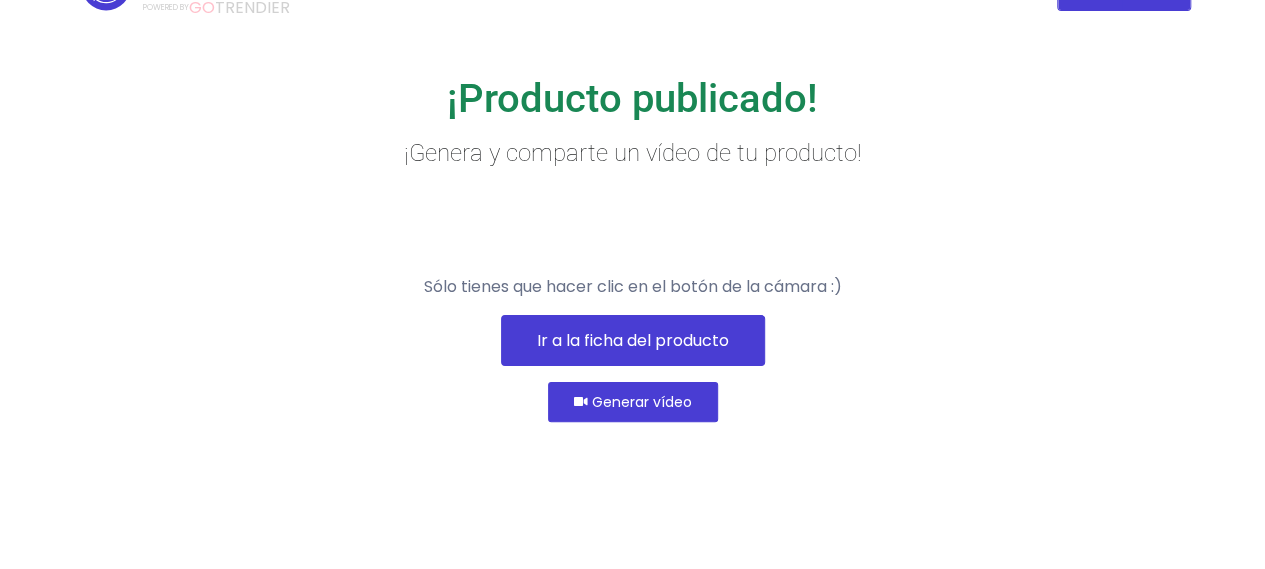 scroll, scrollTop: 134, scrollLeft: 0, axis: vertical 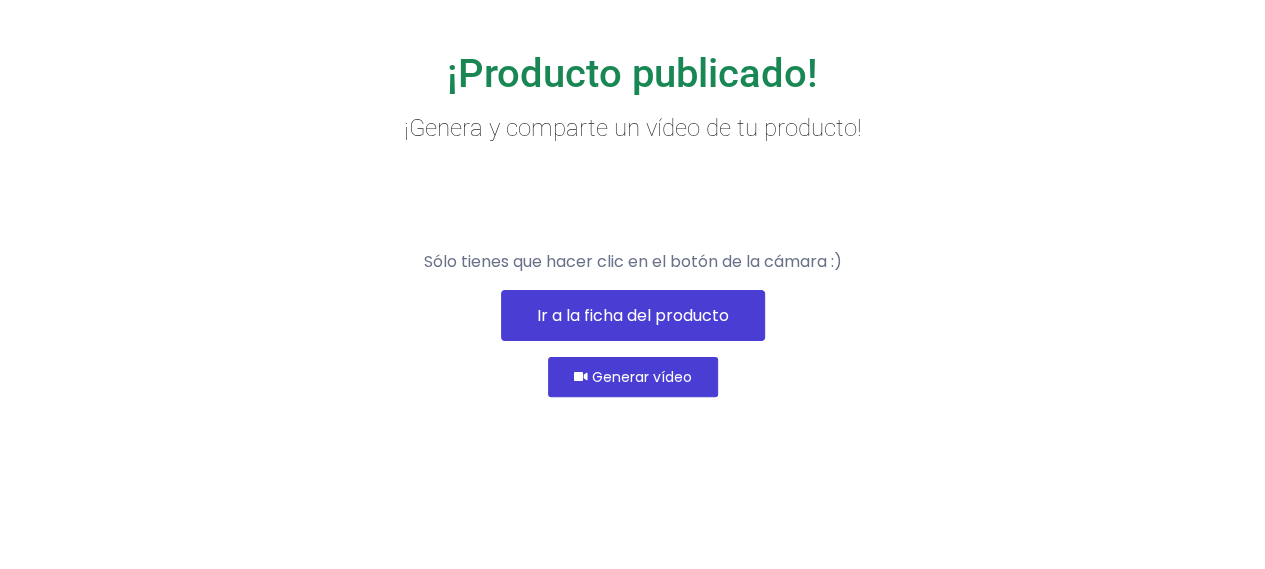 click on "Ir a la ficha del producto" at bounding box center (633, 315) 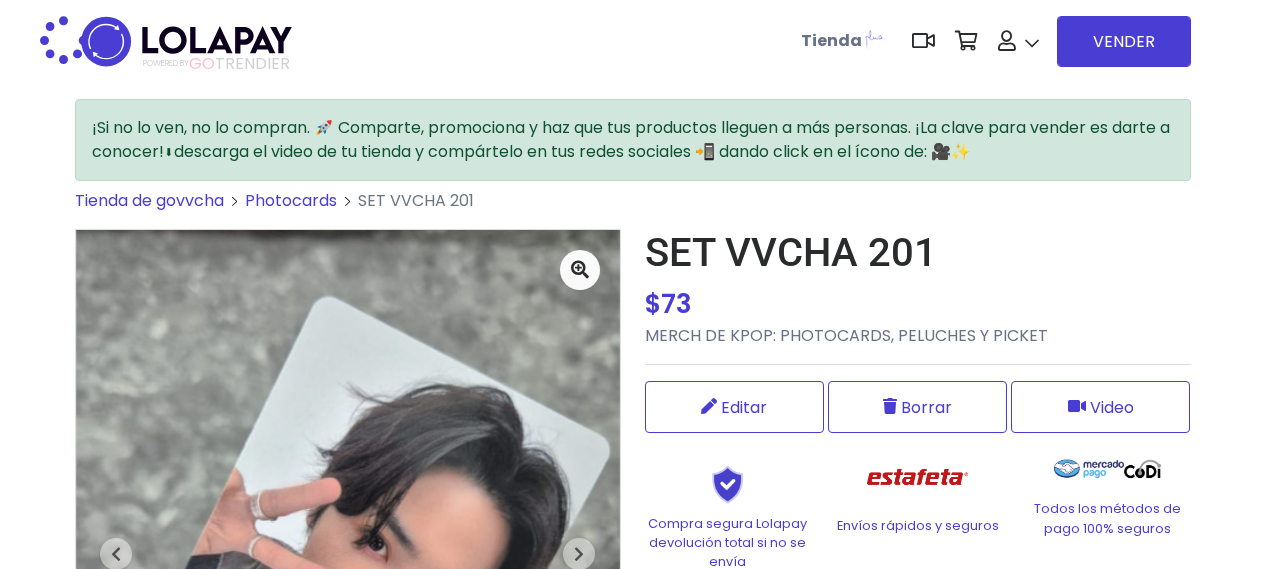 scroll, scrollTop: 0, scrollLeft: 0, axis: both 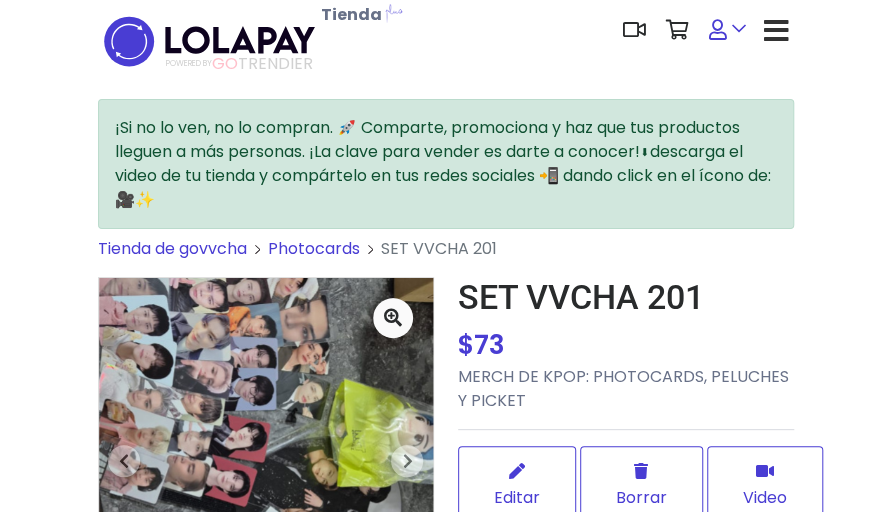 click at bounding box center [718, 30] 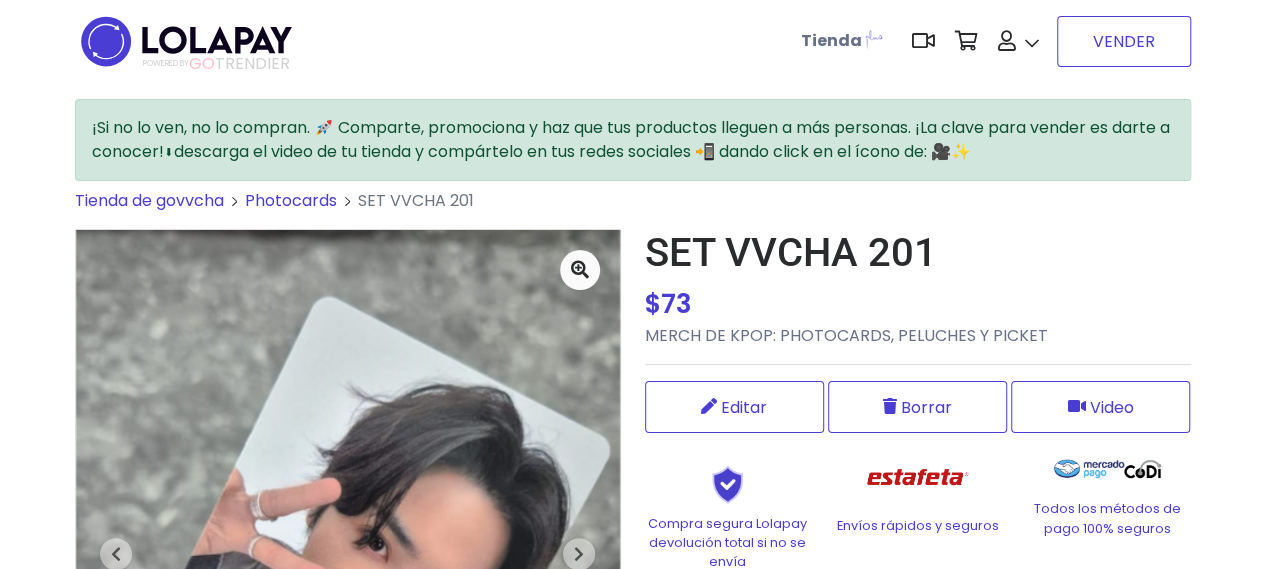 click on "VENDER" at bounding box center [1124, 41] 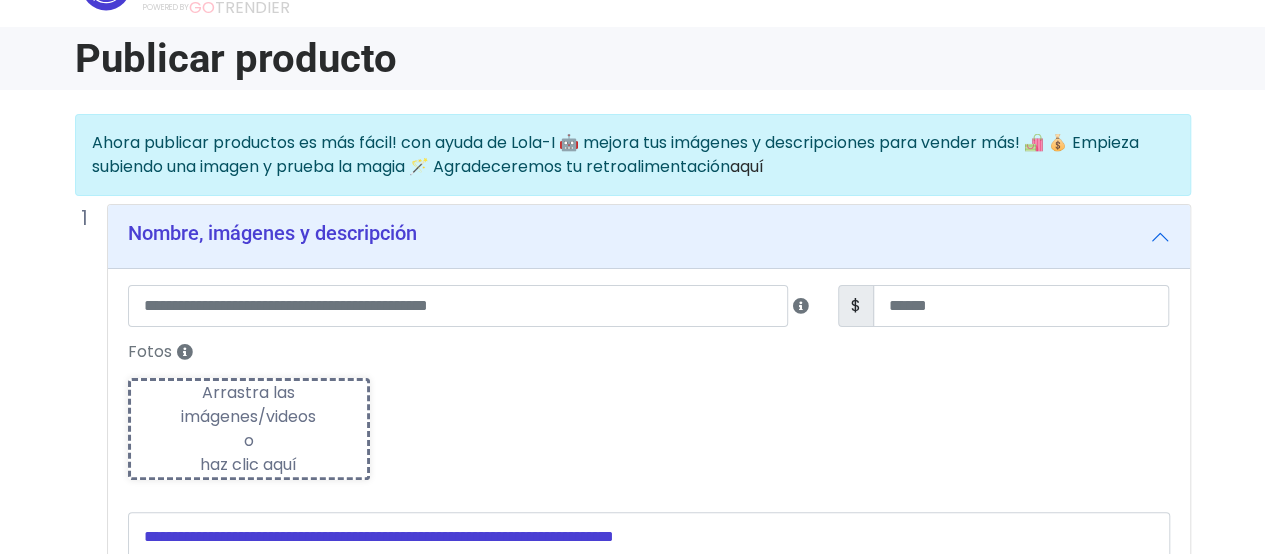 scroll, scrollTop: 100, scrollLeft: 0, axis: vertical 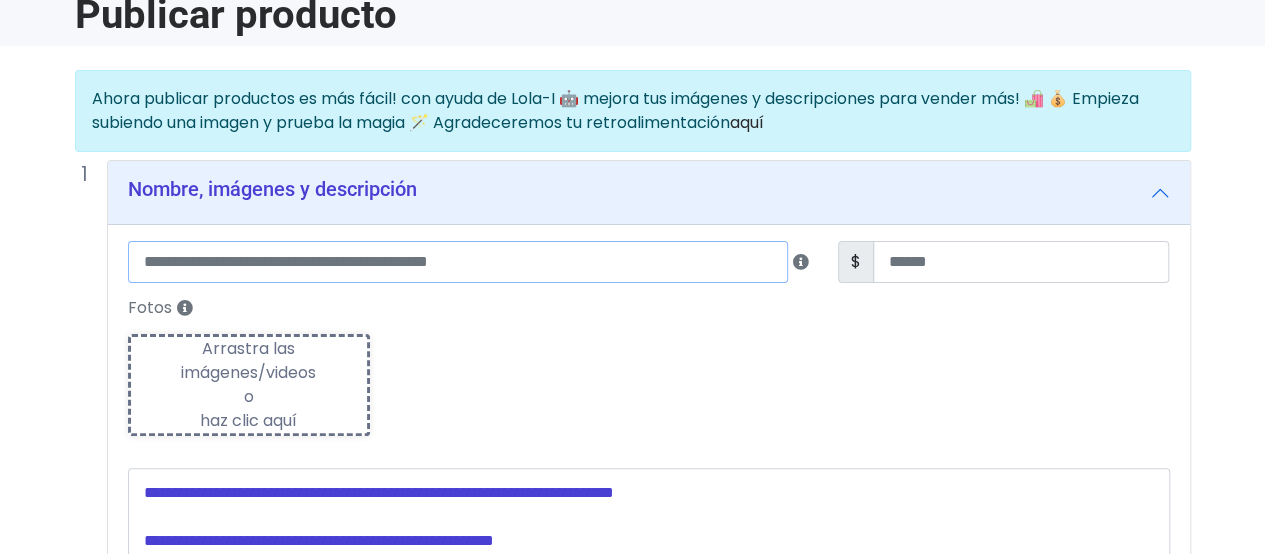 click at bounding box center (458, 262) 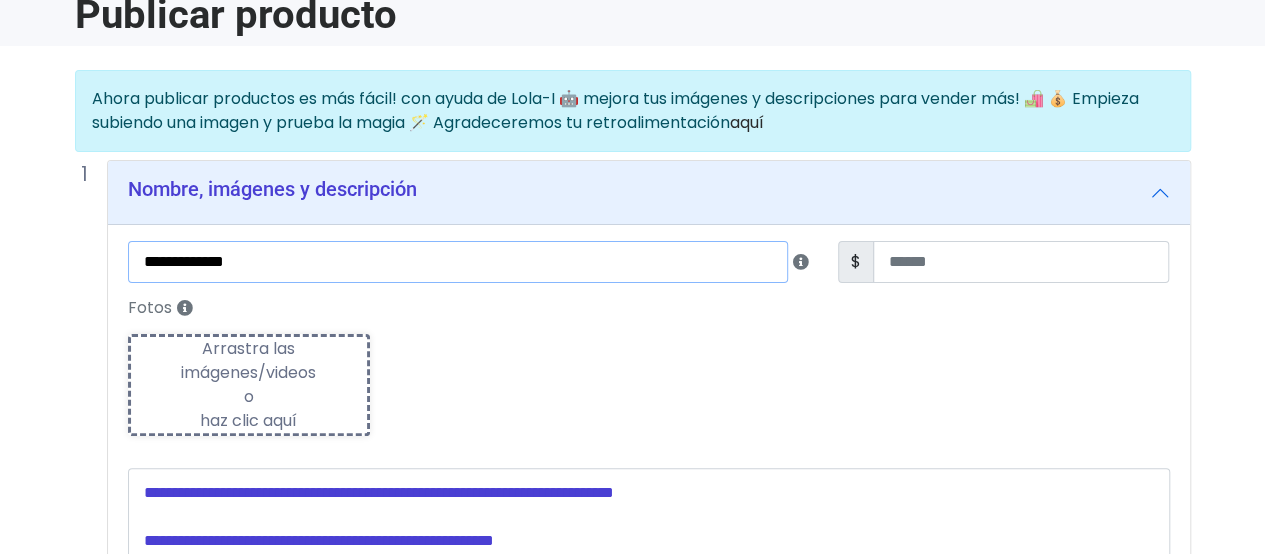 type on "**********" 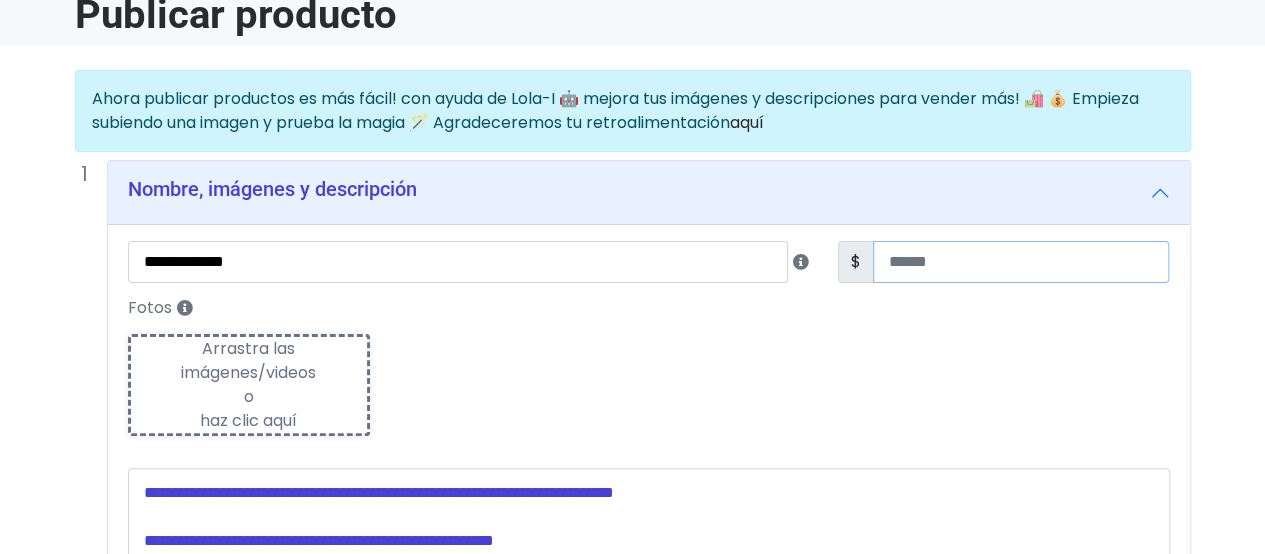 type on "***" 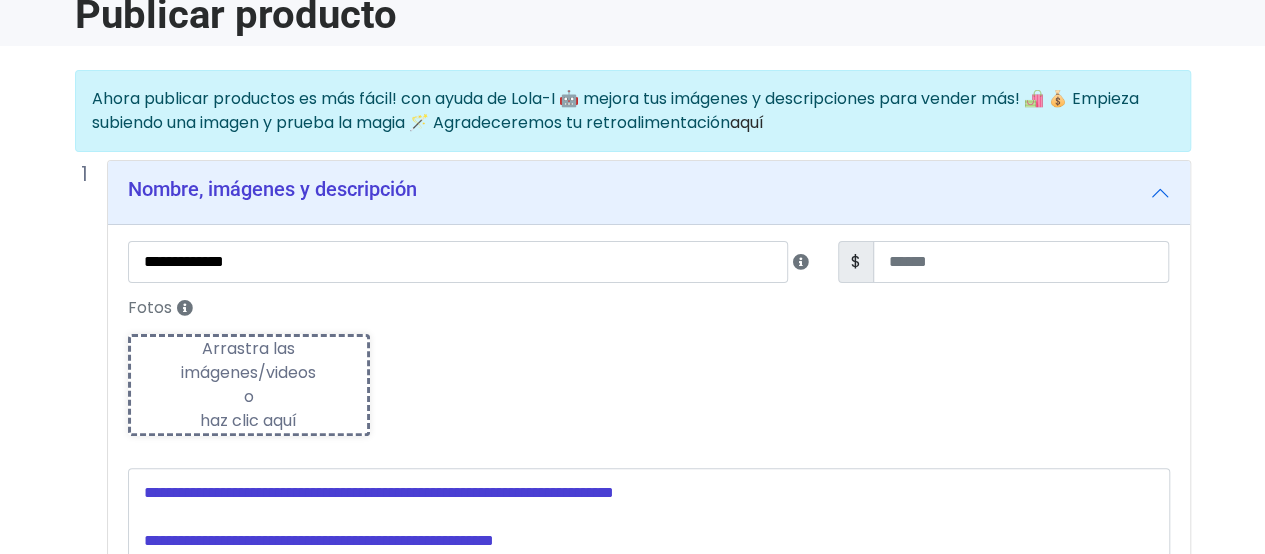 click on "Arrastra las
imágenes/videos
o
haz clic aquí" at bounding box center [249, 385] 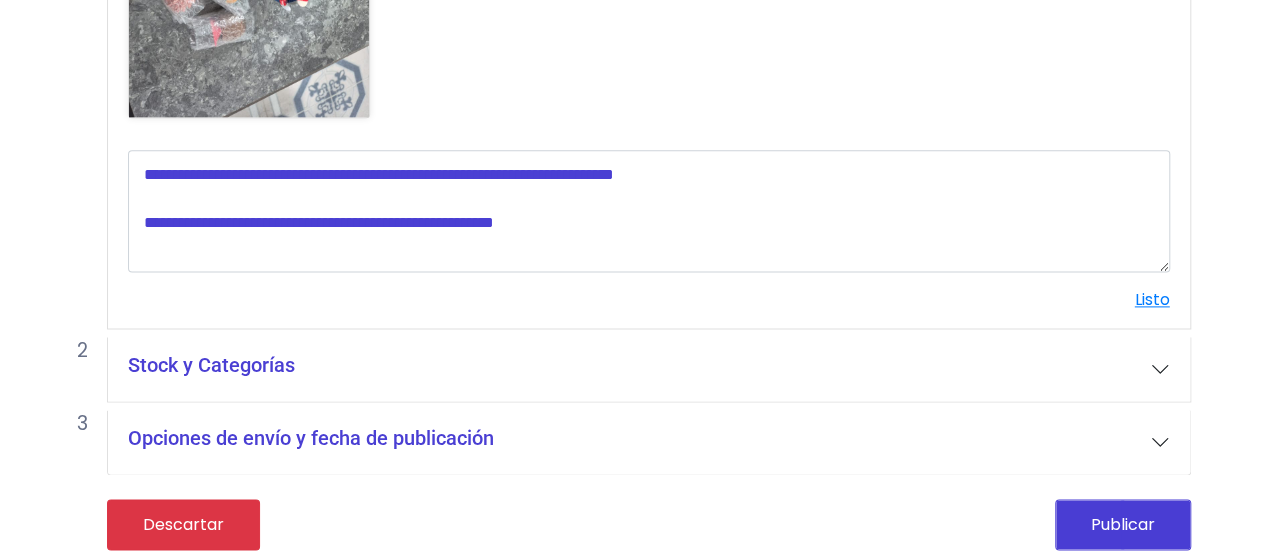 scroll, scrollTop: 1198, scrollLeft: 0, axis: vertical 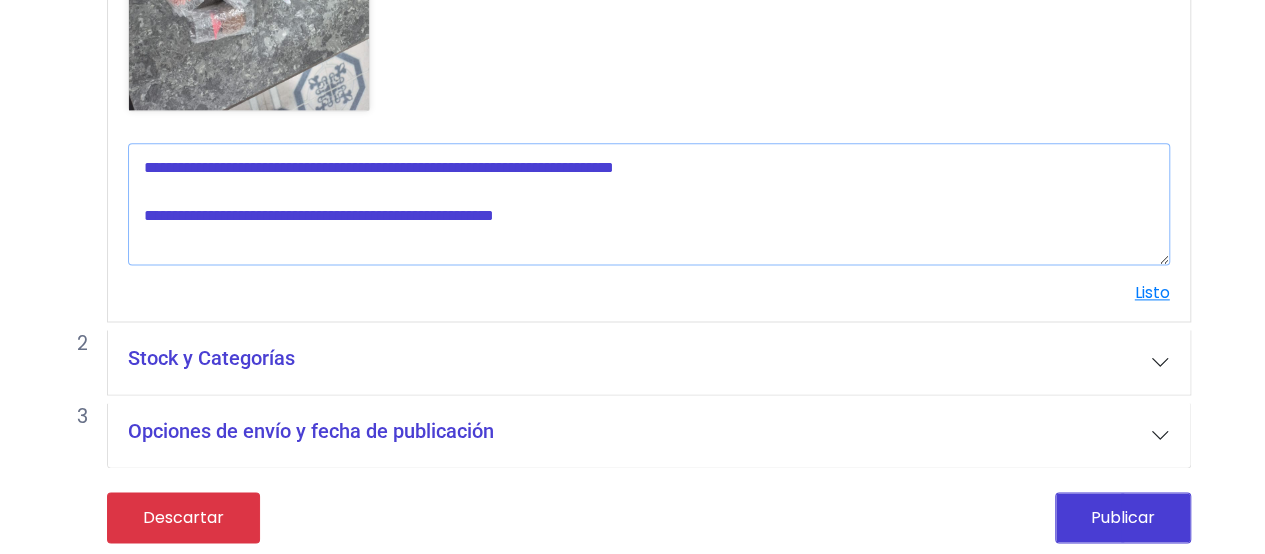 click at bounding box center (649, 204) 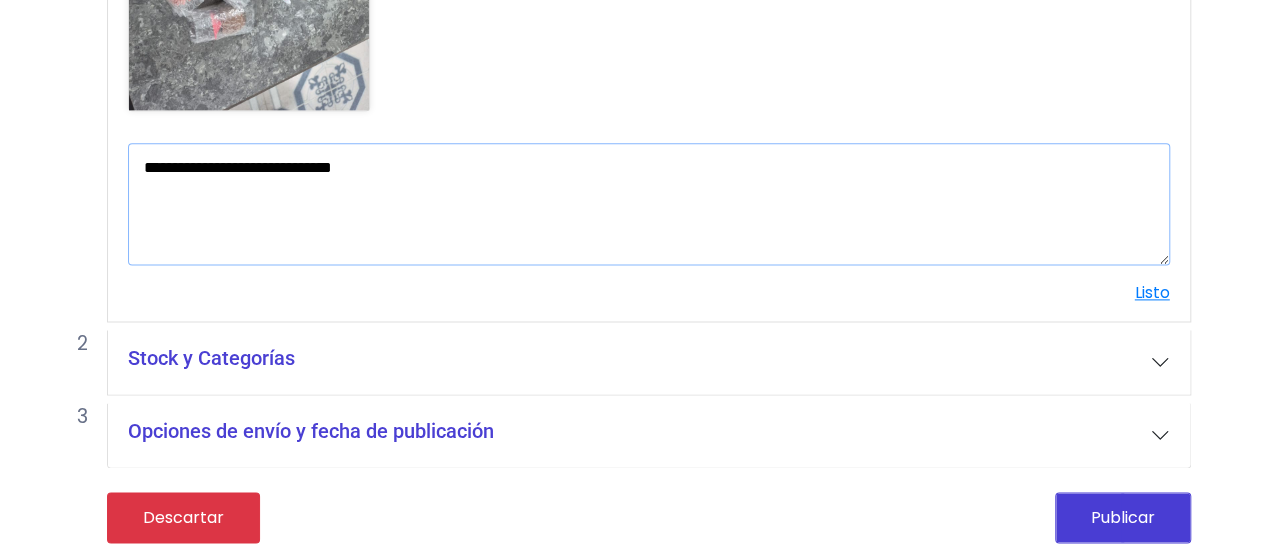 type on "**********" 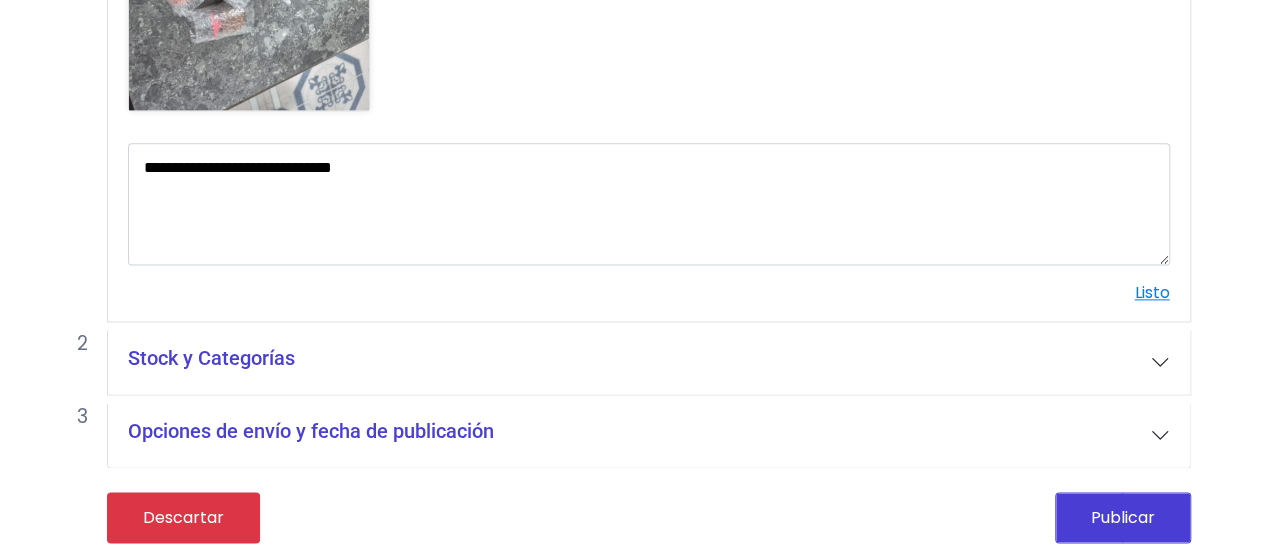 click on "Stock y Categorías" at bounding box center (649, 362) 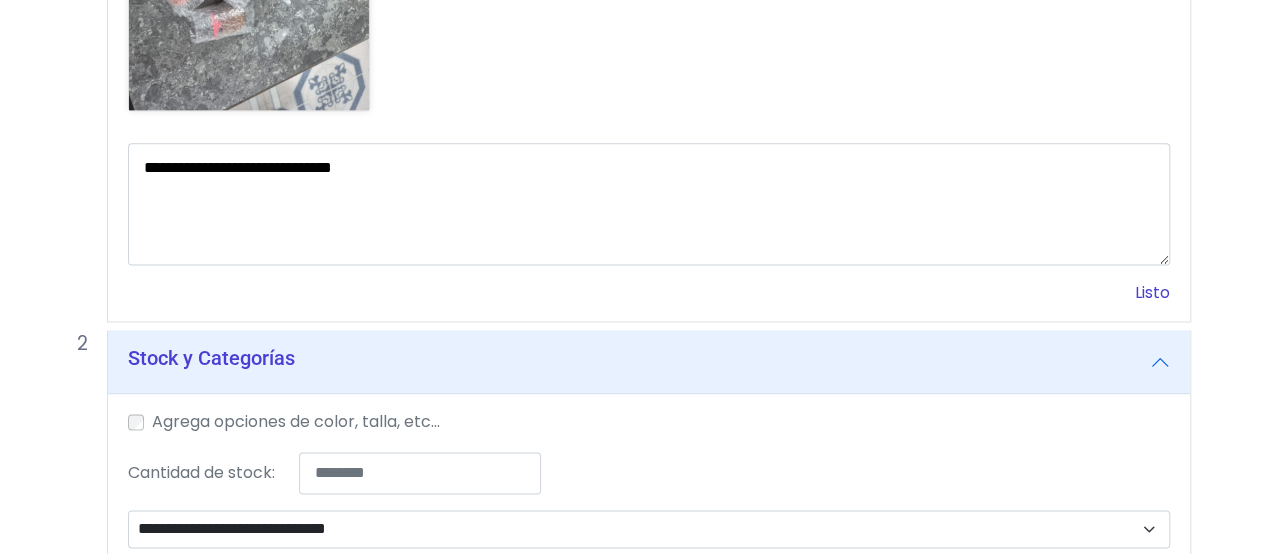 click on "Listo" at bounding box center (1152, 292) 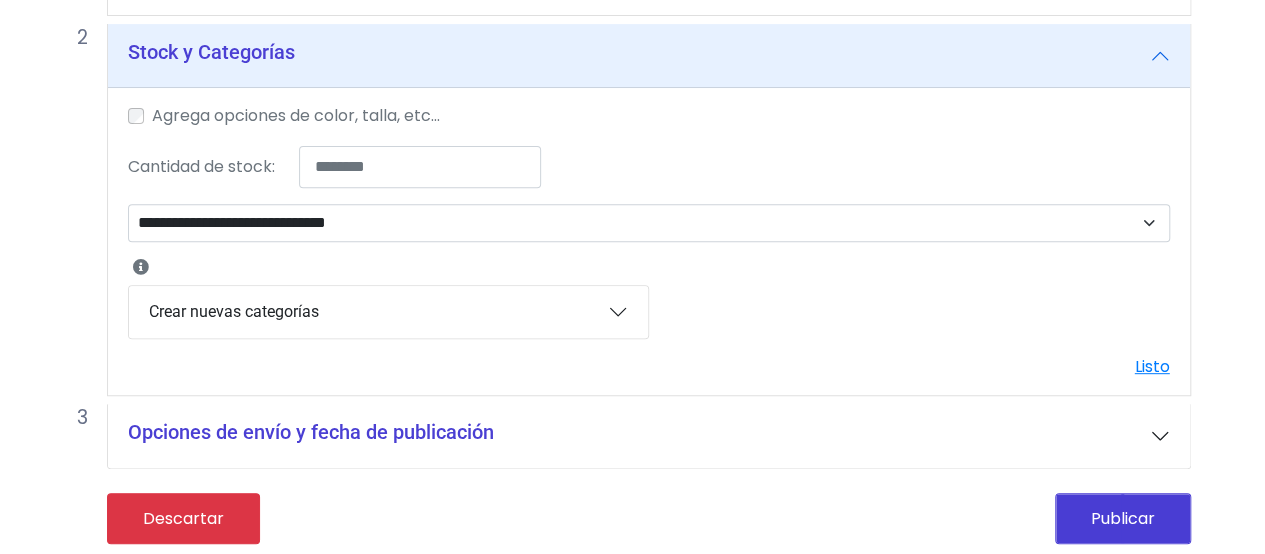 scroll, scrollTop: 308, scrollLeft: 0, axis: vertical 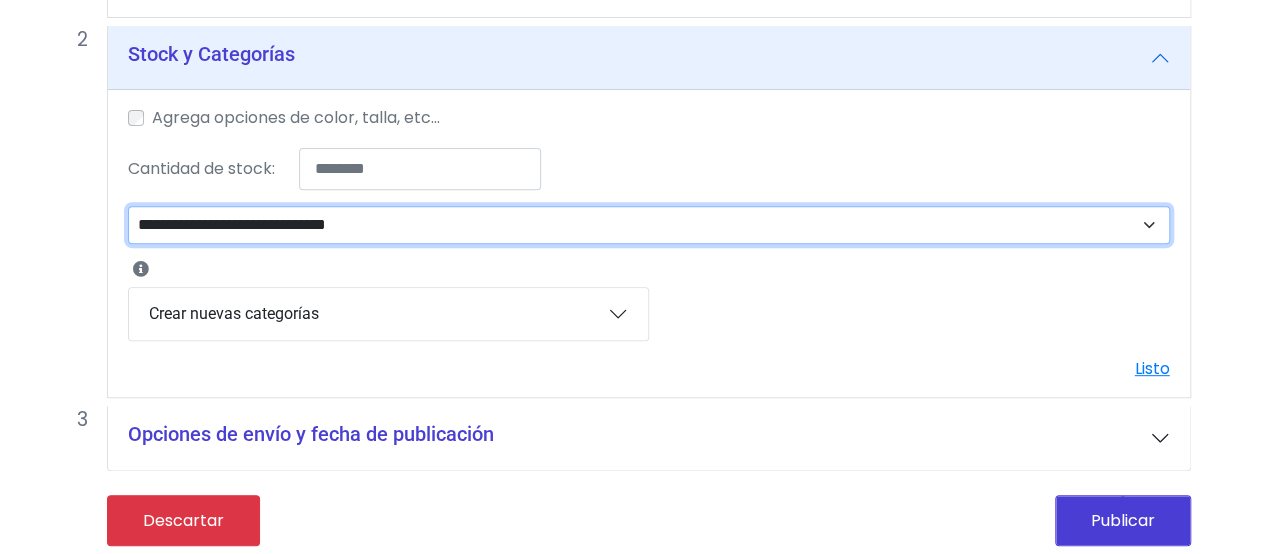 click on "**********" at bounding box center [649, 224] 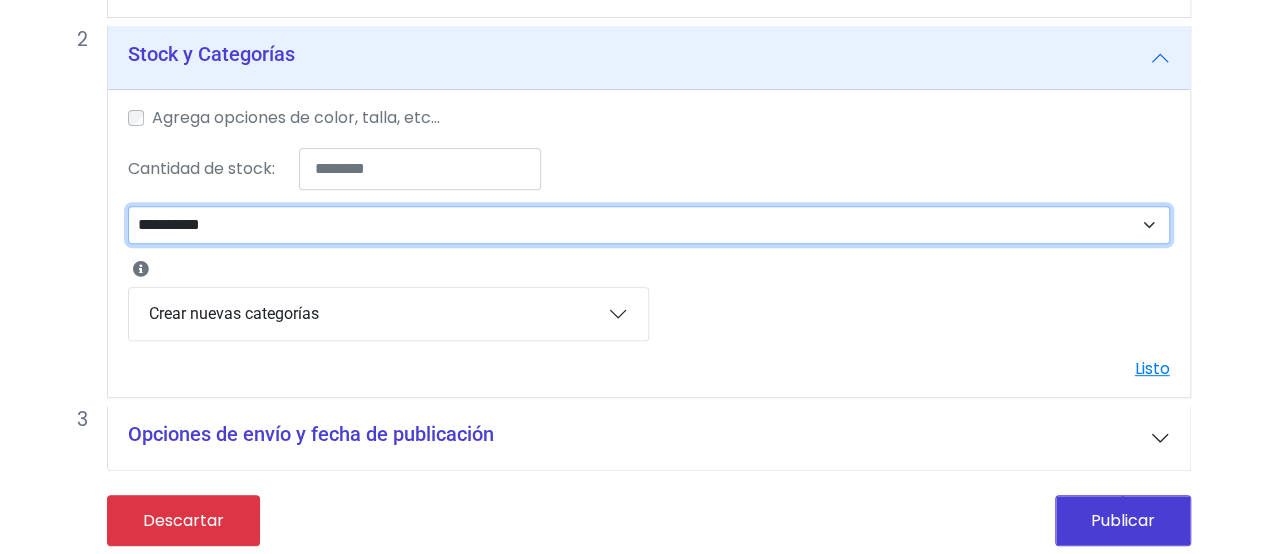 click on "**********" at bounding box center (649, 224) 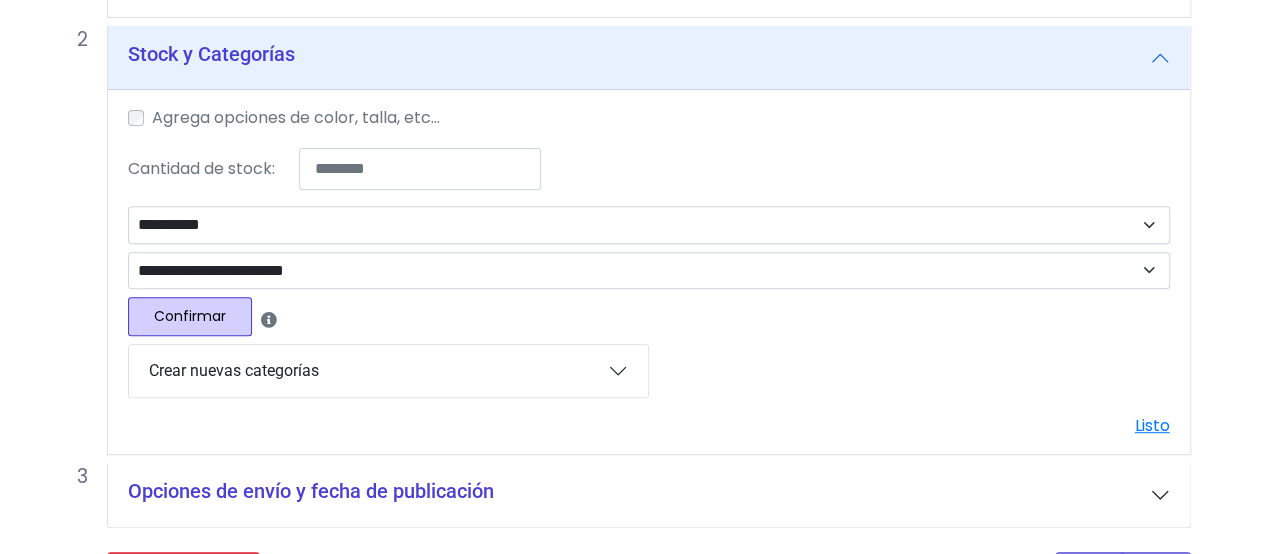 click on "Confirmar" at bounding box center [190, 316] 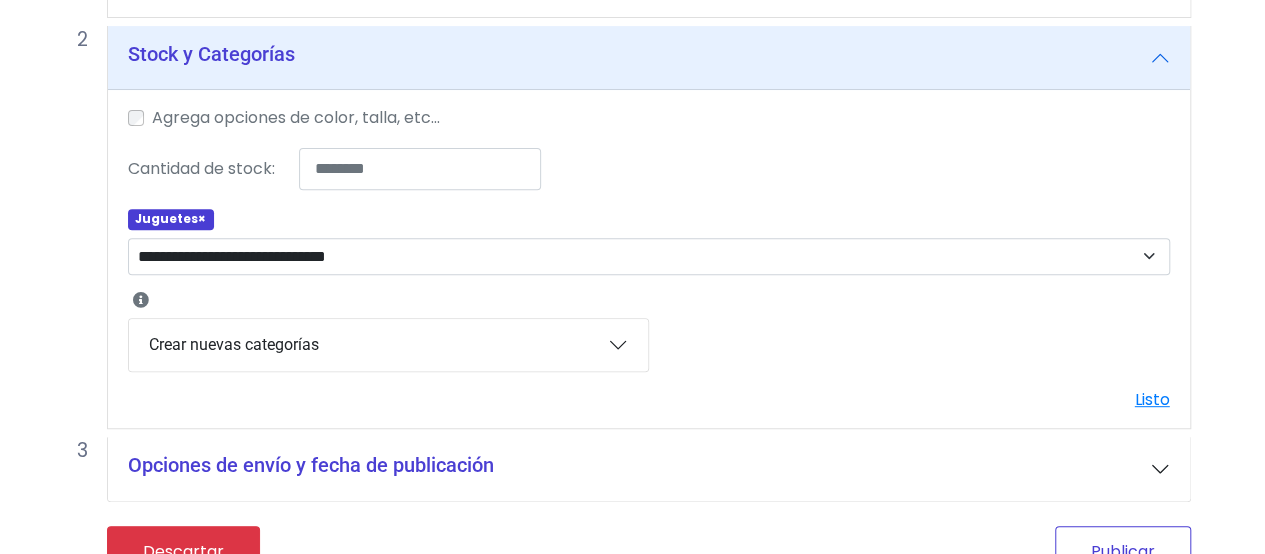 click on "Publicar" at bounding box center (1123, 551) 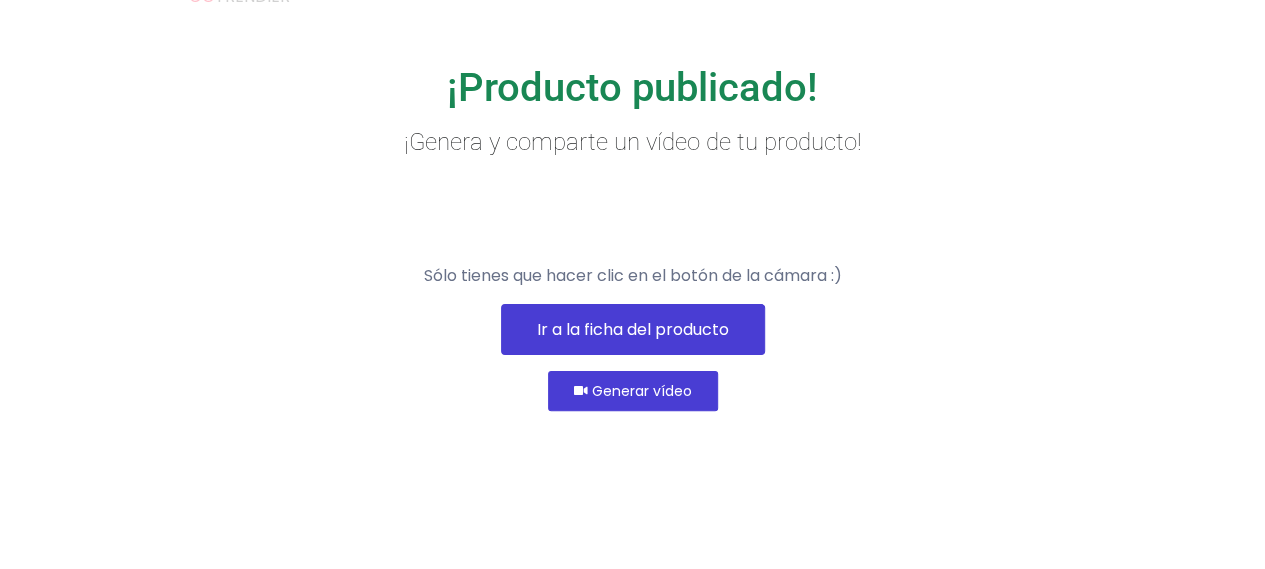 scroll, scrollTop: 134, scrollLeft: 0, axis: vertical 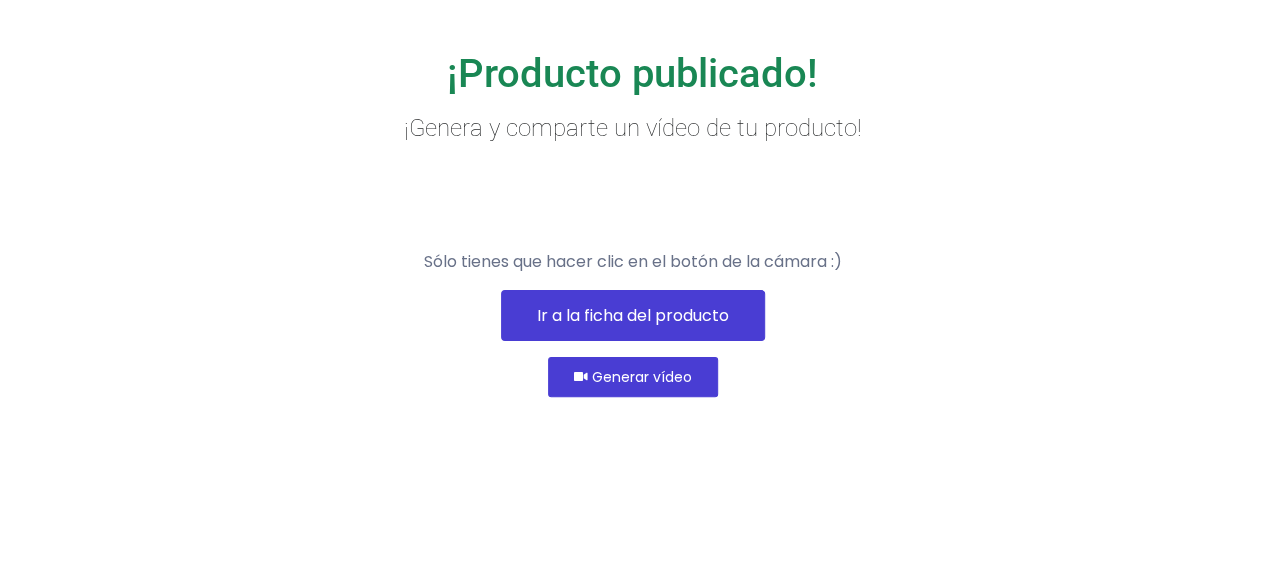 click on "Ir a la ficha del producto" at bounding box center [633, 315] 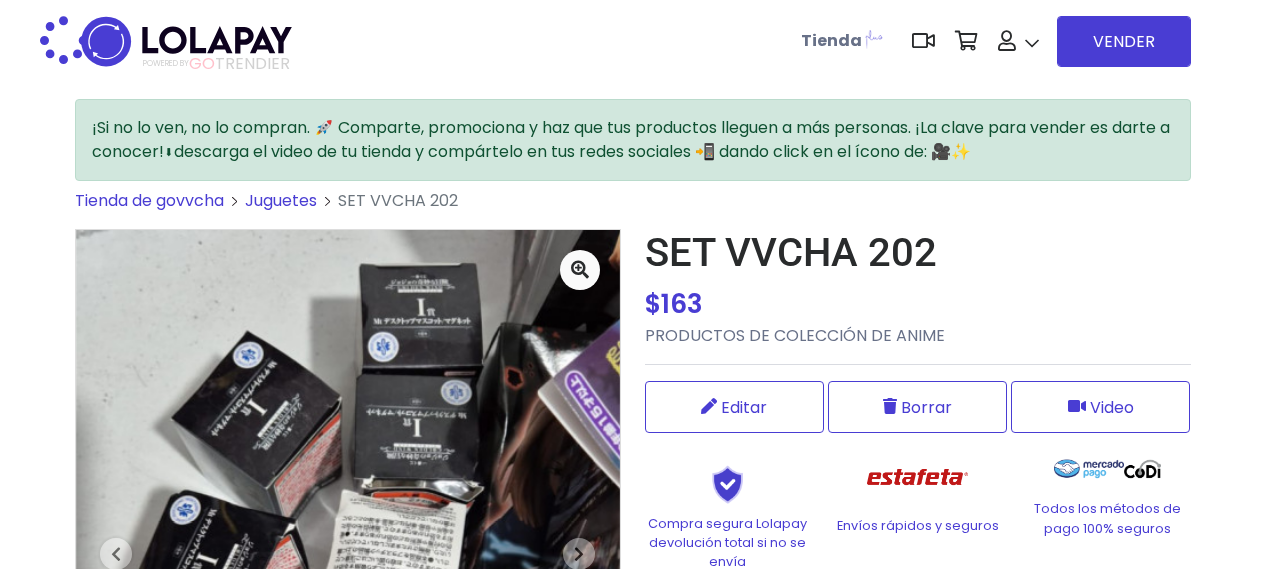 scroll, scrollTop: 0, scrollLeft: 0, axis: both 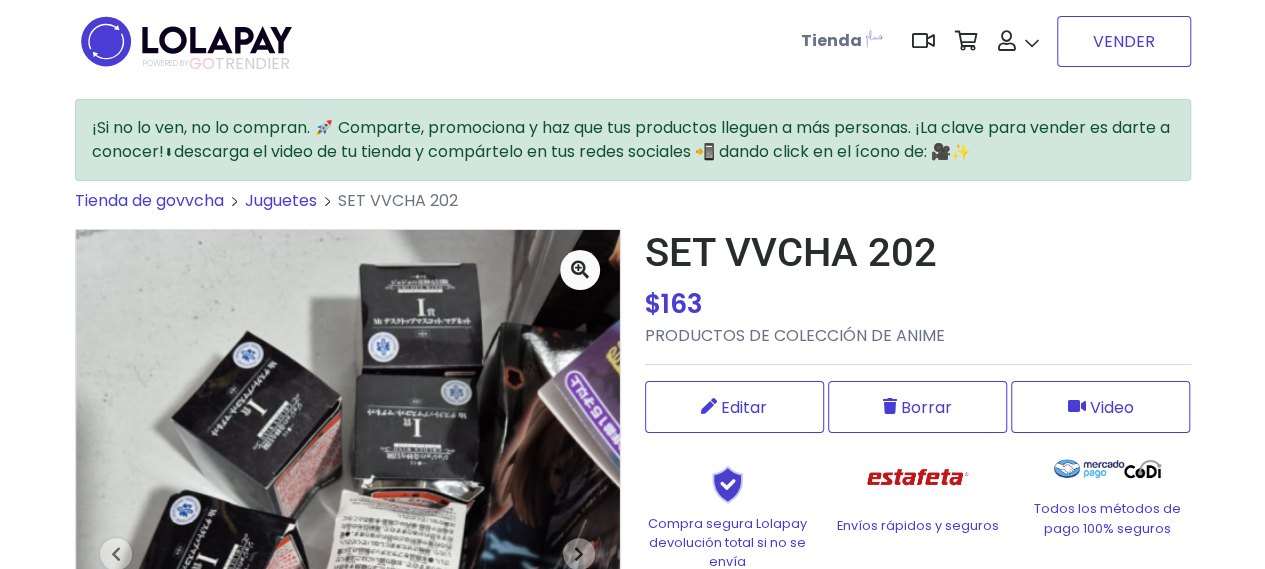 click on "VENDER" at bounding box center (1124, 41) 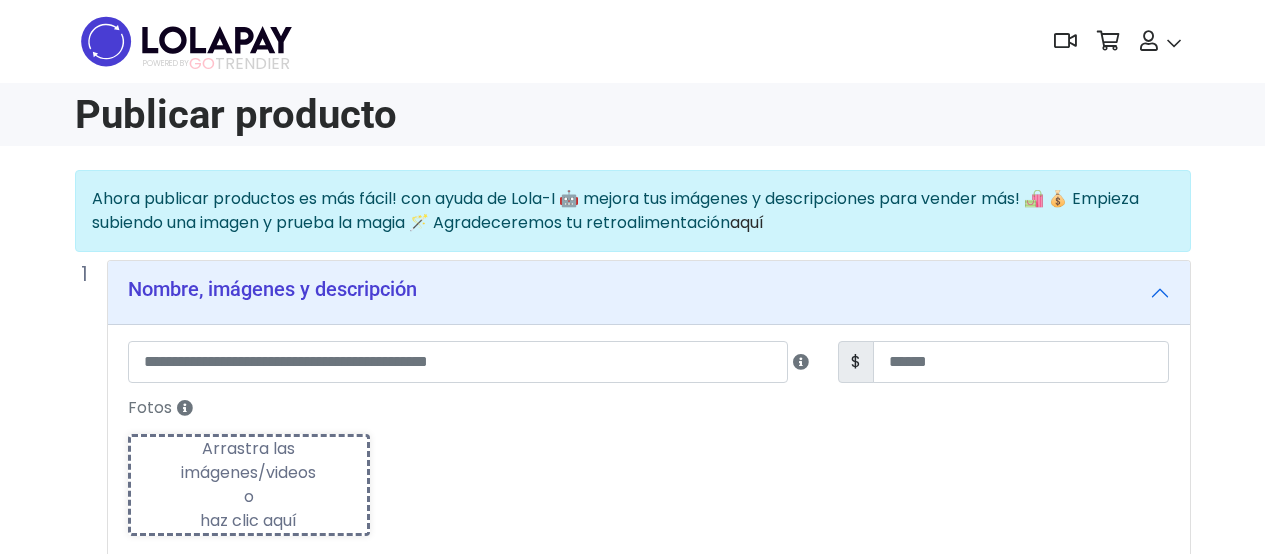 scroll, scrollTop: 0, scrollLeft: 0, axis: both 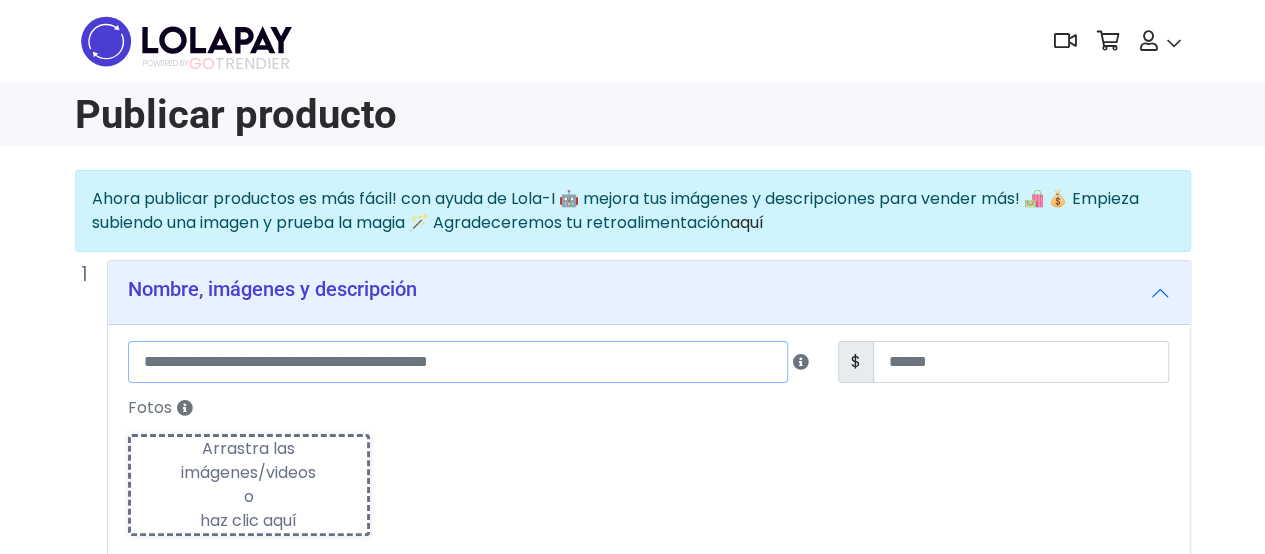 click at bounding box center [458, 362] 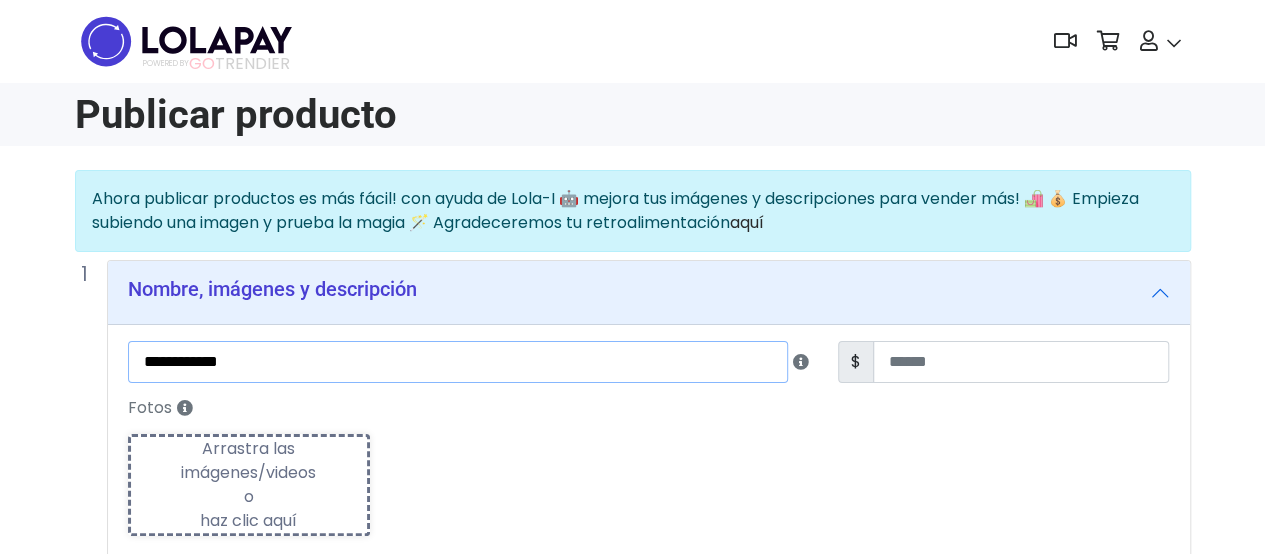 type on "**********" 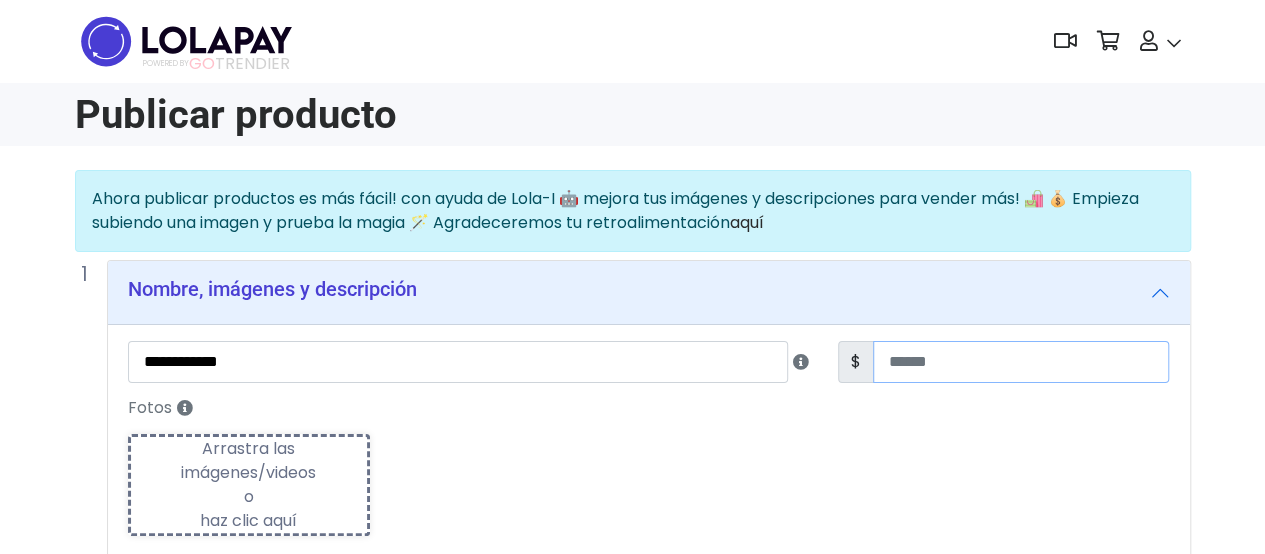 type on "**" 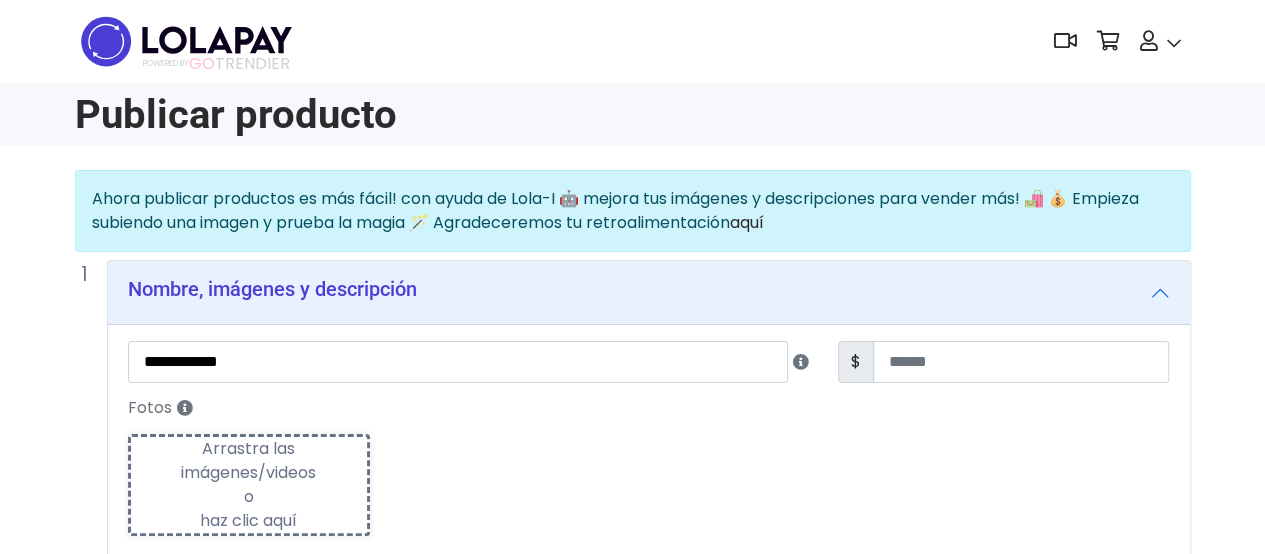 click on "Arrastra las
imágenes/videos
o
haz clic aquí" at bounding box center [249, 485] 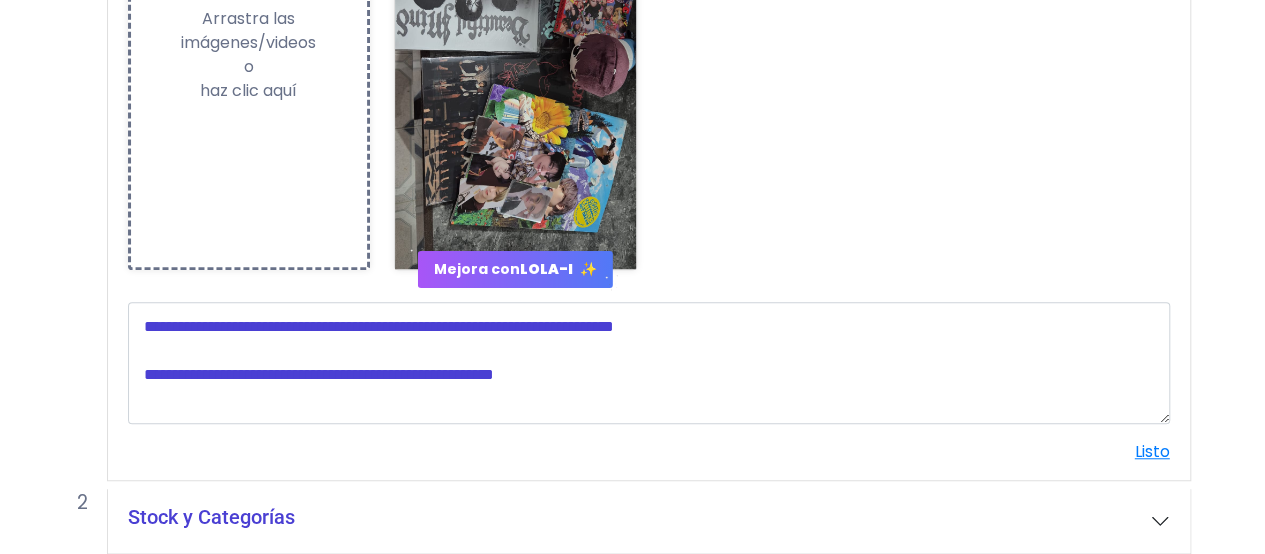 scroll, scrollTop: 700, scrollLeft: 0, axis: vertical 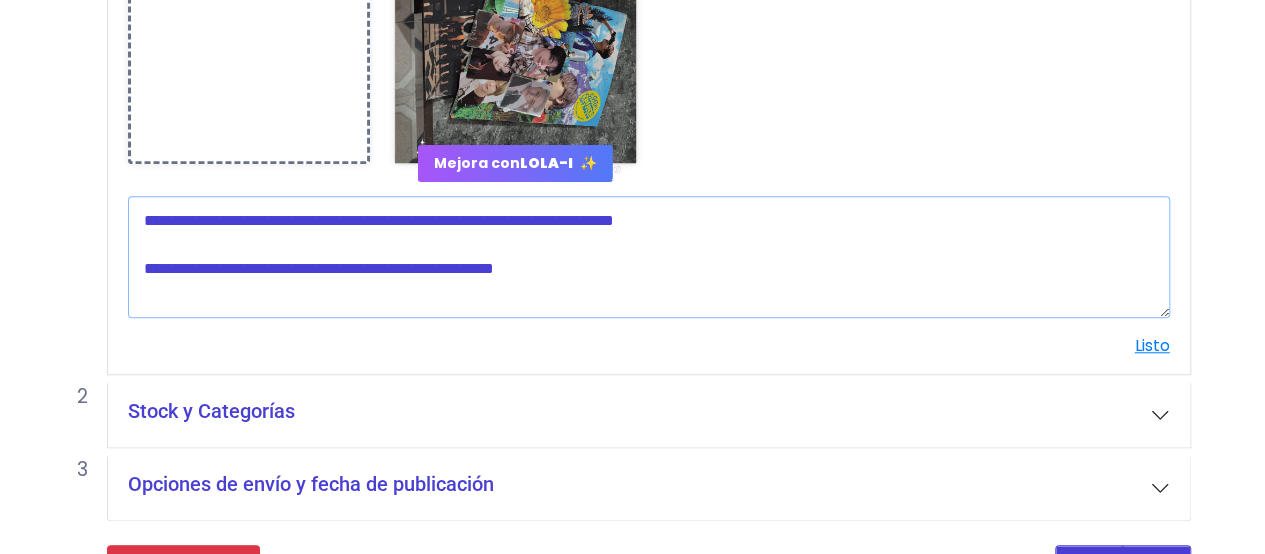 click at bounding box center [649, 257] 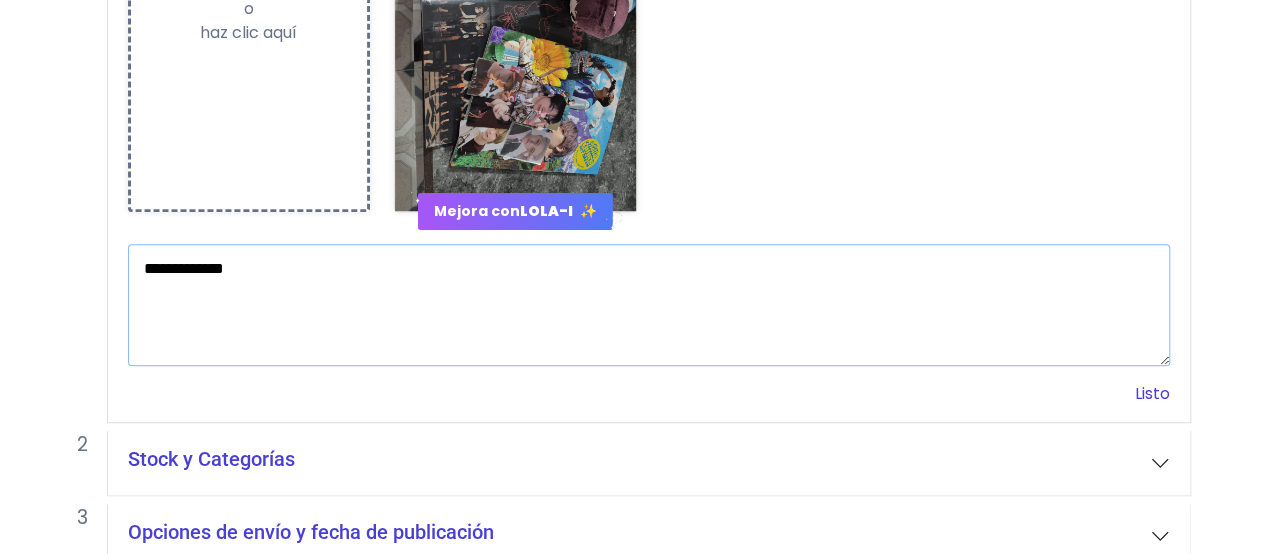 type on "**********" 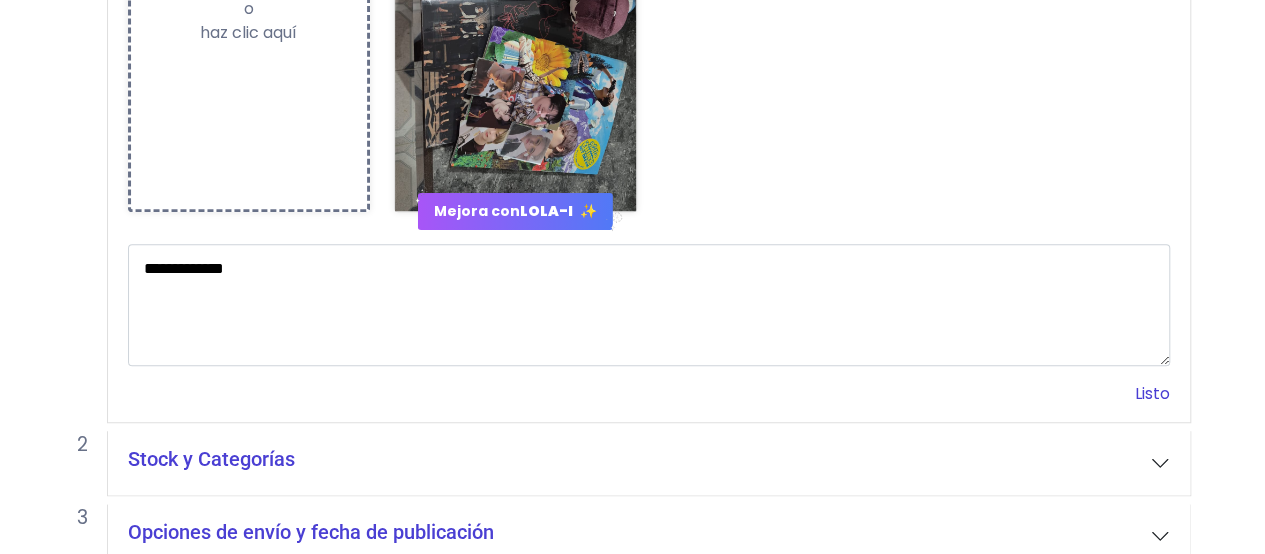 click on "Listo" at bounding box center (1152, 393) 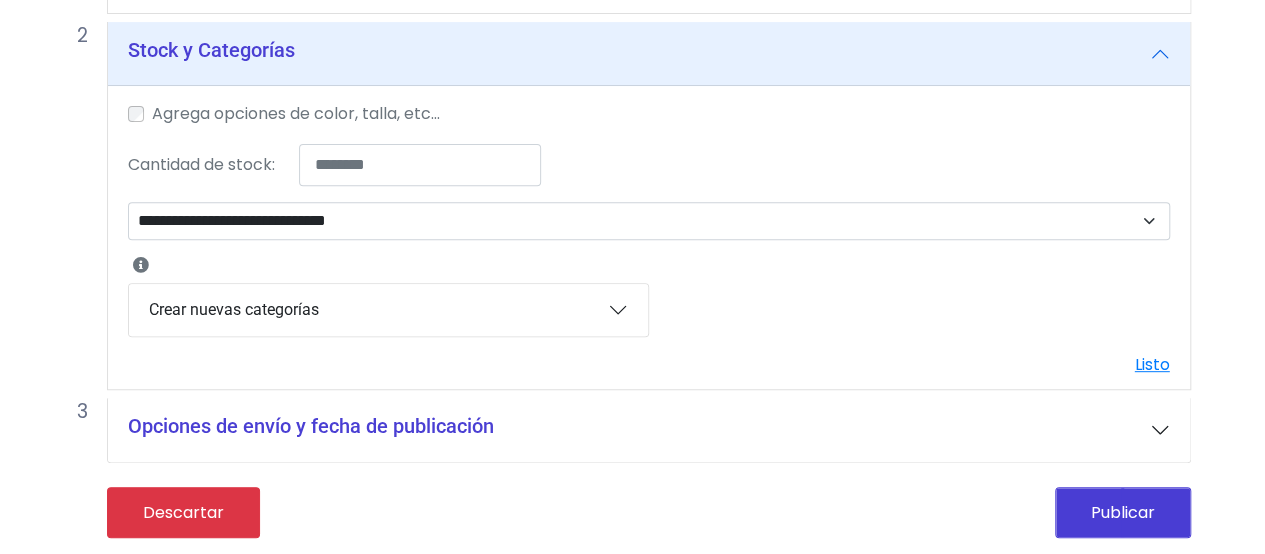 scroll, scrollTop: 308, scrollLeft: 0, axis: vertical 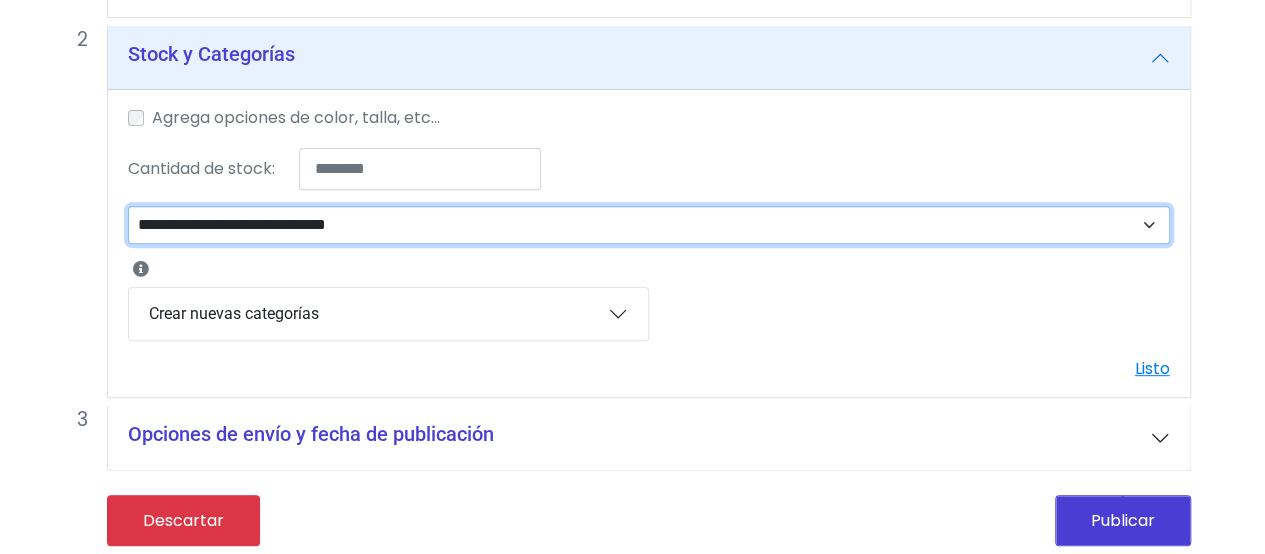 click on "**********" at bounding box center [649, 224] 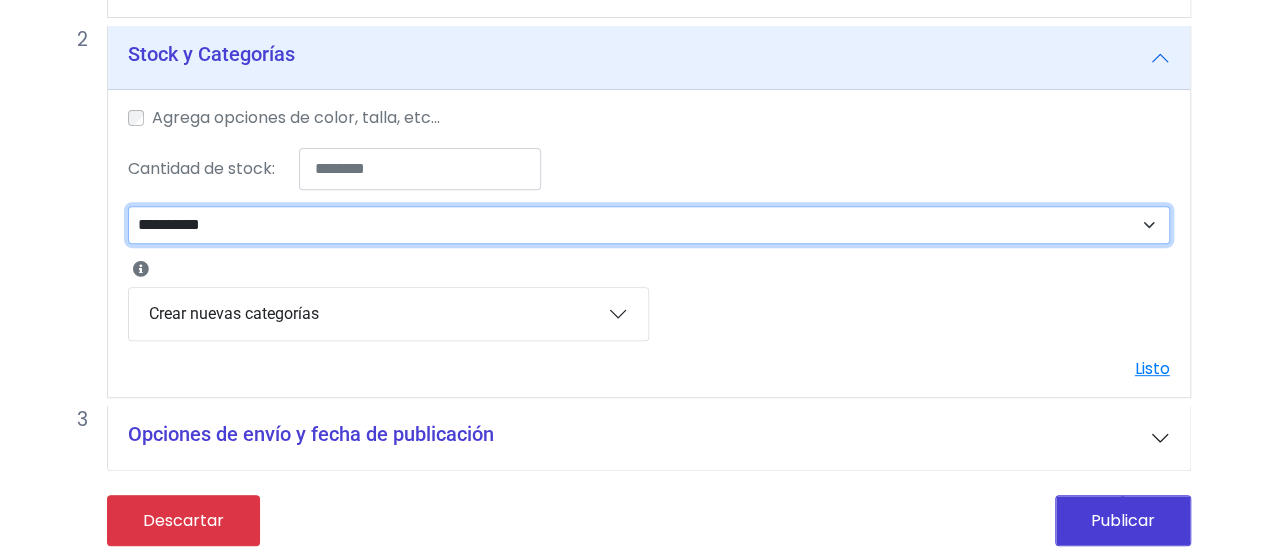 click on "**********" at bounding box center [649, 224] 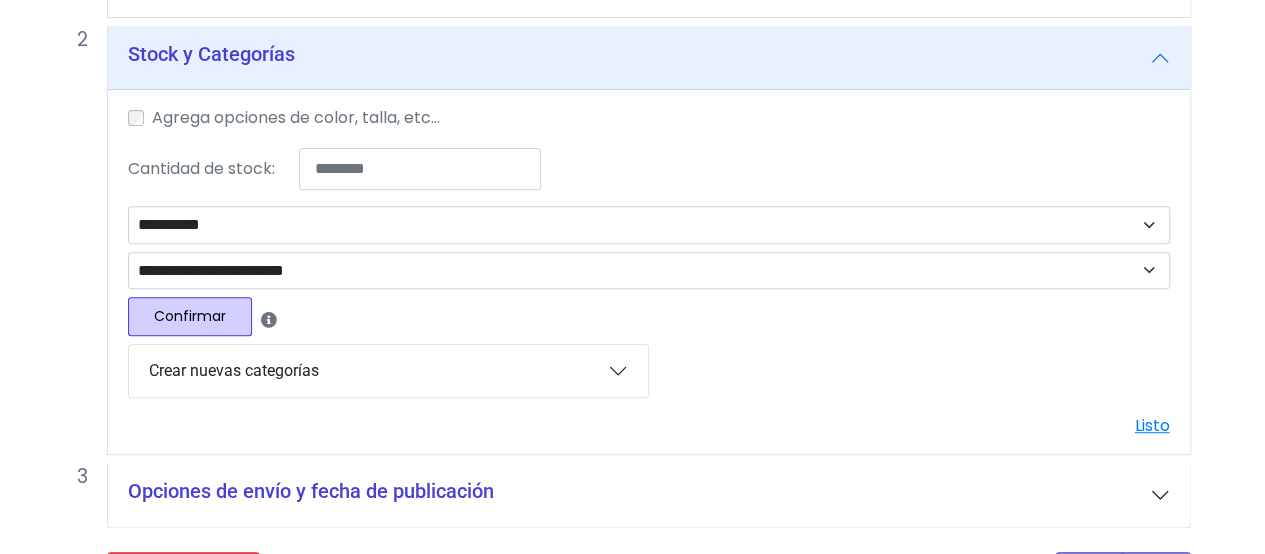 click on "Confirmar" at bounding box center (190, 316) 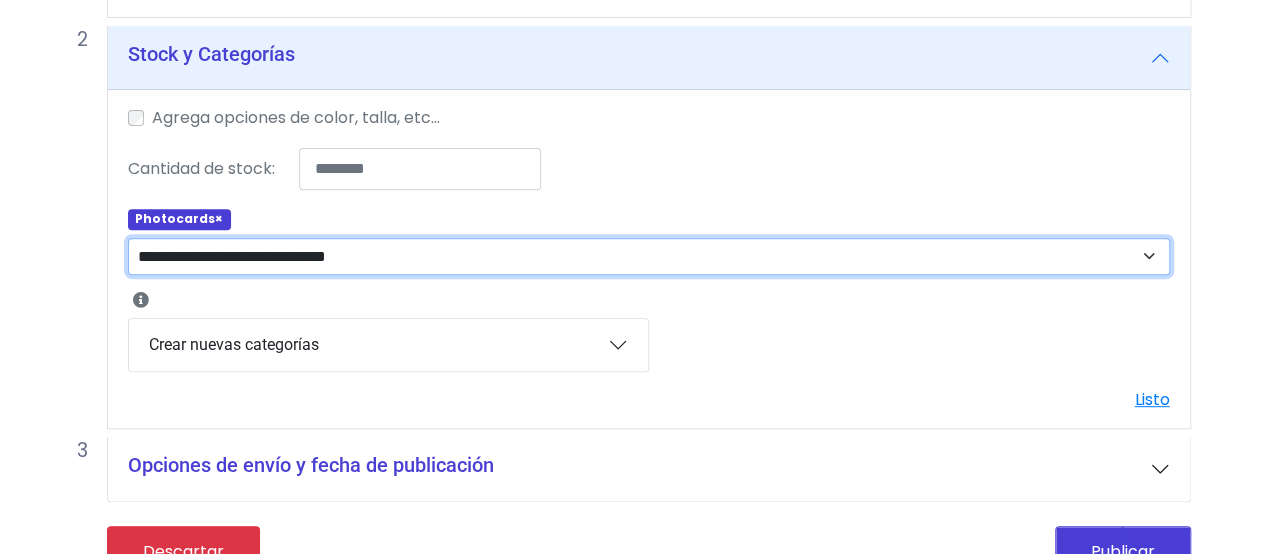 click on "**********" at bounding box center [649, 256] 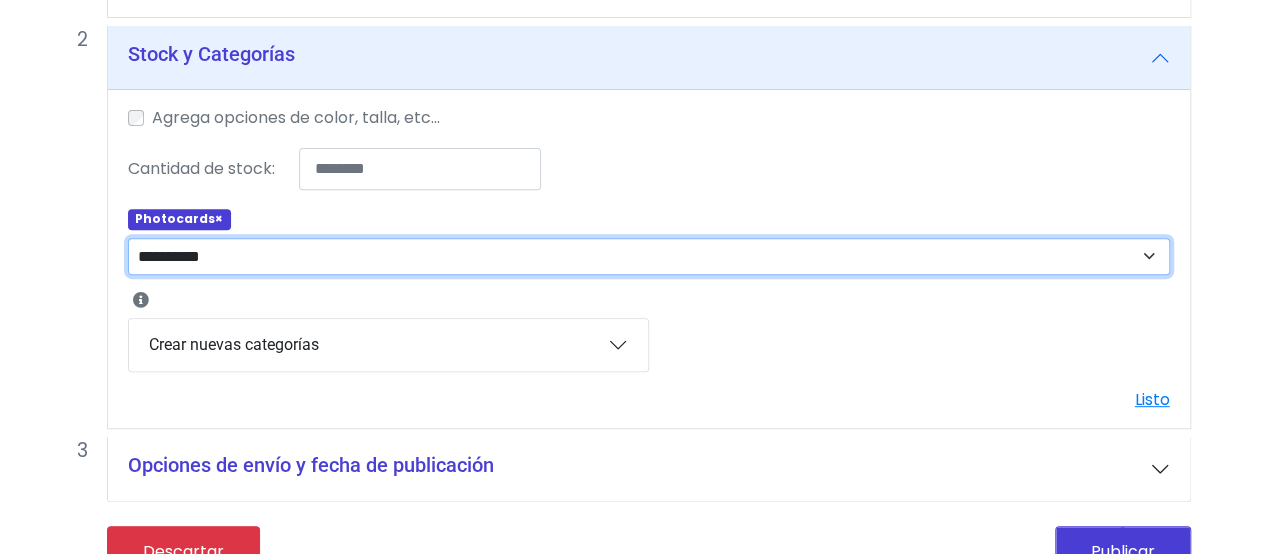 click on "**********" at bounding box center [649, 256] 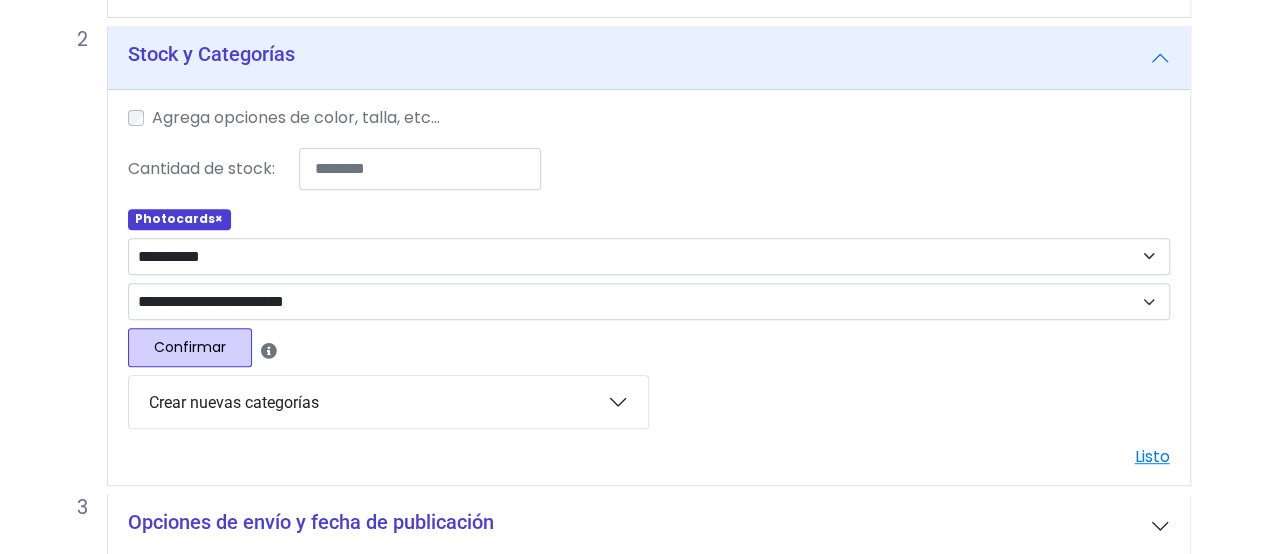 click on "Confirmar" at bounding box center [190, 347] 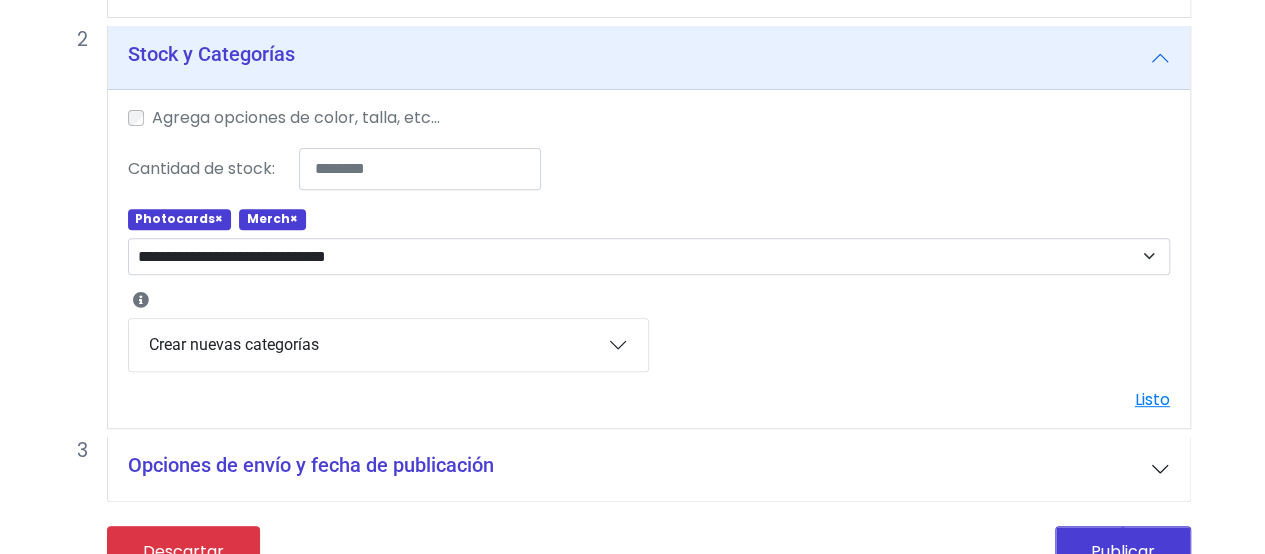 scroll, scrollTop: 340, scrollLeft: 0, axis: vertical 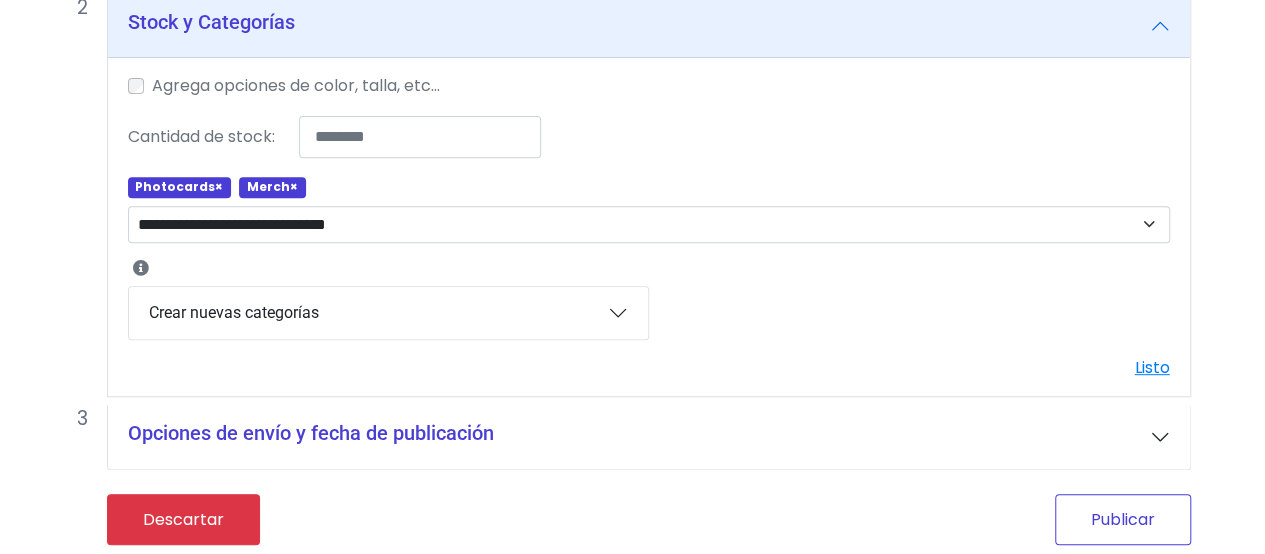 click on "Publicar" at bounding box center (1123, 519) 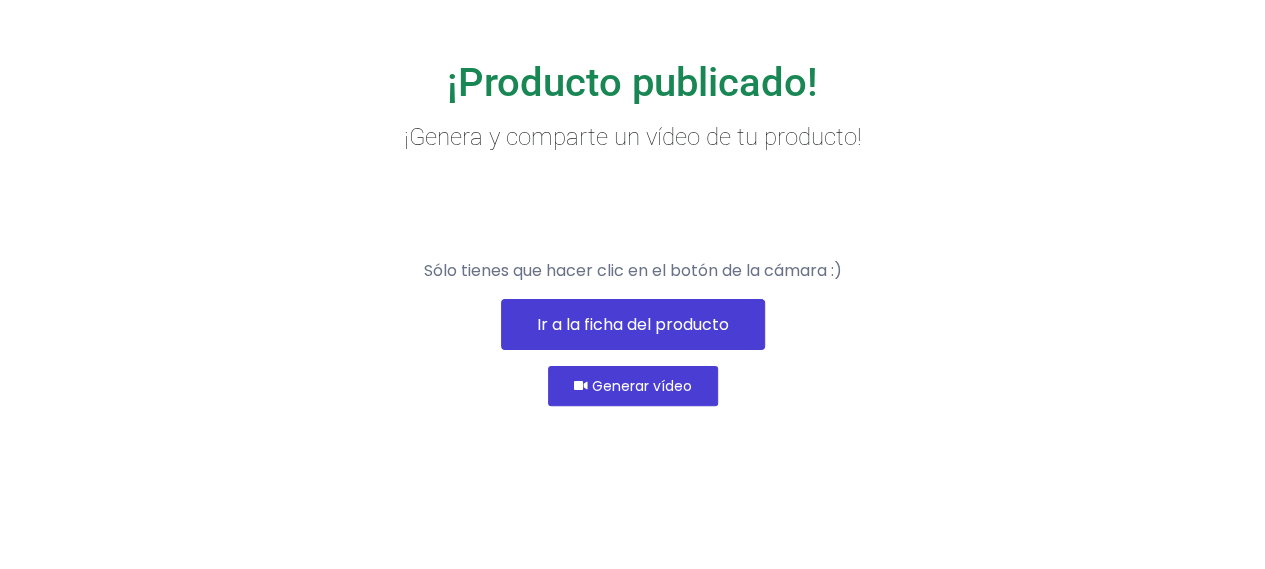 scroll, scrollTop: 134, scrollLeft: 0, axis: vertical 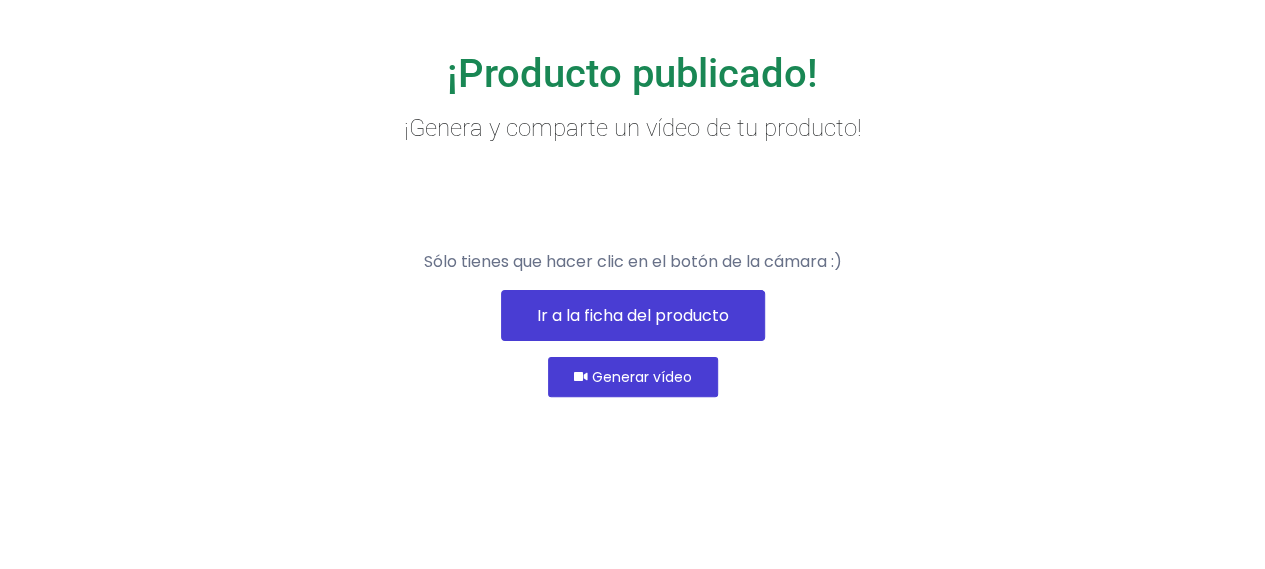 click on "Ir a la ficha del producto" at bounding box center [633, 315] 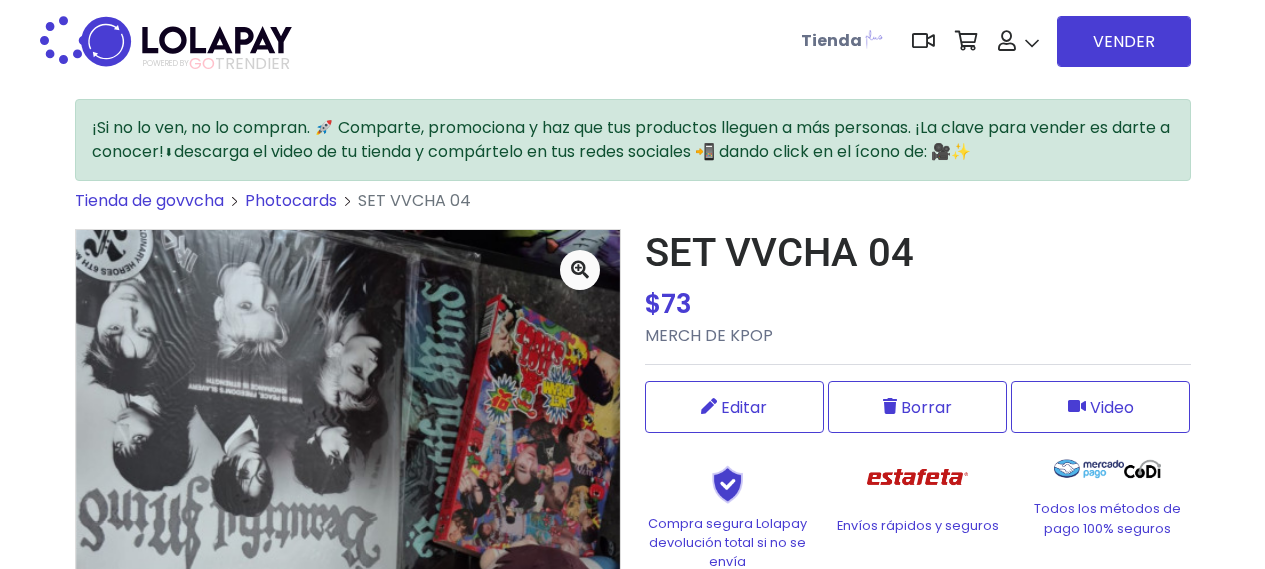 scroll, scrollTop: 0, scrollLeft: 0, axis: both 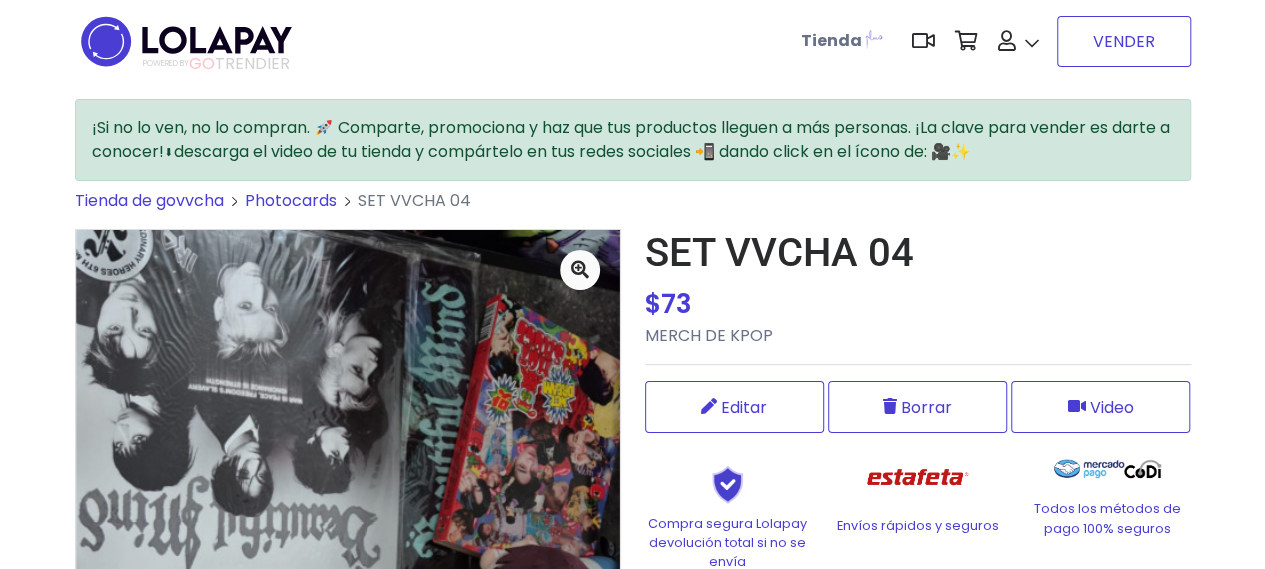 click on "VENDER" at bounding box center (1124, 41) 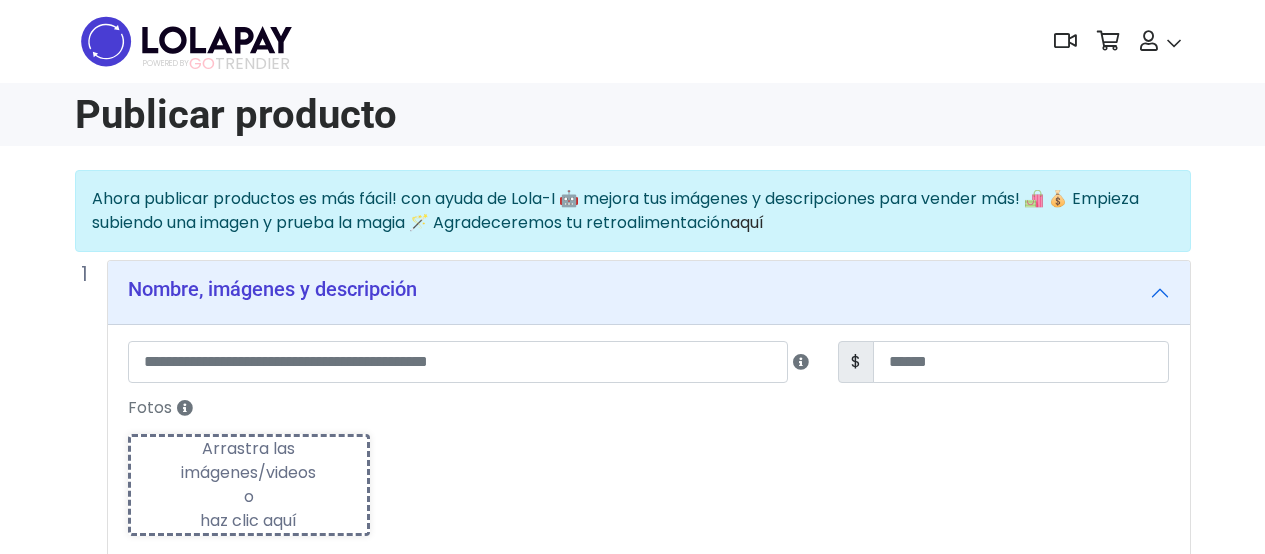 scroll, scrollTop: 0, scrollLeft: 0, axis: both 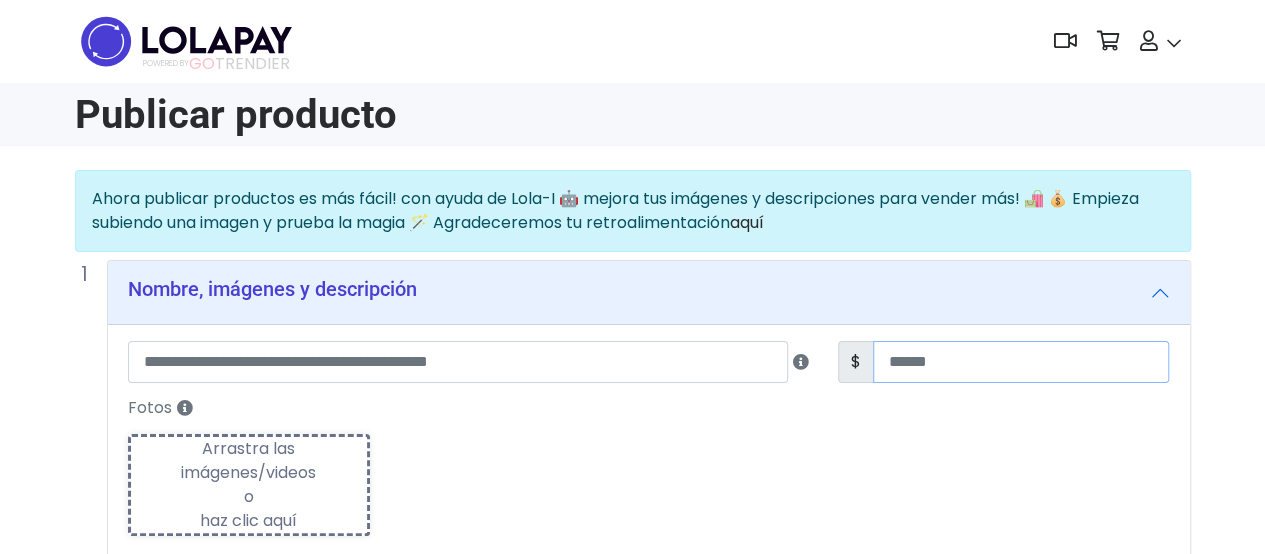 click at bounding box center [1021, 362] 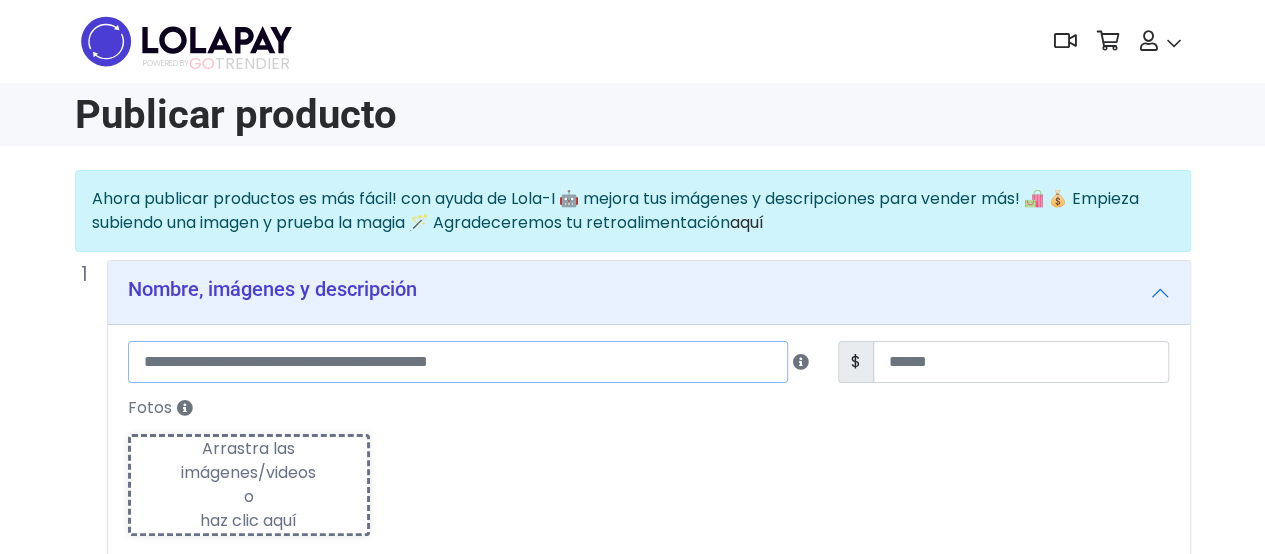 click at bounding box center [458, 362] 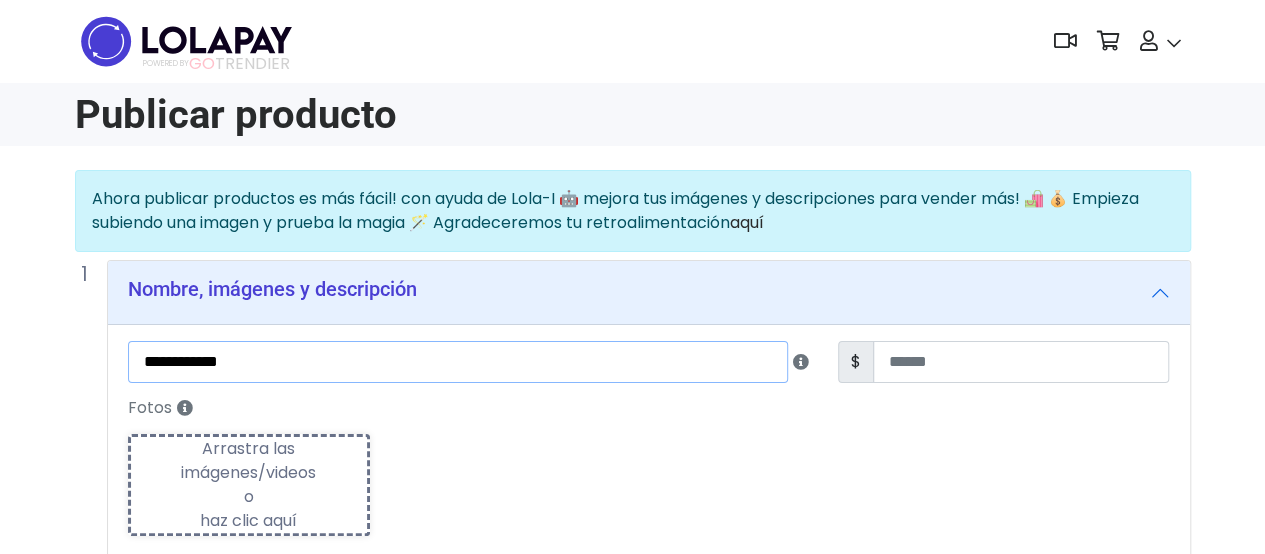 type on "**********" 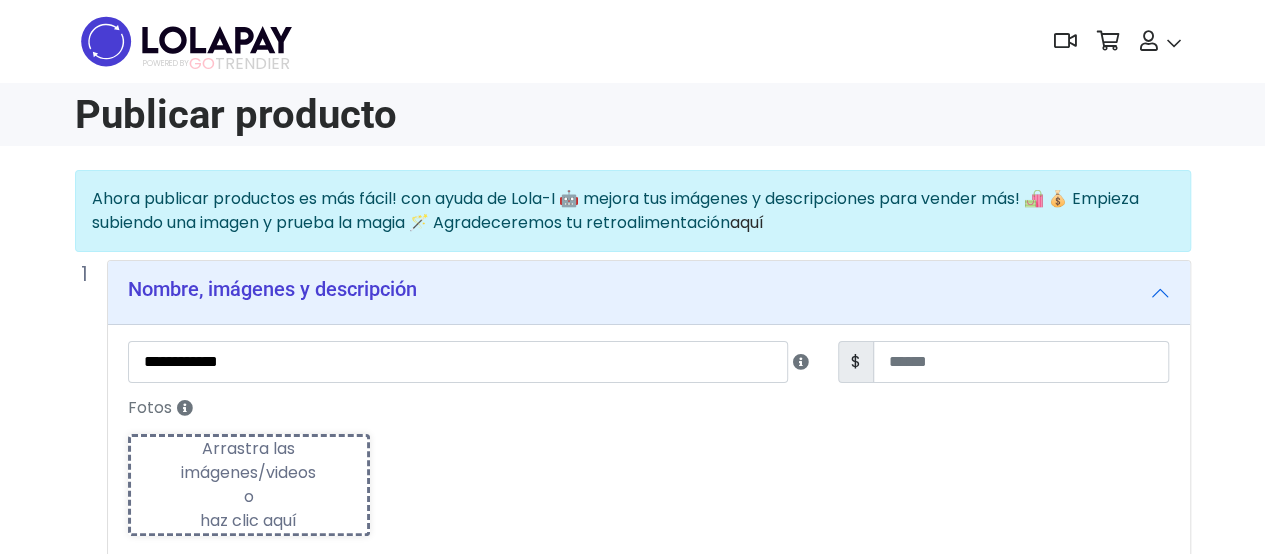 click on "Arrastra las
imágenes/videos
o
haz clic aquí" at bounding box center (249, 485) 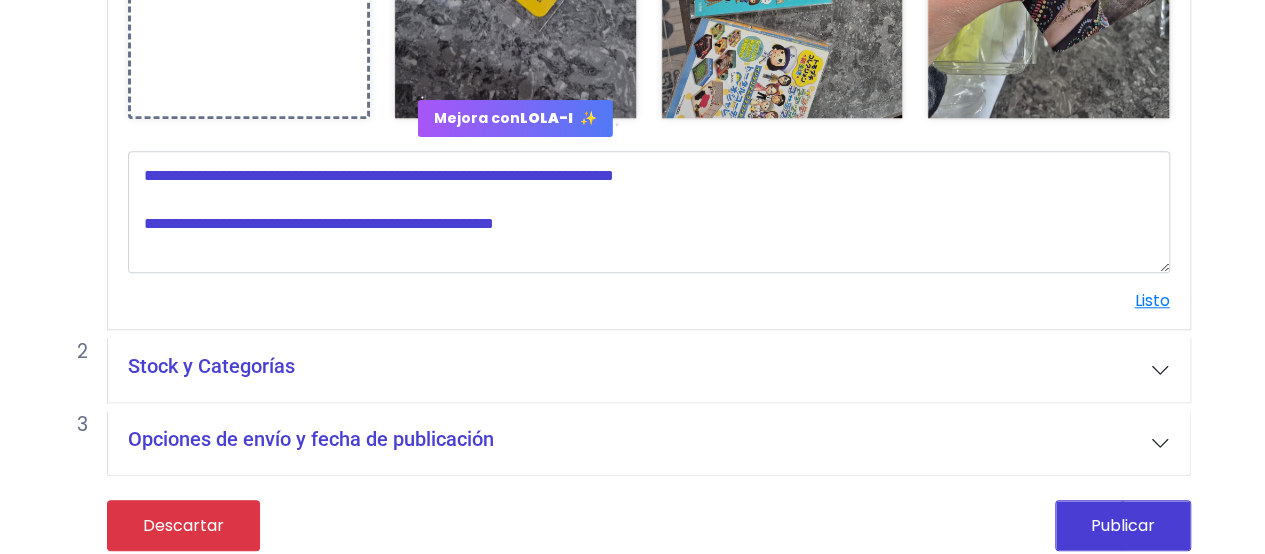 scroll, scrollTop: 752, scrollLeft: 0, axis: vertical 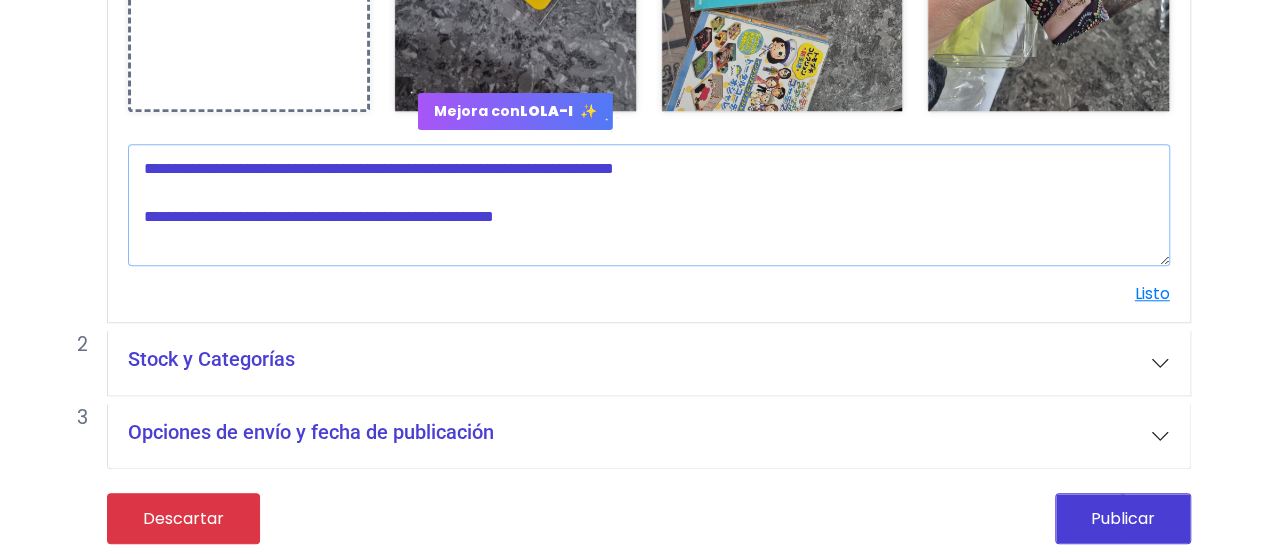 click at bounding box center [649, 205] 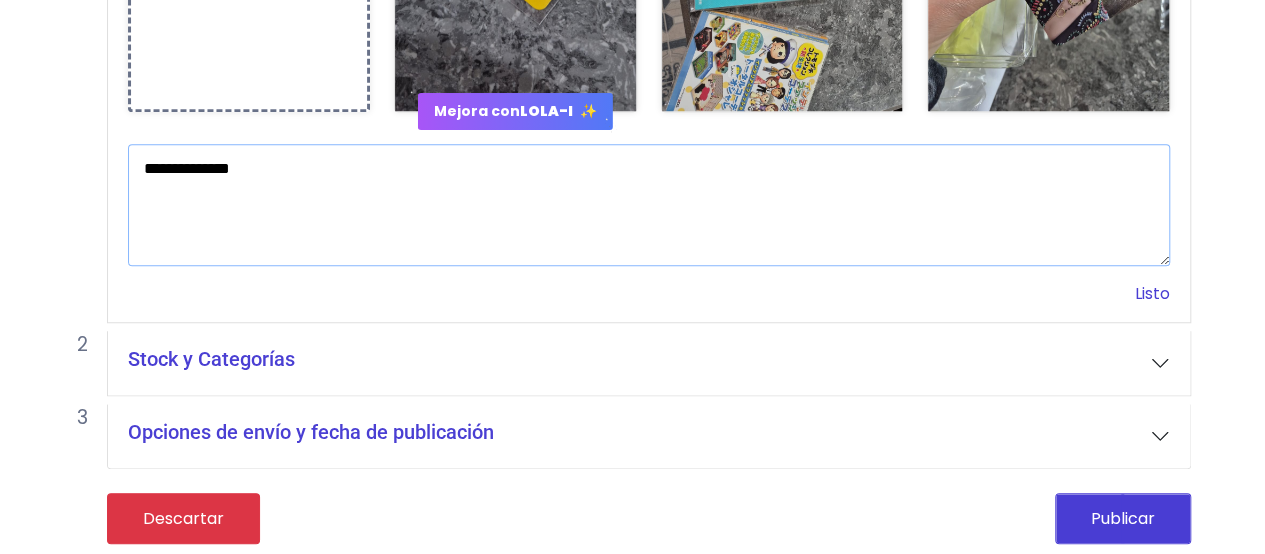 type on "**********" 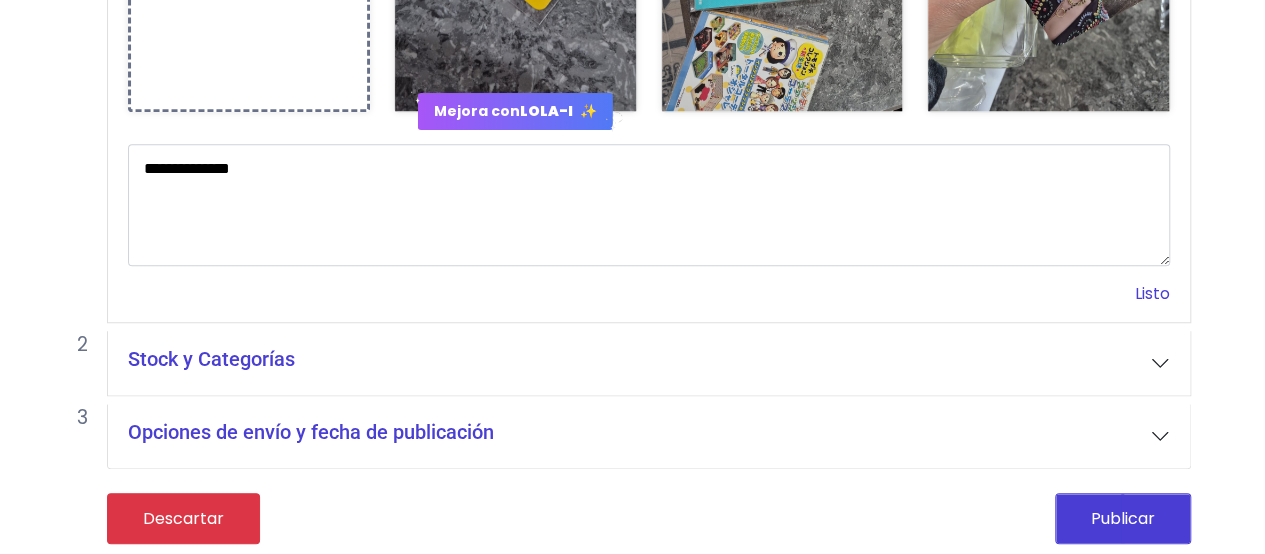 click on "Listo" at bounding box center [1152, 293] 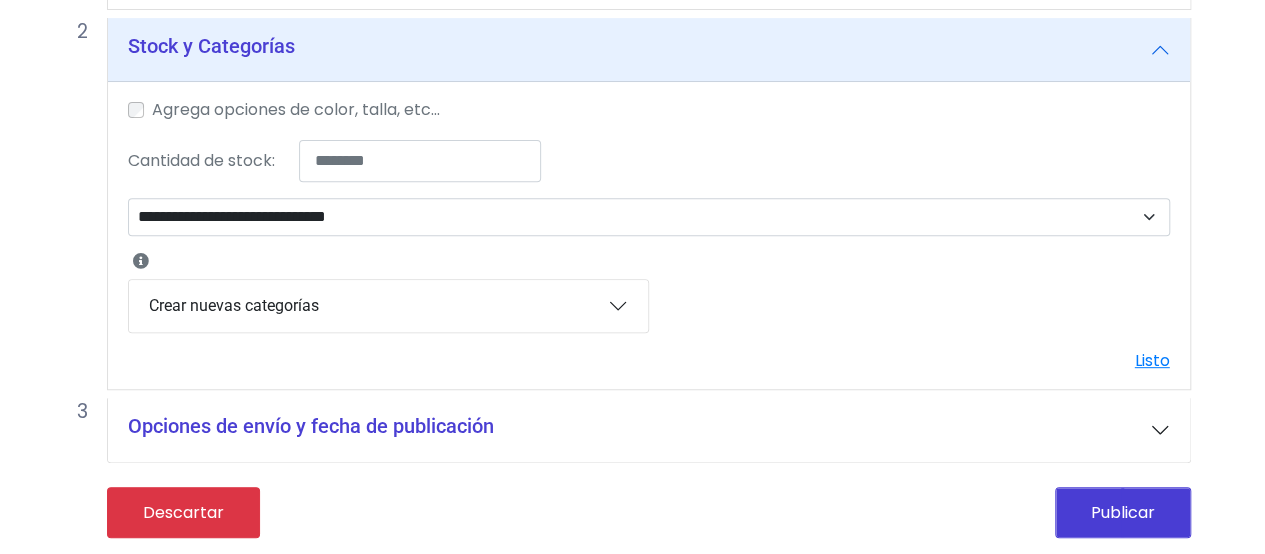scroll, scrollTop: 308, scrollLeft: 0, axis: vertical 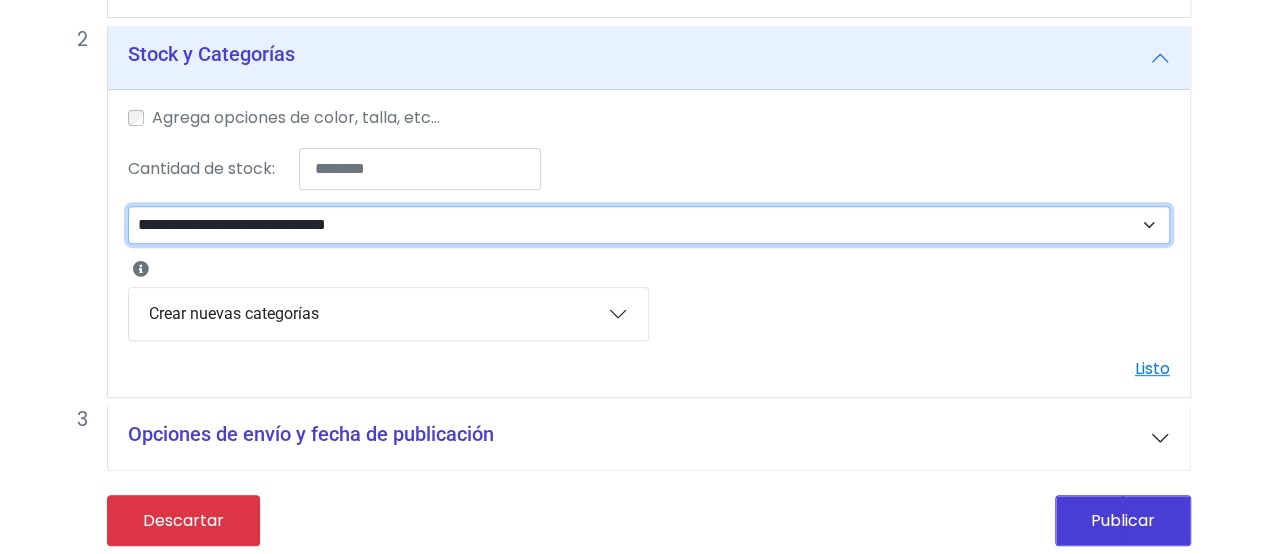 click on "**********" at bounding box center [649, 224] 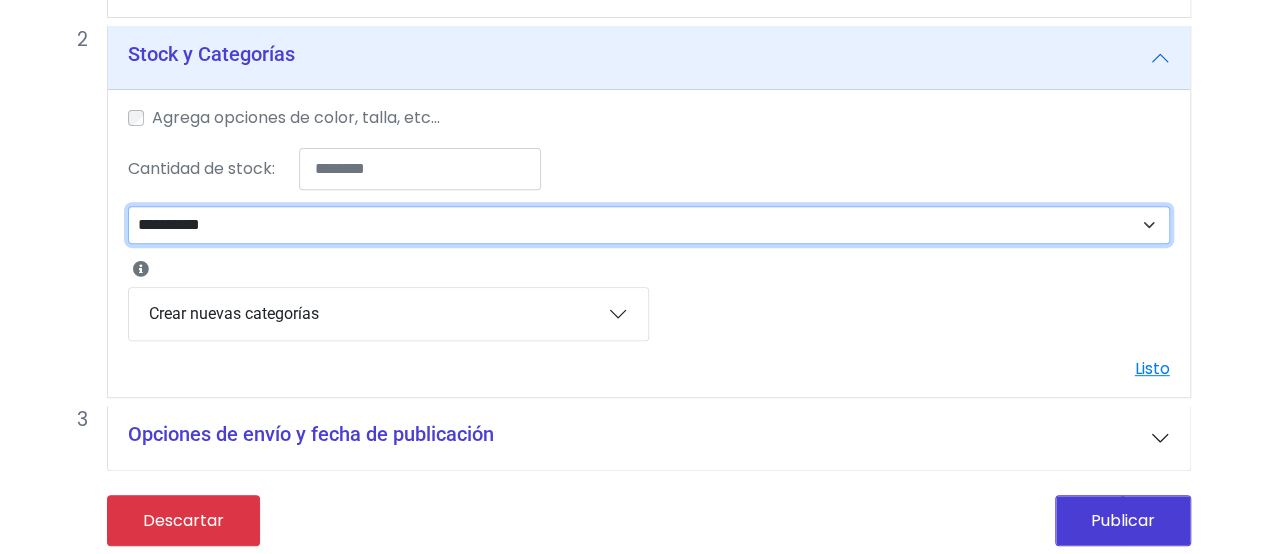 click on "**********" at bounding box center [649, 224] 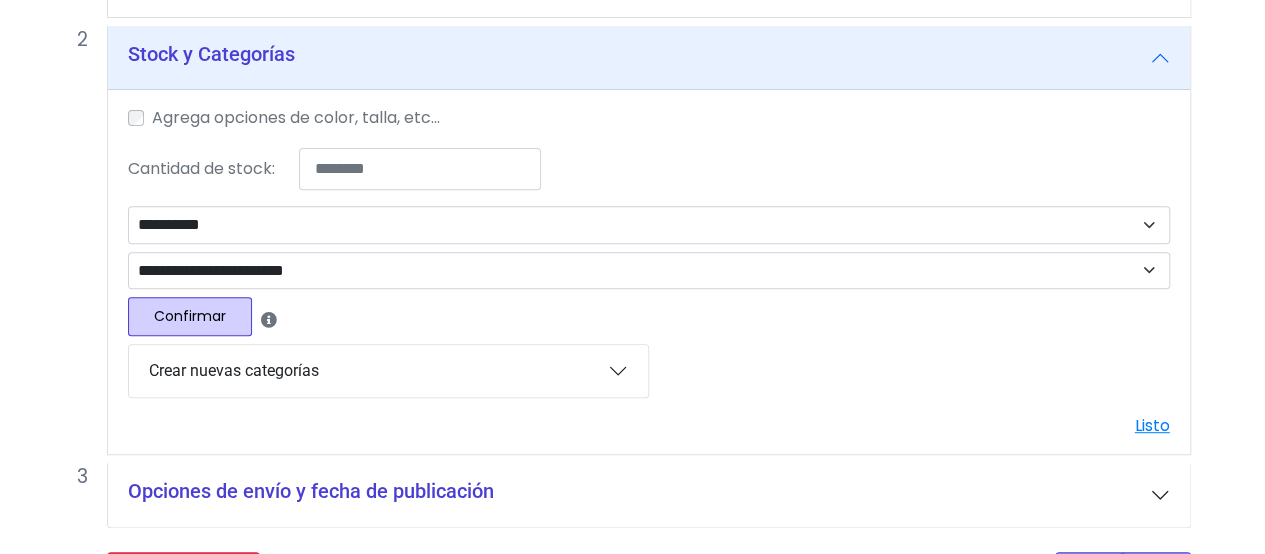 click on "Confirmar" at bounding box center [190, 316] 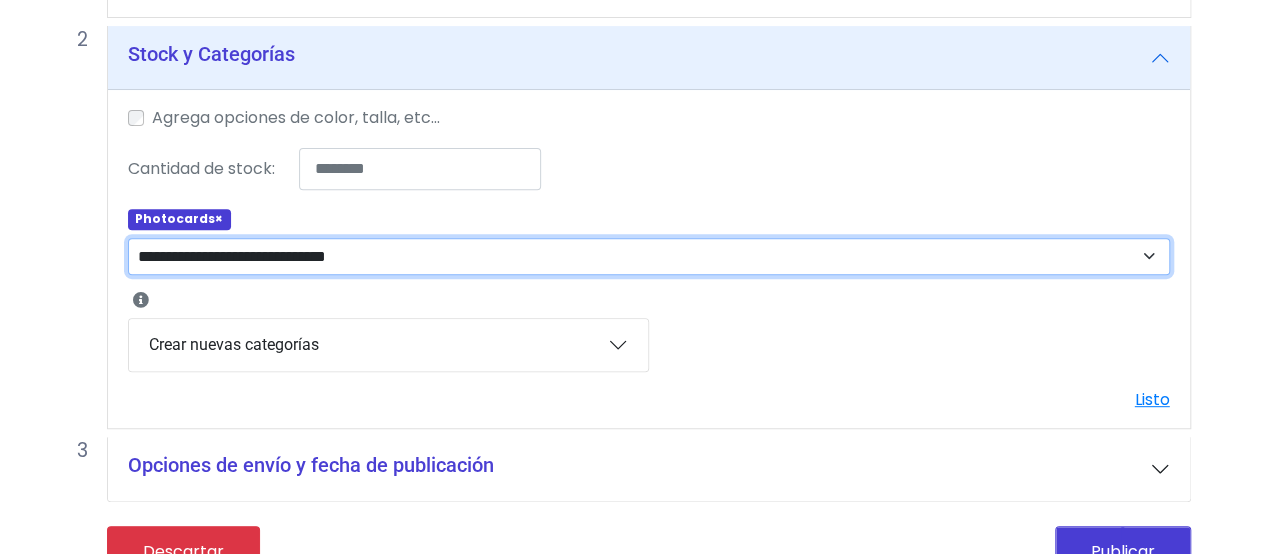 click on "**********" at bounding box center [649, 256] 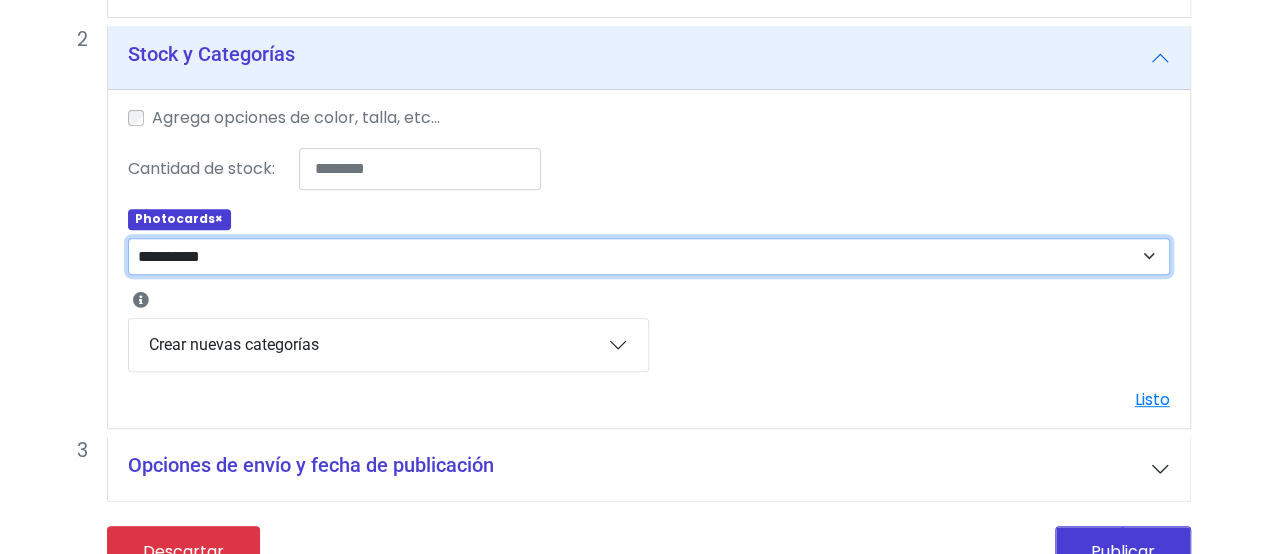 click on "**********" at bounding box center (649, 256) 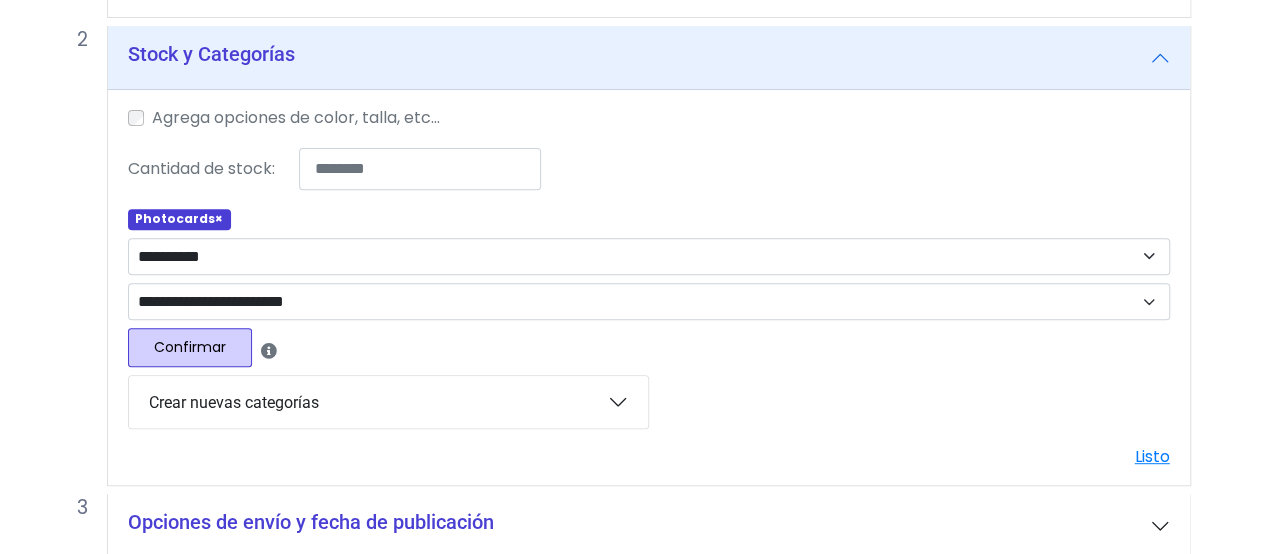 click on "Confirmar" at bounding box center [190, 347] 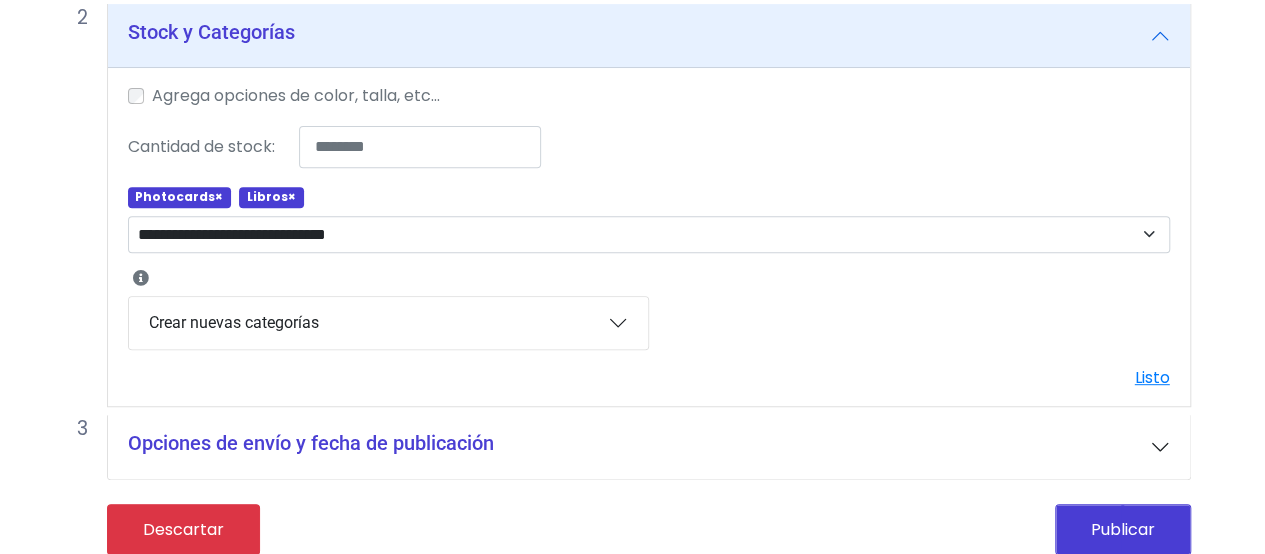 scroll, scrollTop: 340, scrollLeft: 0, axis: vertical 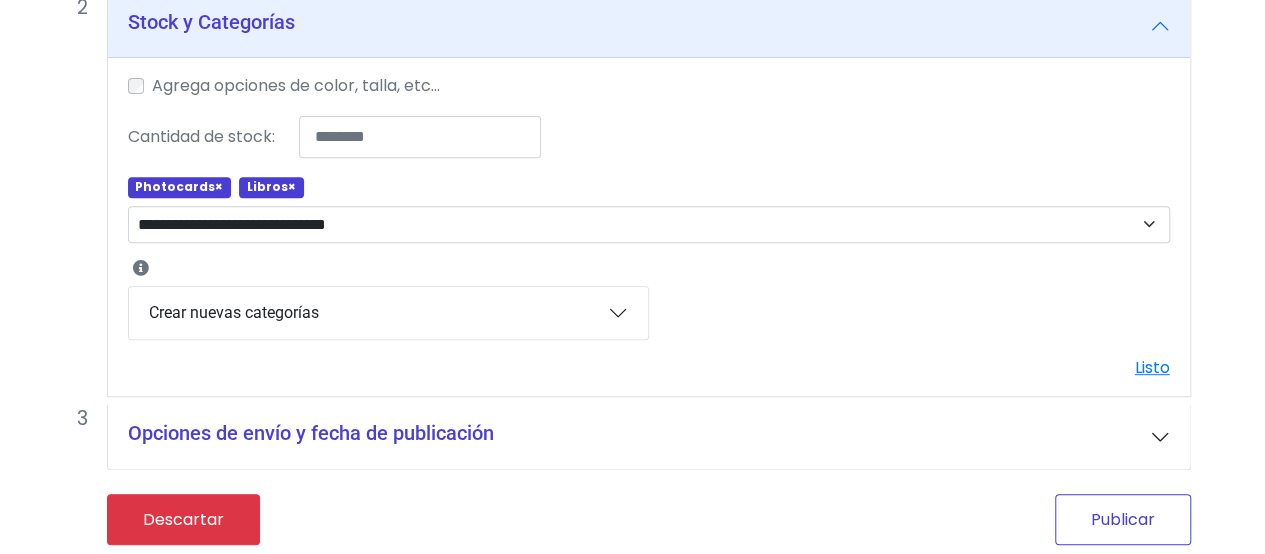 click on "Publicar" at bounding box center (1123, 519) 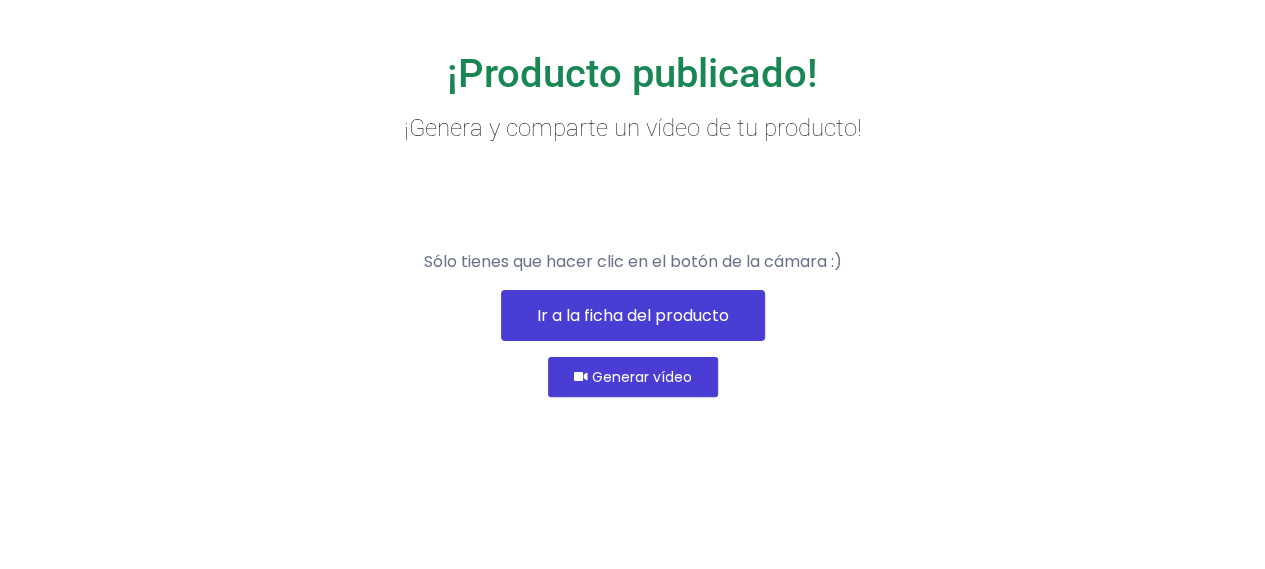 scroll, scrollTop: 134, scrollLeft: 0, axis: vertical 